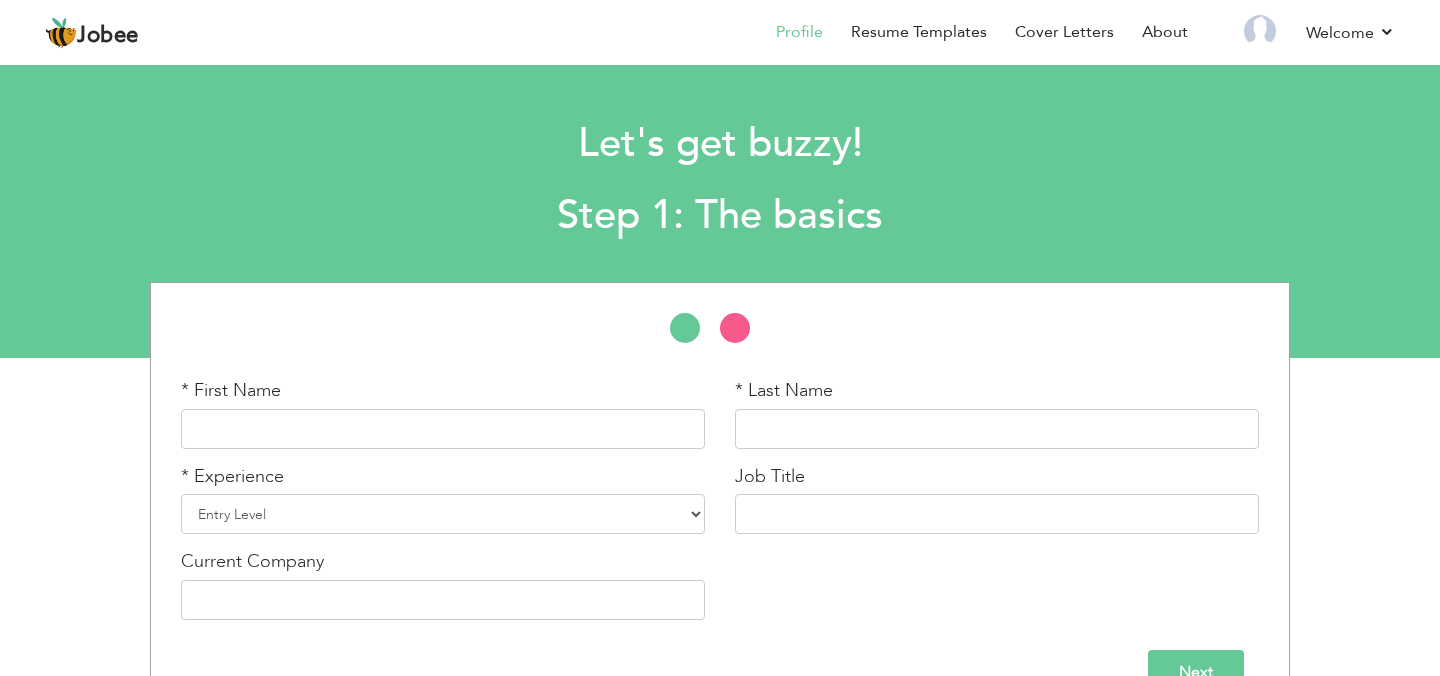 scroll, scrollTop: 0, scrollLeft: 0, axis: both 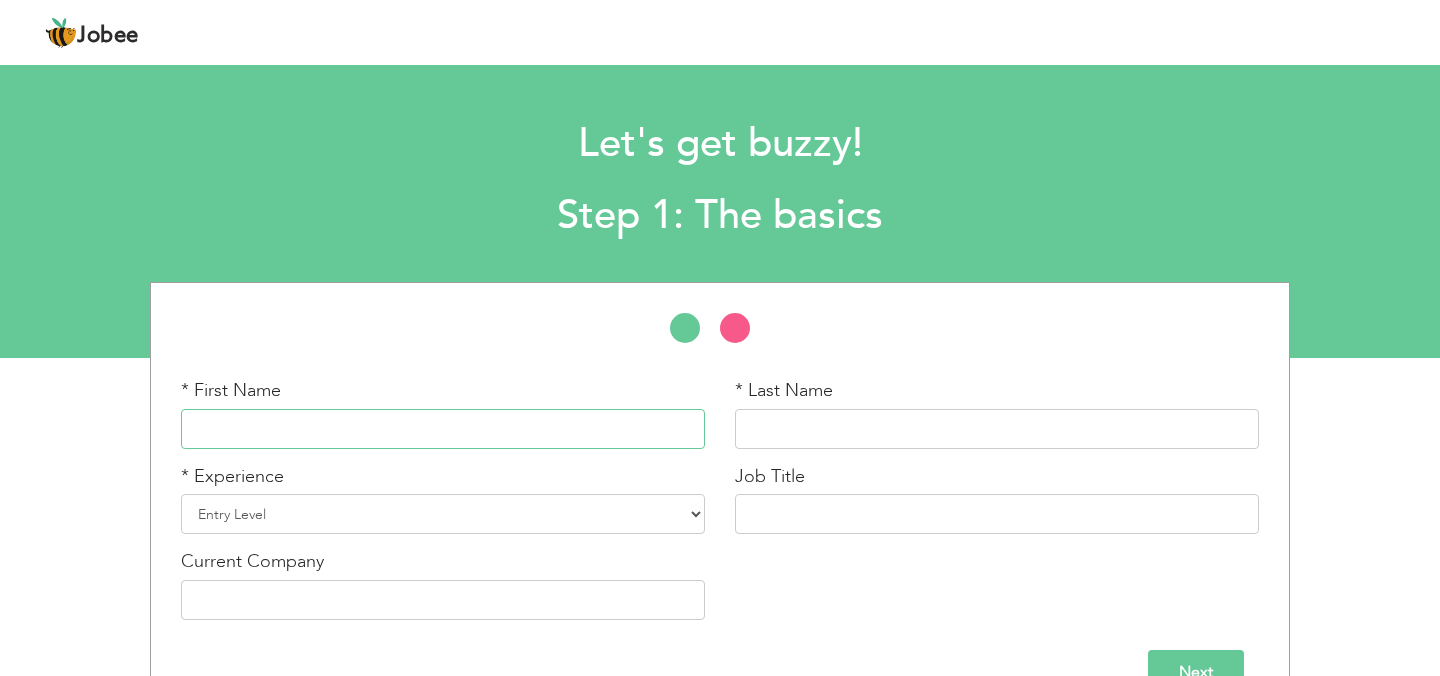 click at bounding box center (443, 429) 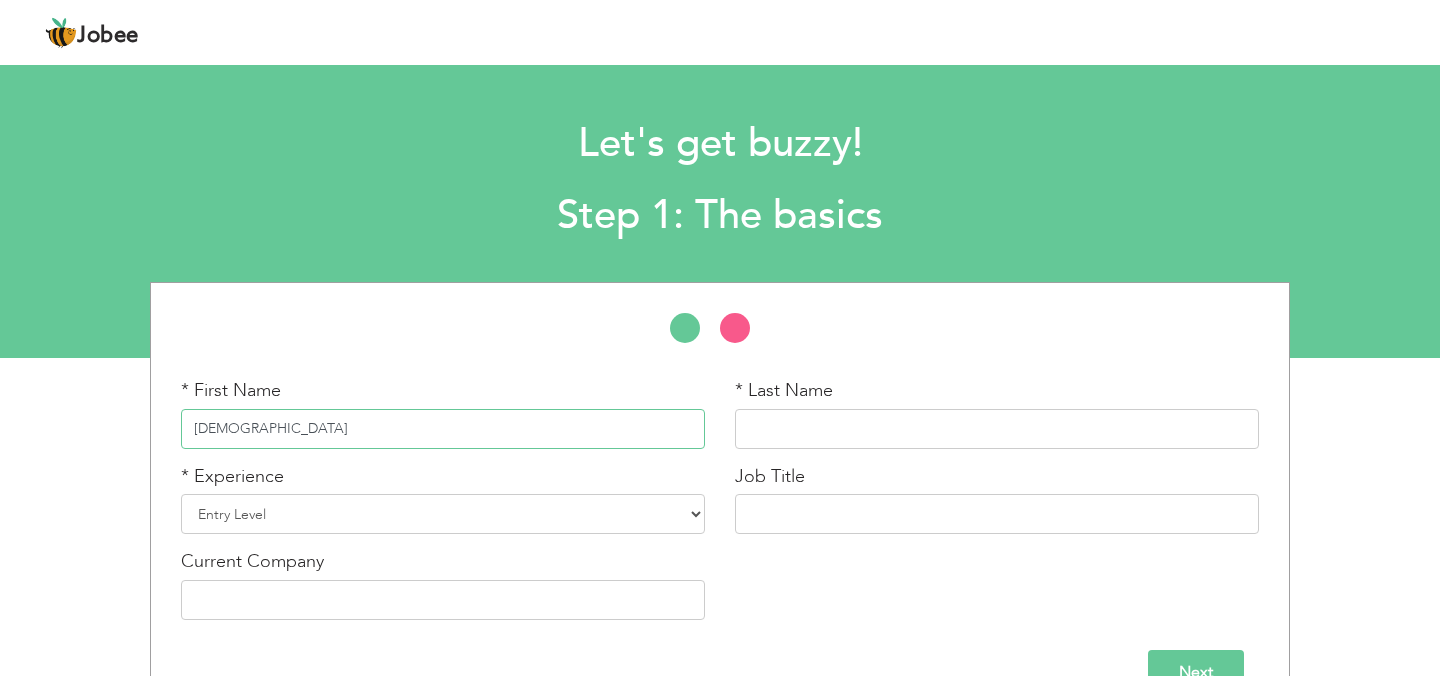 type on "[DEMOGRAPHIC_DATA]" 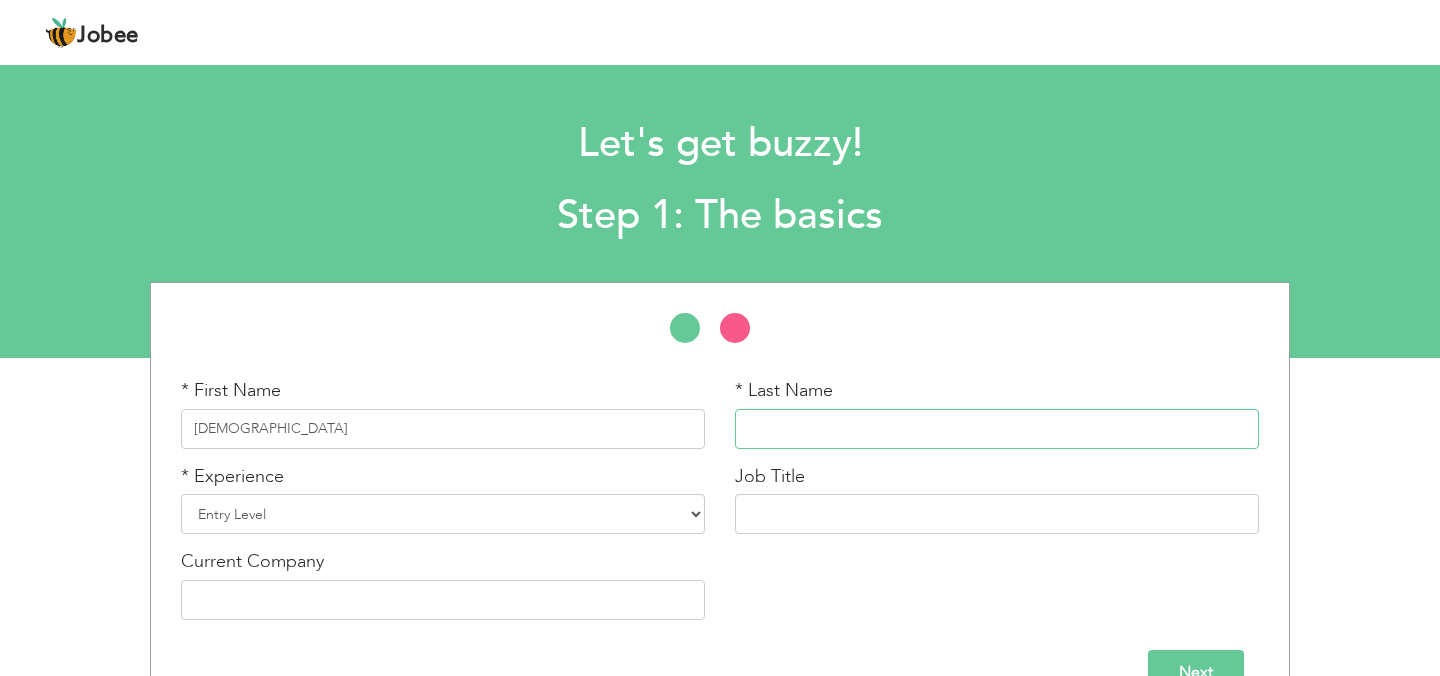 click at bounding box center [997, 429] 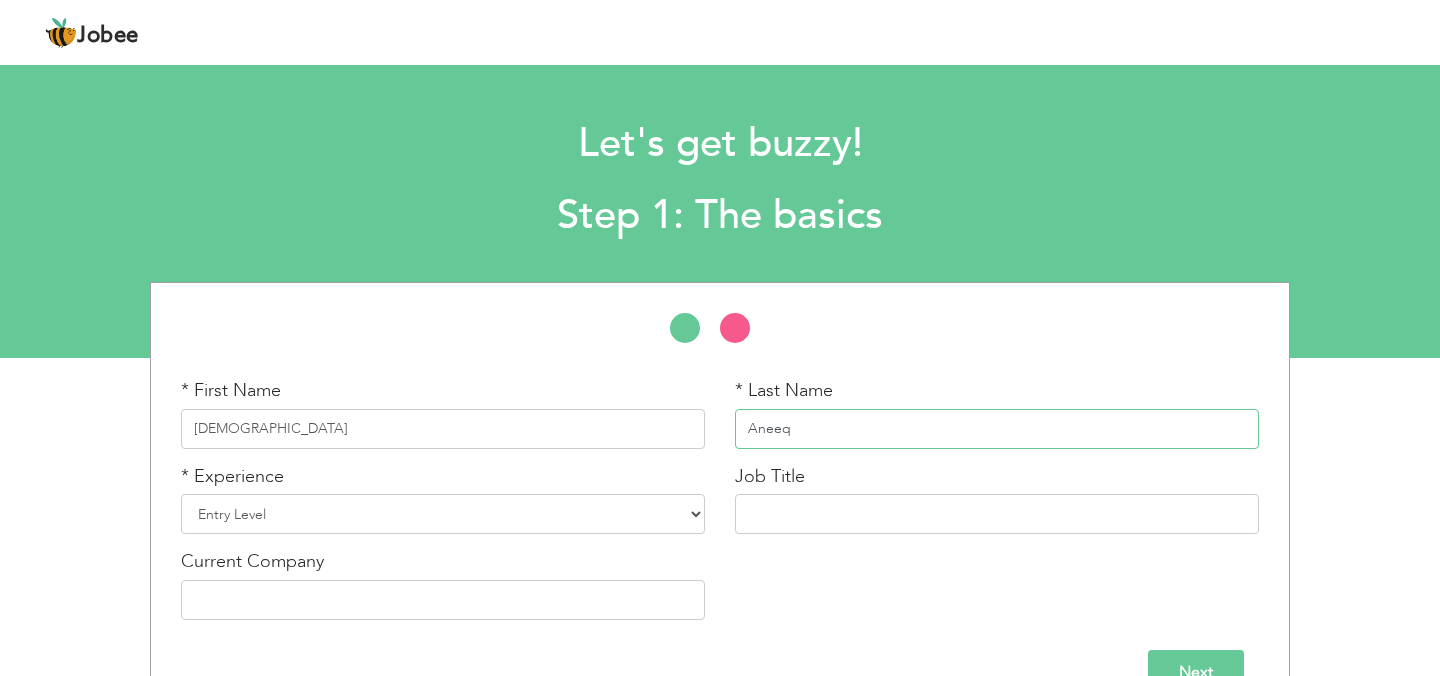 type on "Aneeq" 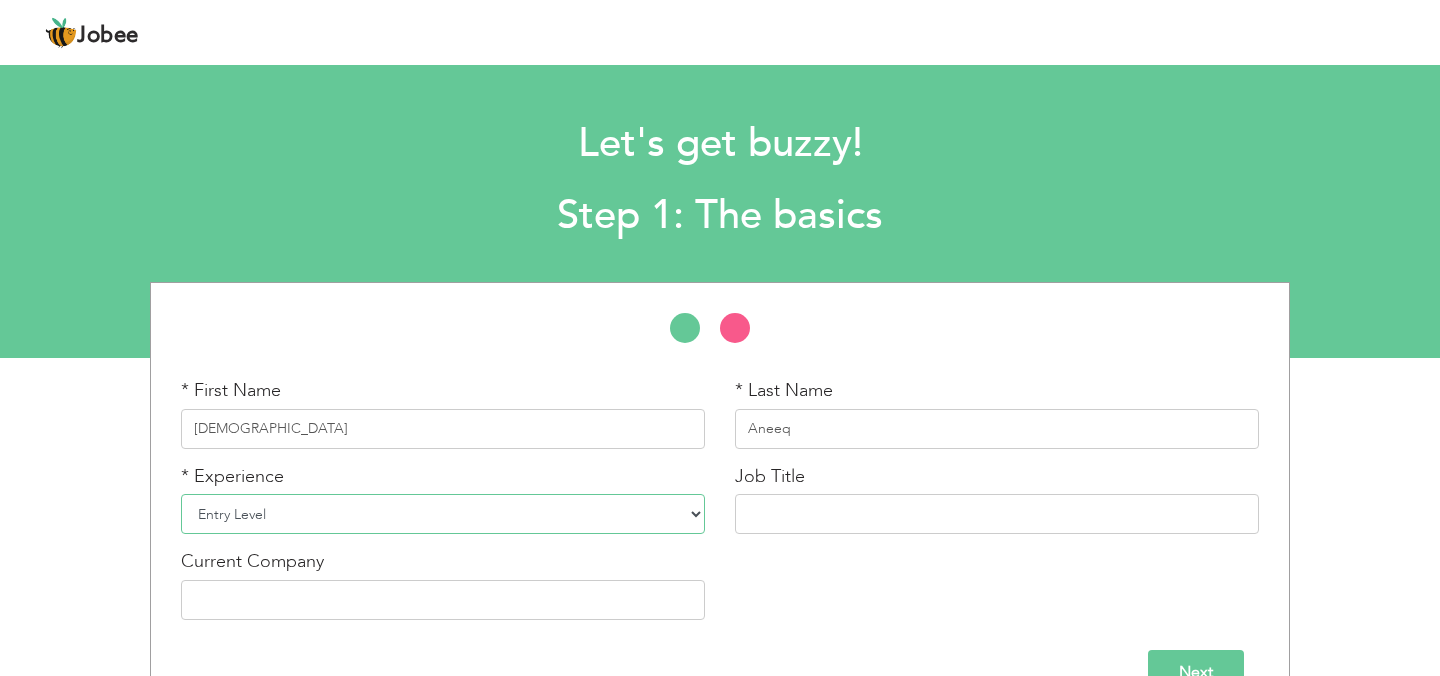 click on "Entry Level
Less than 1 Year
1 Year
2 Years
3 Years
4 Years
5 Years
6 Years
7 Years
8 Years
9 Years
10 Years
11 Years
12 Years
13 Years
14 Years
15 Years
16 Years
17 Years
18 Years
19 Years
20 Years
21 Years
22 Years
23 Years
24 Years
25 Years
26 Years
27 Years
28 Years
29 Years
30 Years
31 Years
32 Years
33 Years
34 Years
35 Years
More than 35 Years" at bounding box center [443, 514] 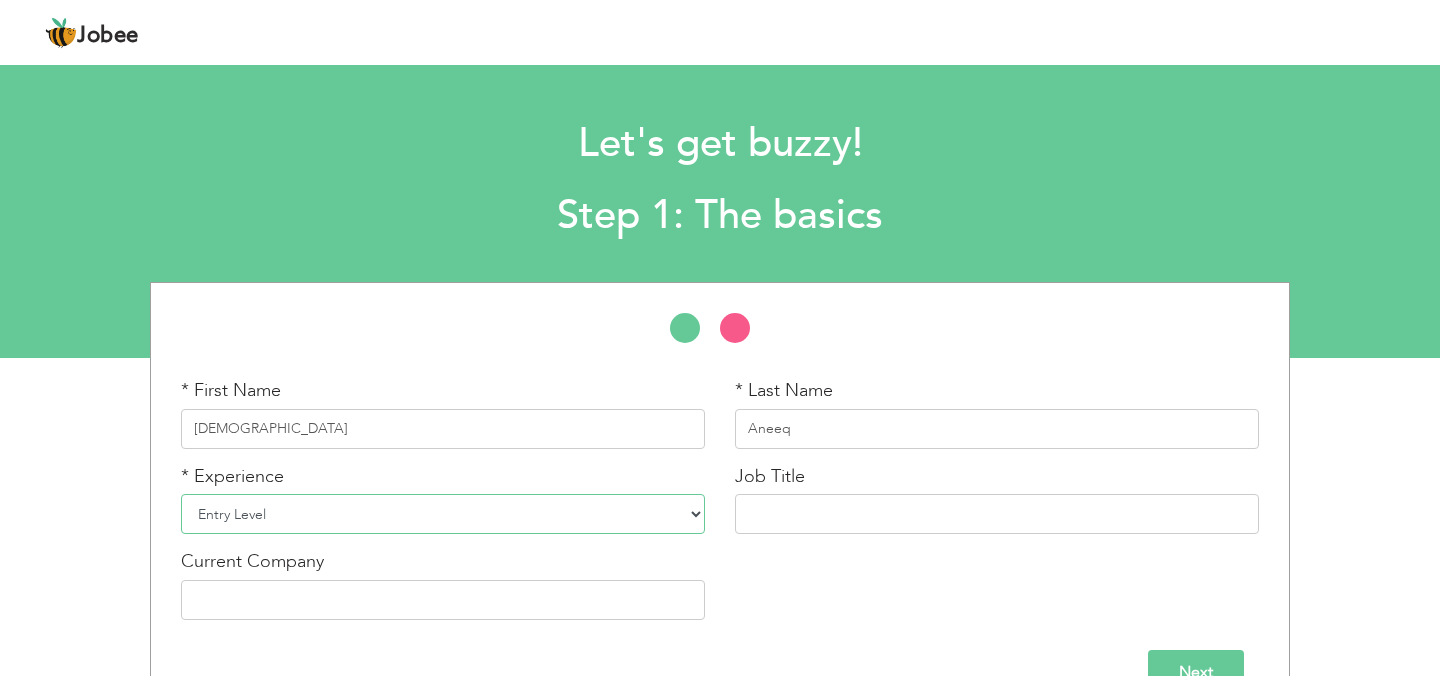 select on "3" 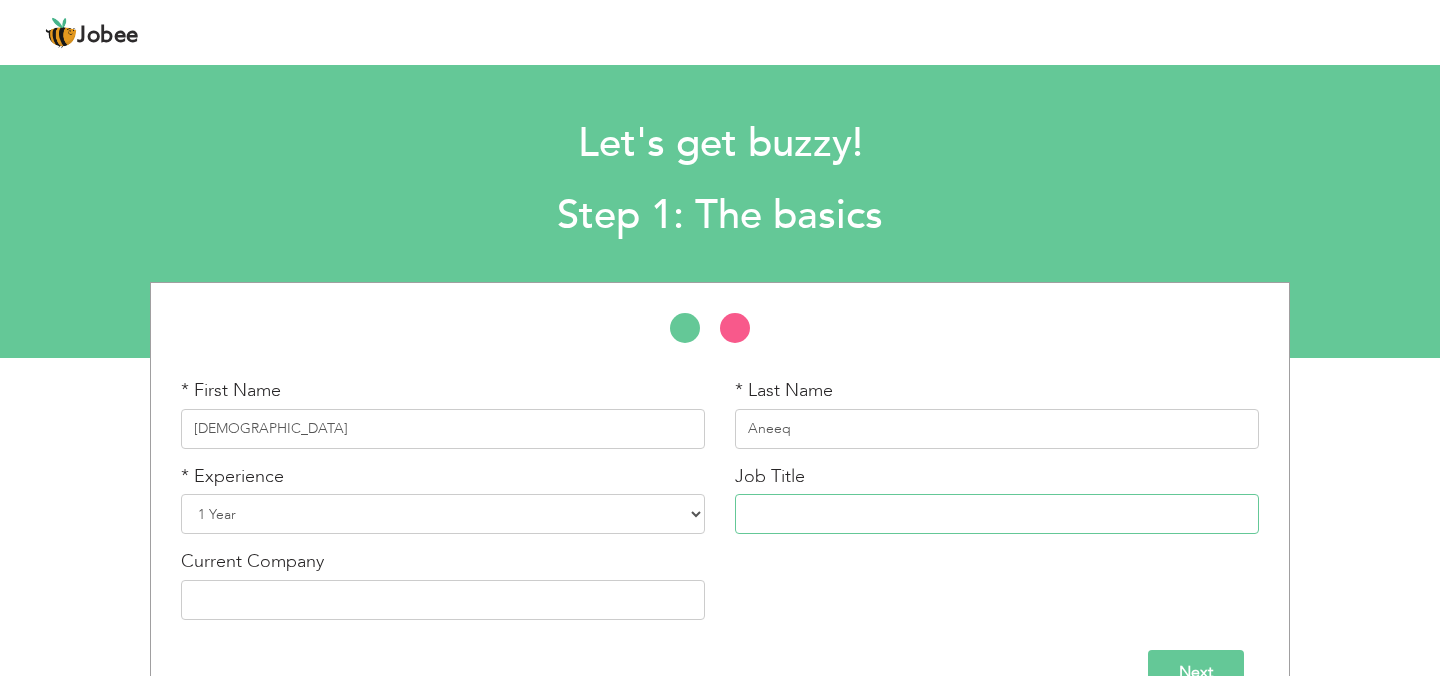 click at bounding box center [997, 514] 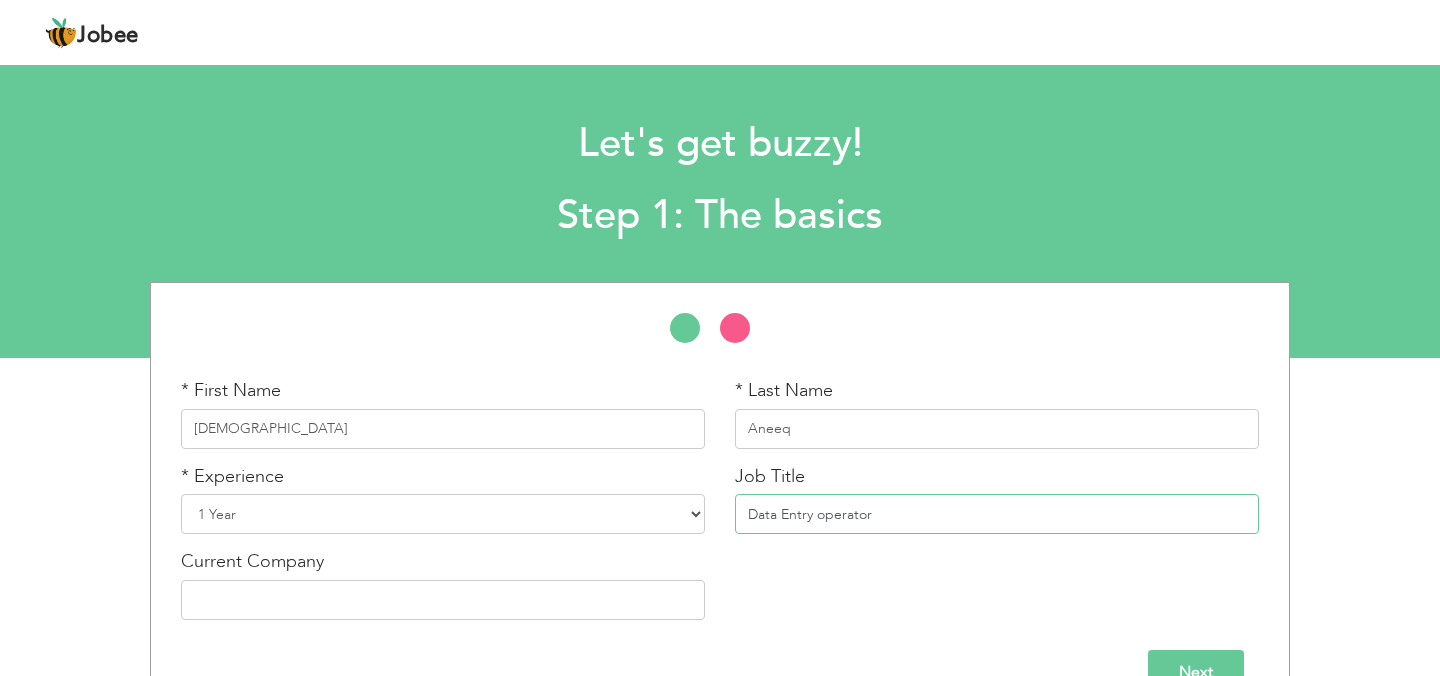click on "Data Entry operator" at bounding box center (997, 514) 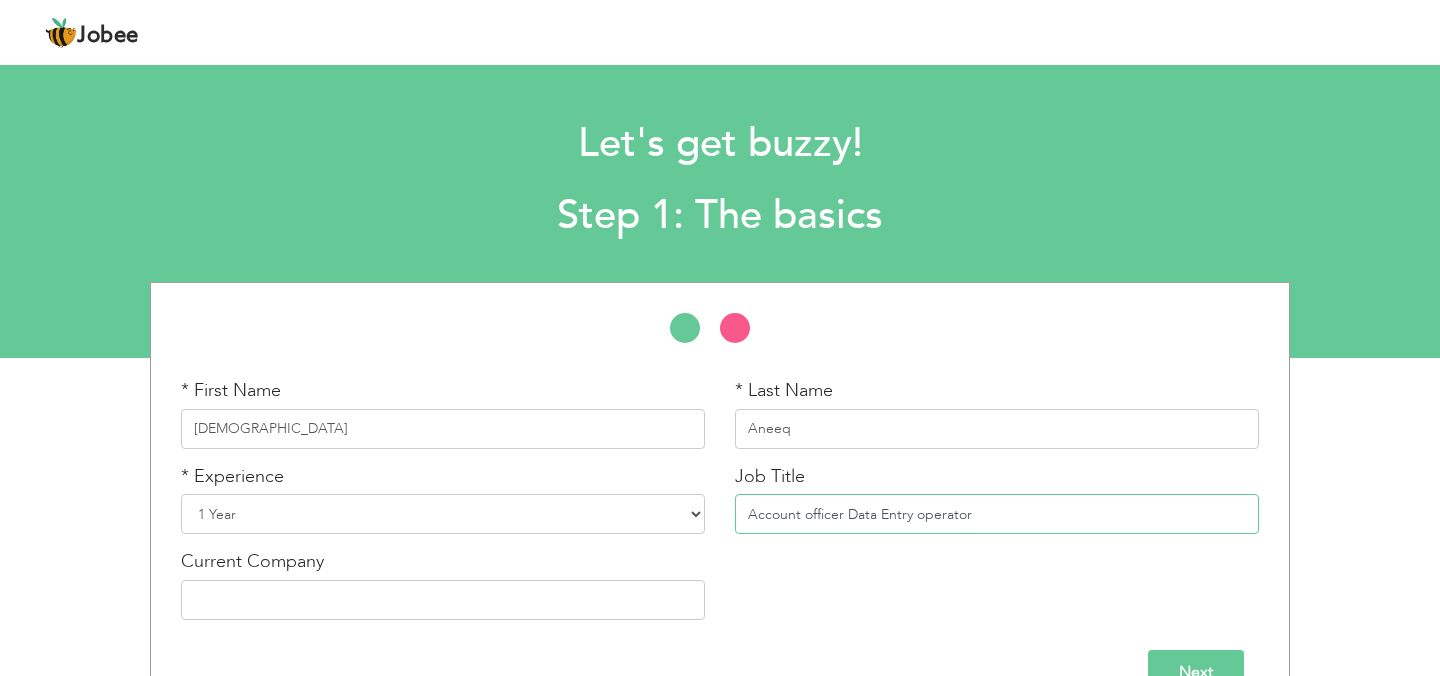drag, startPoint x: 991, startPoint y: 511, endPoint x: 845, endPoint y: 510, distance: 146.00342 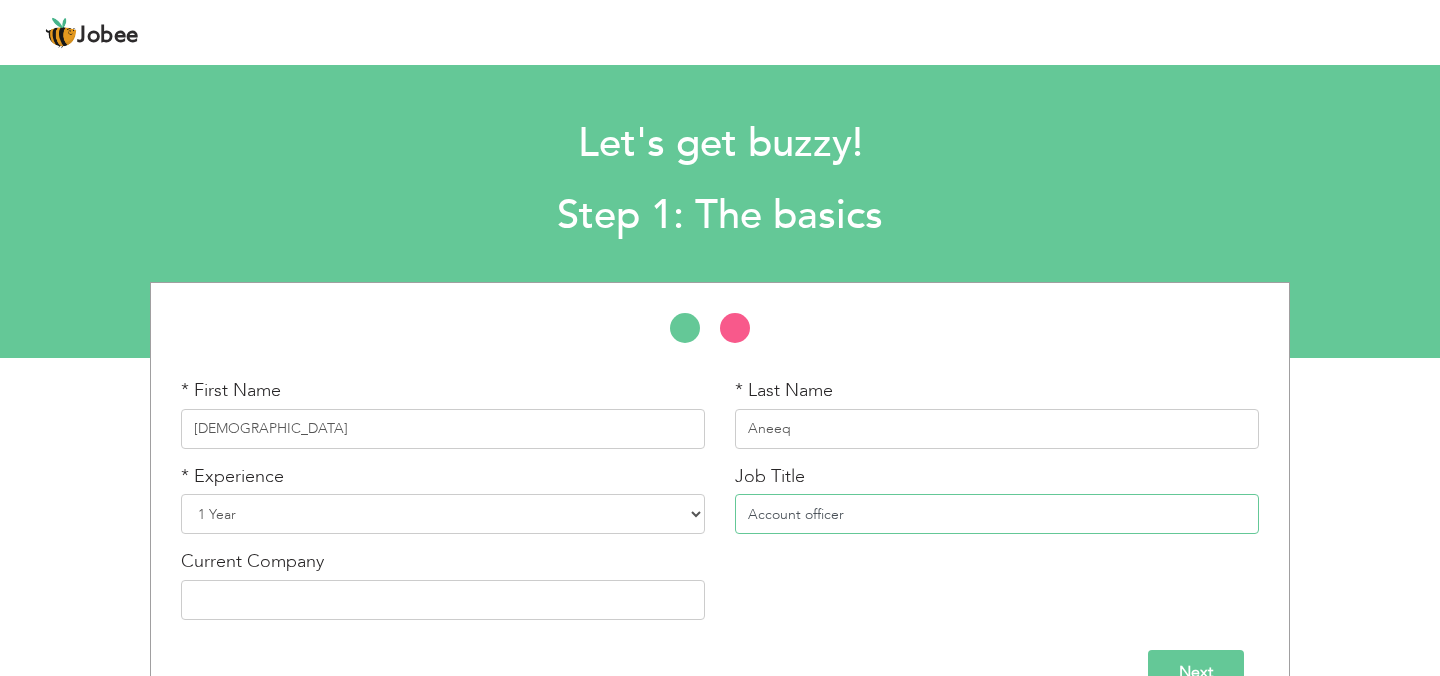 scroll, scrollTop: 50, scrollLeft: 0, axis: vertical 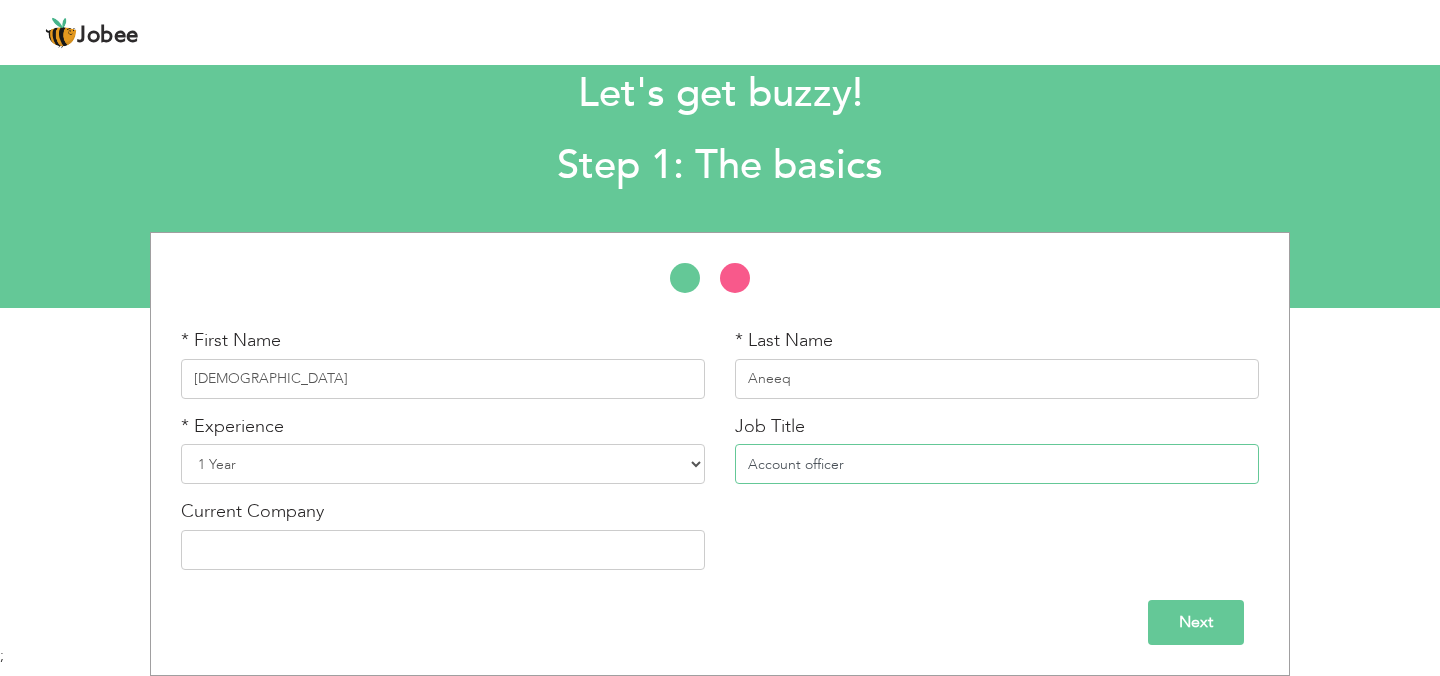 type on "Account officer" 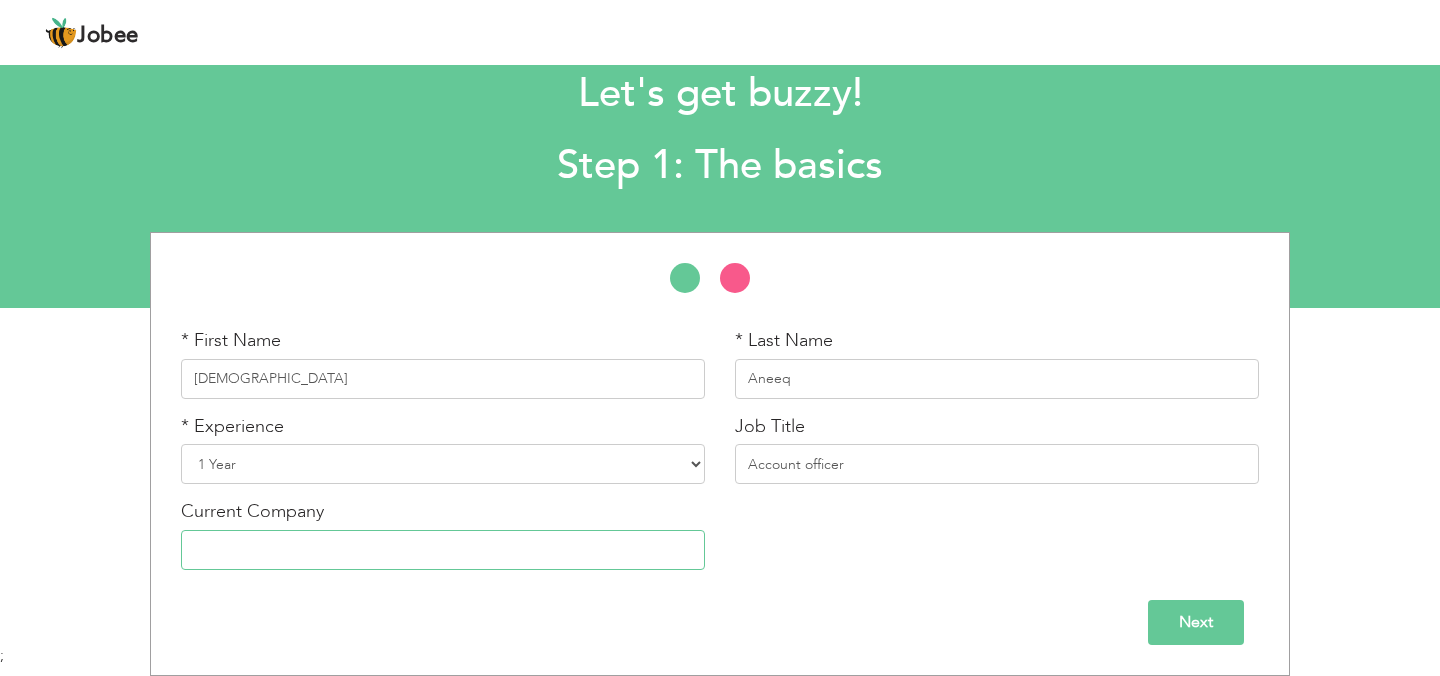click at bounding box center [443, 550] 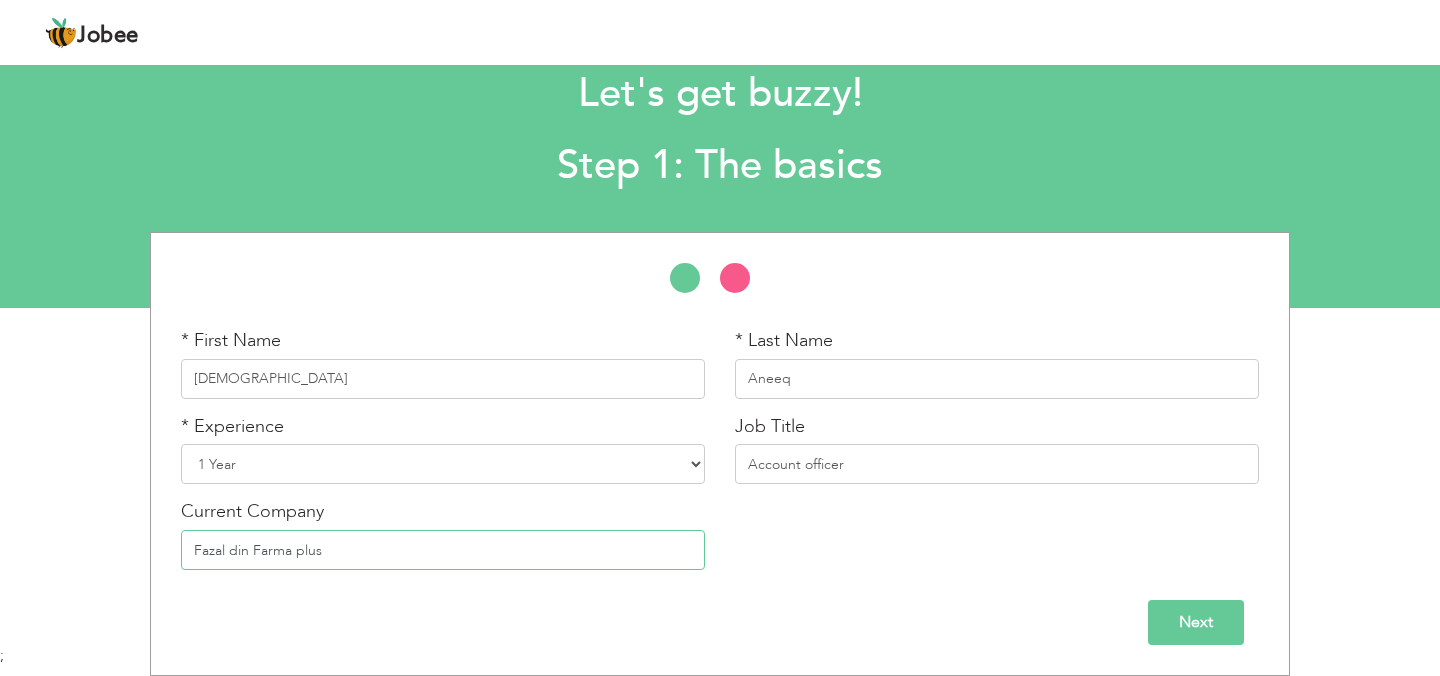 type on "Fazal din Farma plus" 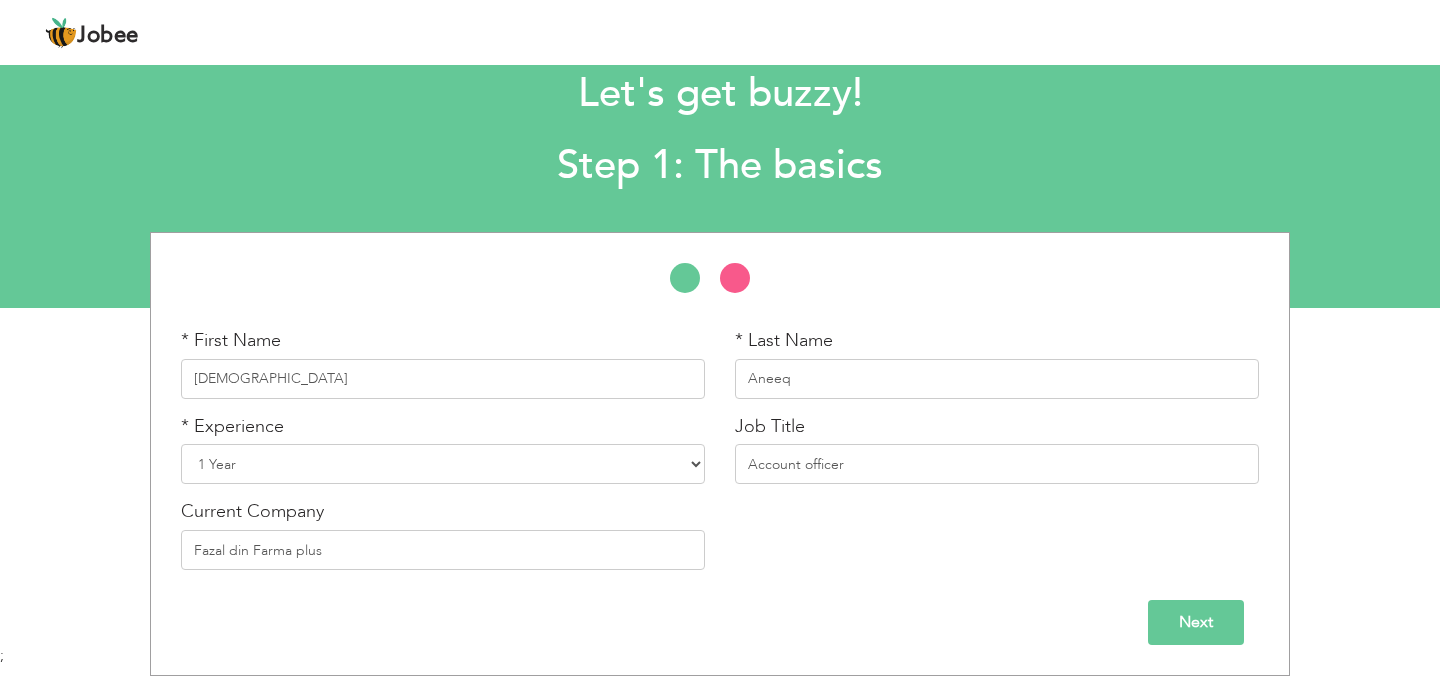 click on "Next" at bounding box center [1196, 622] 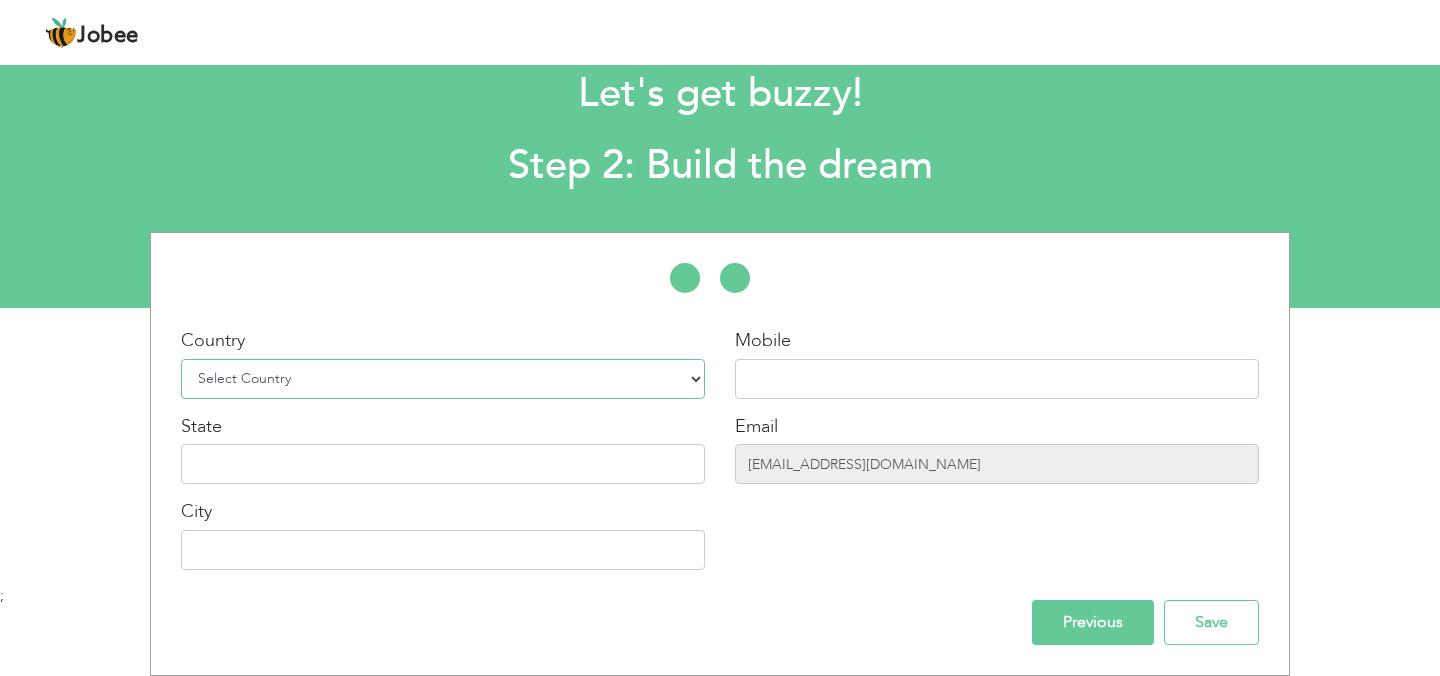 click on "Select Country
Afghanistan
Albania
Algeria
American Samoa
Andorra
Angola
Anguilla
Antarctica
Antigua and Barbuda
Argentina
Armenia
Aruba
Australia
Austria
Azerbaijan
Bahamas
Bahrain
Bangladesh
Barbados
Belarus
Belgium
Belize
Benin
Bermuda
Bhutan
Bolivia
Bosnia-Herzegovina
Botswana
Bouvet Island
Brazil
British Indian Ocean Territory
Brunei Darussalam
Bulgaria
Burkina Faso
Burundi
Cambodia
Cameroon
Canada
Cape Verde
Cayman Islands
Central African Republic
Chad
Chile
China
Christmas Island
Cocos (Keeling) Islands
Colombia
Comoros
Congo
Congo, Dem. Republic
Cook Islands
Costa Rica
Croatia
Cuba
Cyprus
Czech Rep
Denmark
Djibouti
Dominica
Dominican Republic
Ecuador
Egypt
El Salvador
Equatorial Guinea
Eritrea
Estonia
Ethiopia
European Union
Falkland Islands (Malvinas)
Faroe Islands
Fiji
Finland
France
French Guiana
French Southern Territories
Gabon
Gambia
Georgia" at bounding box center [443, 379] 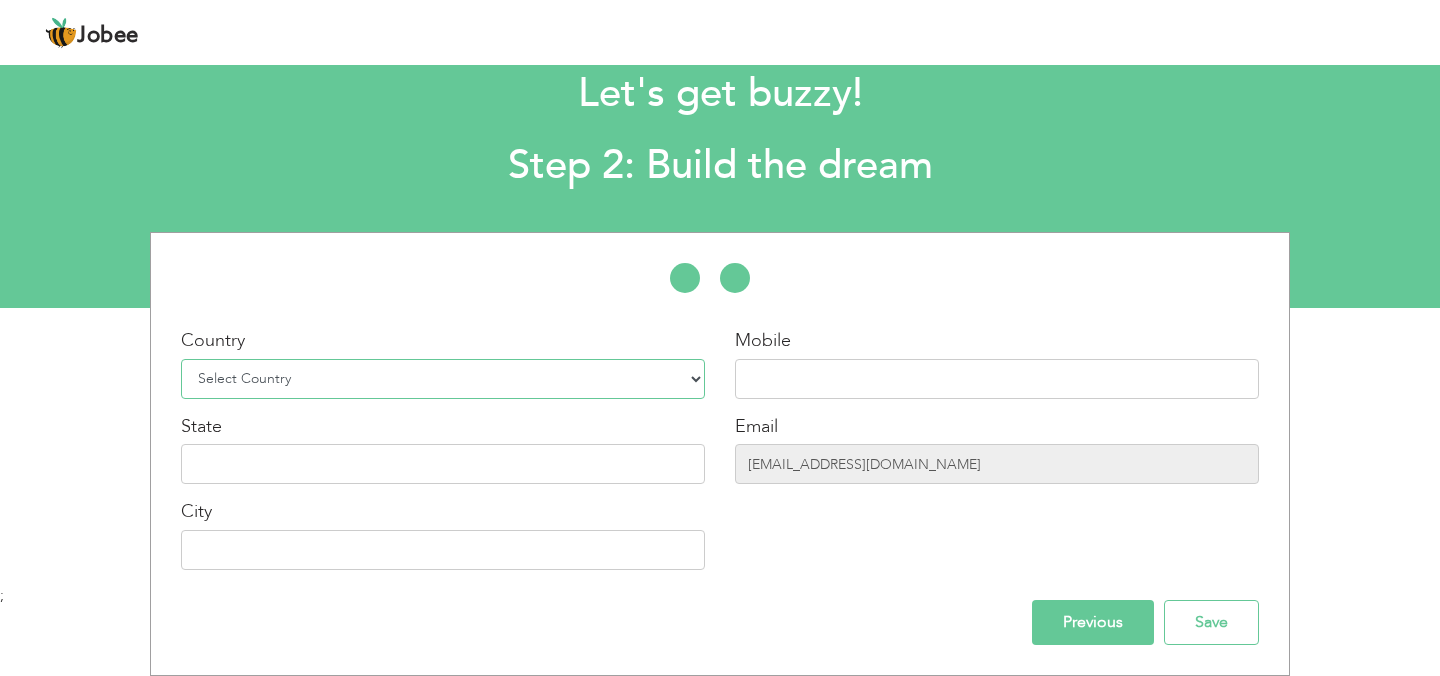 select on "166" 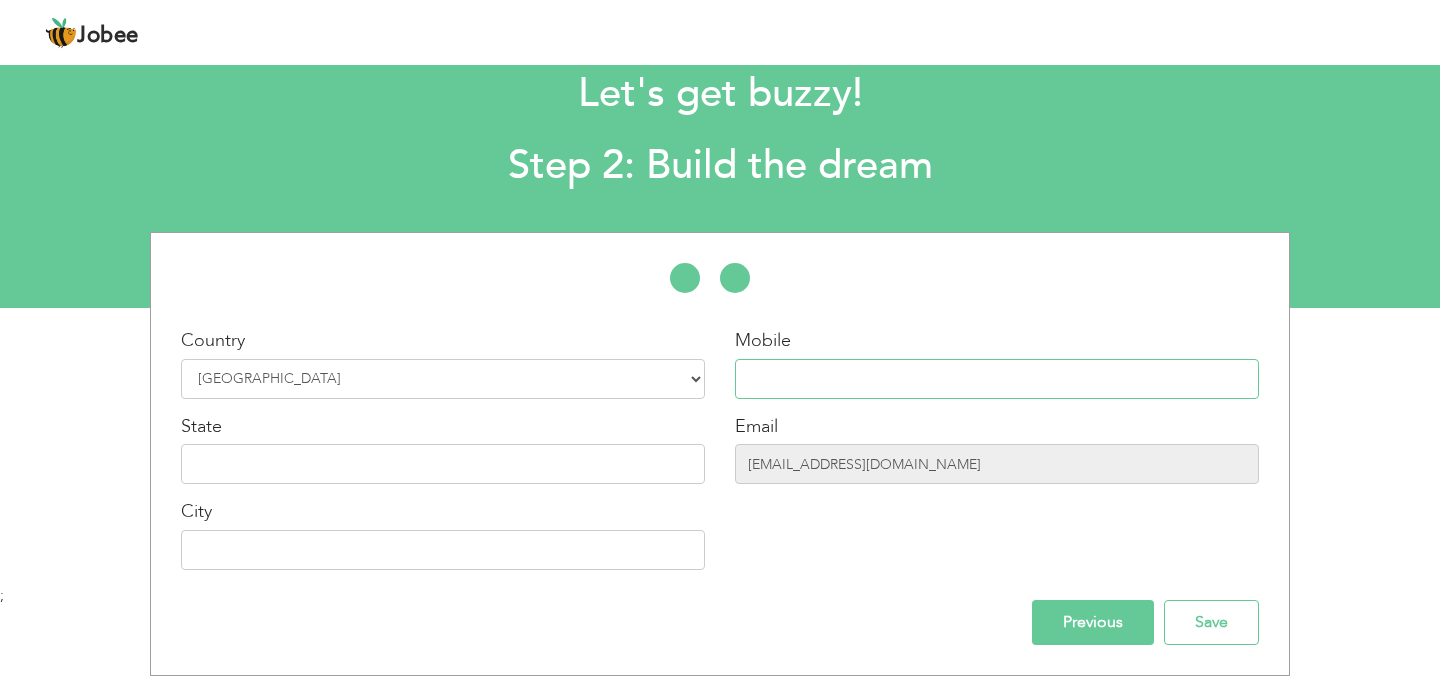 click at bounding box center (997, 379) 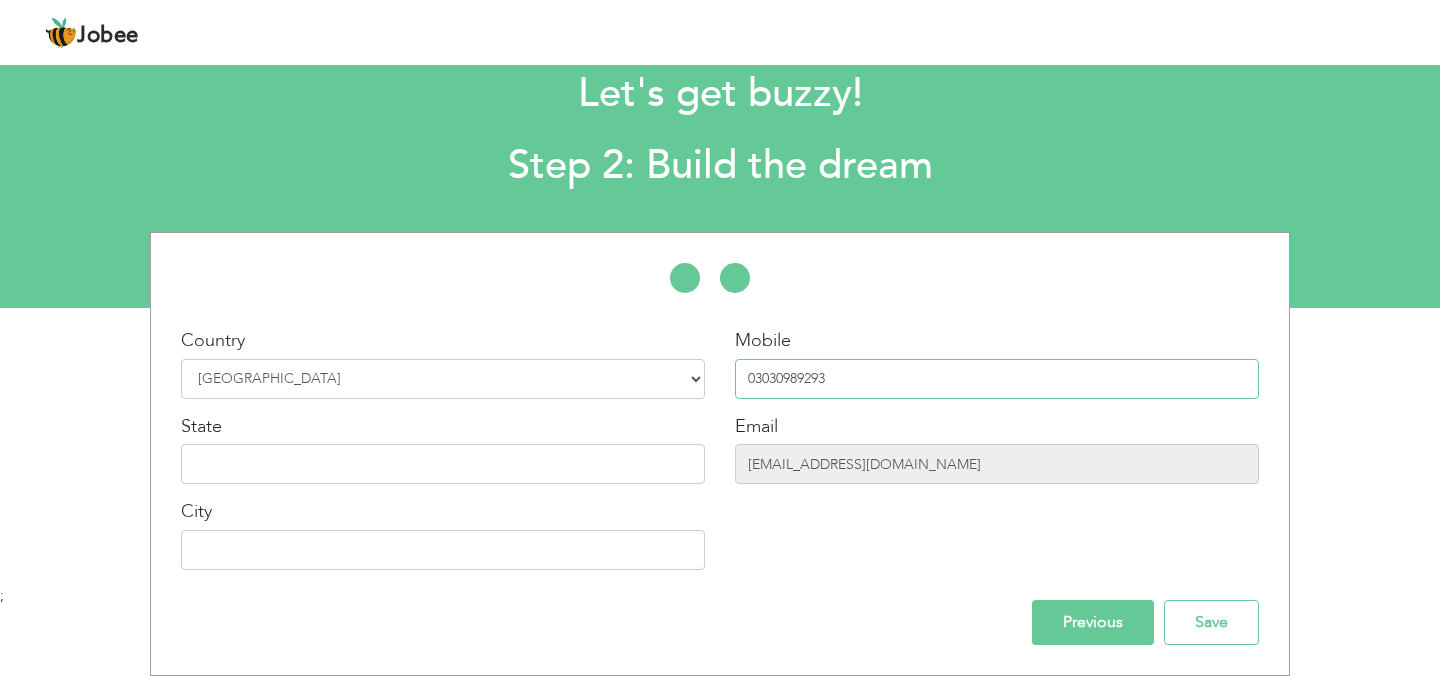 type on "03030989293" 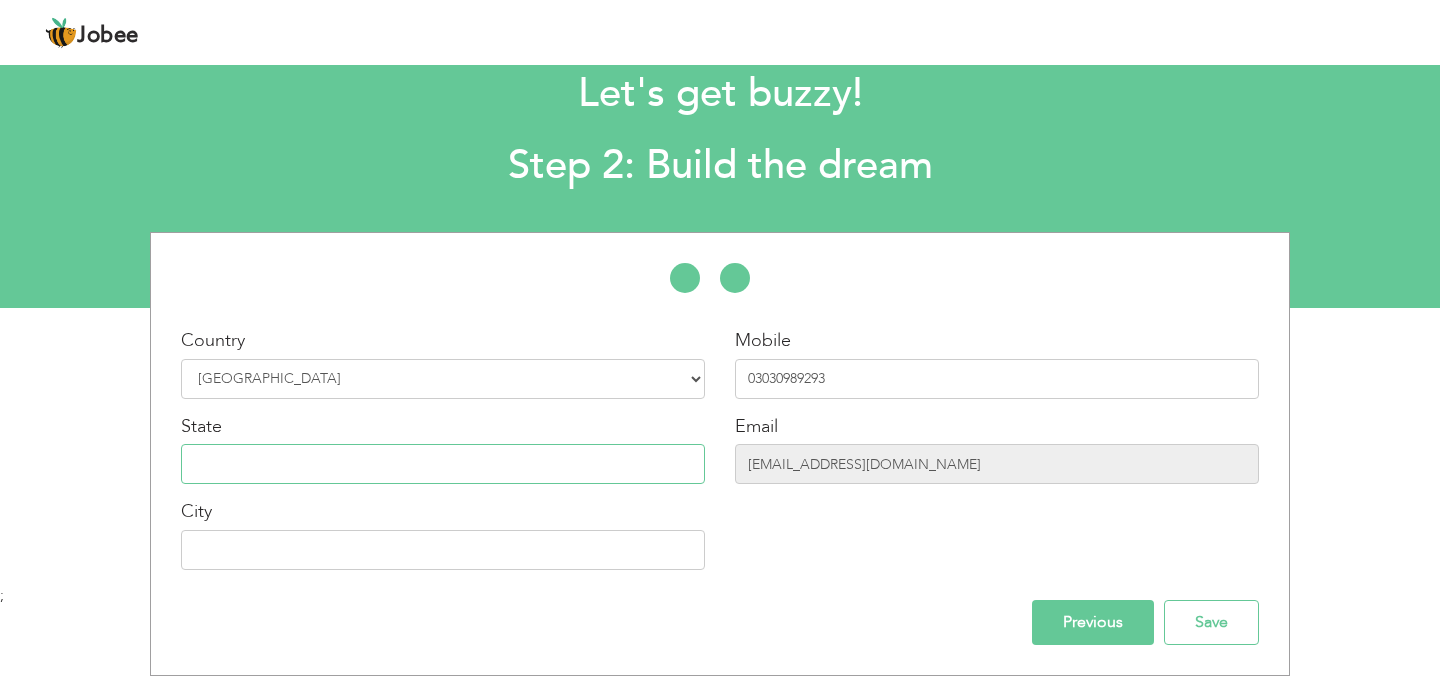 click at bounding box center (443, 464) 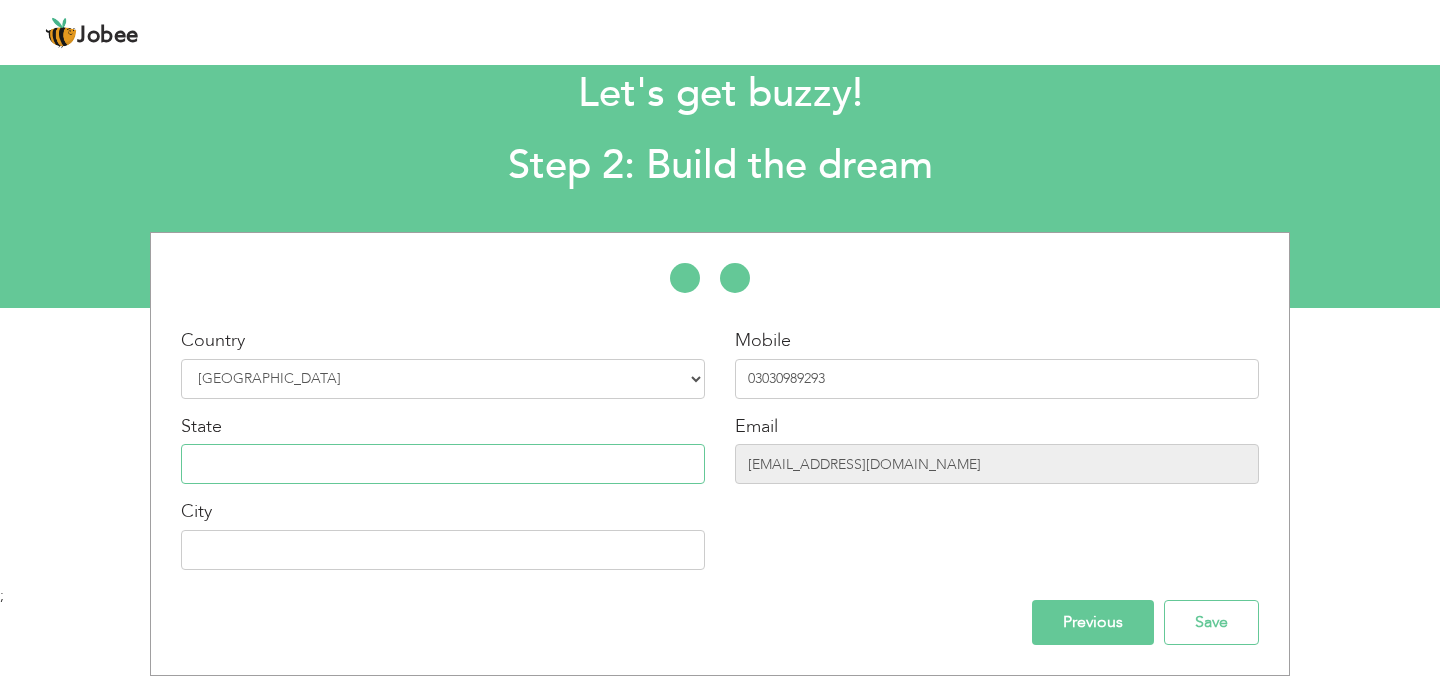 type on "[GEOGRAPHIC_DATA], [GEOGRAPHIC_DATA]" 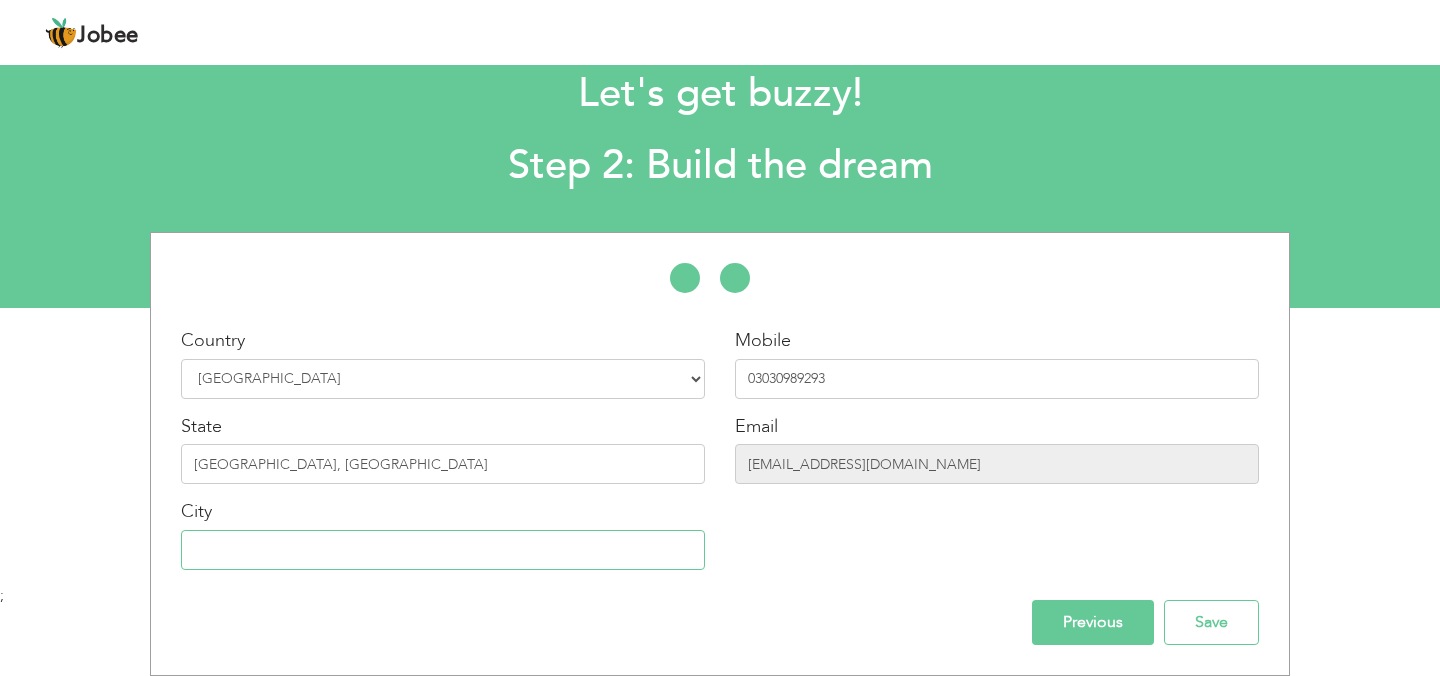 click at bounding box center (443, 550) 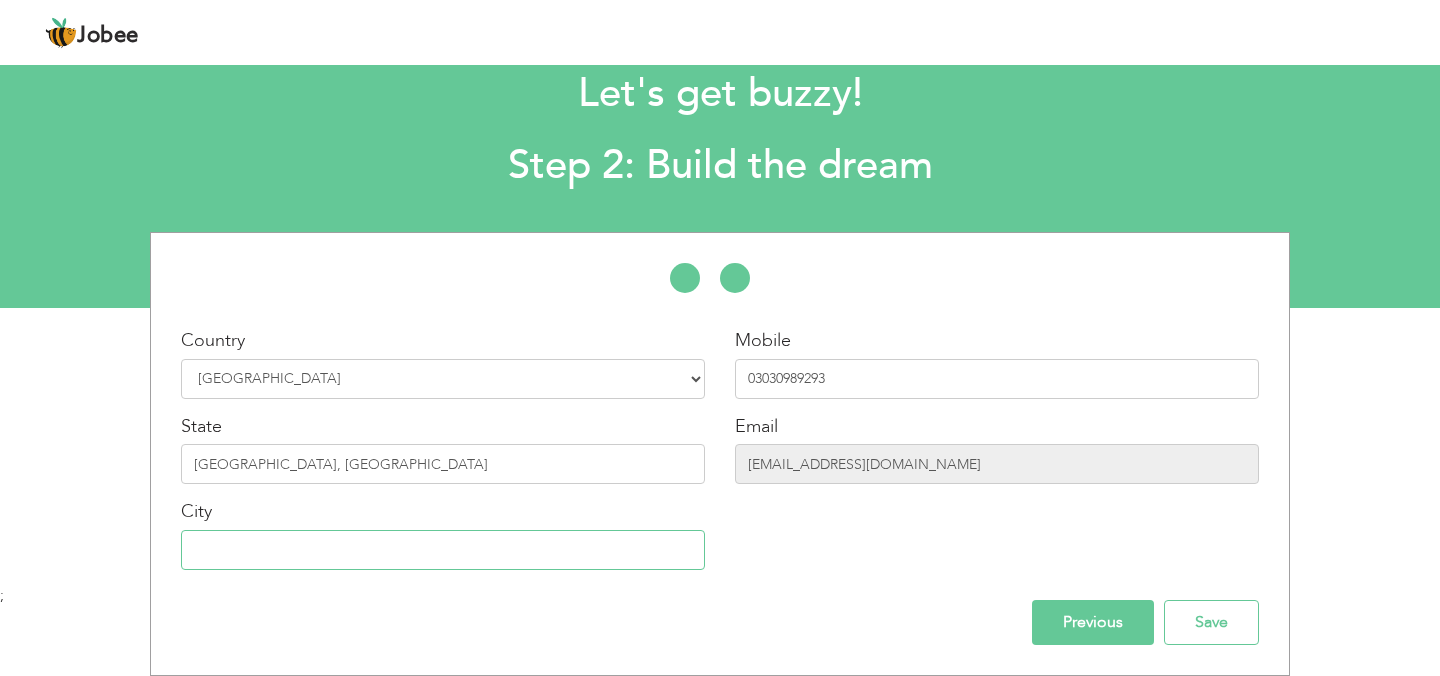 type on "Pindi Bhattian District Hafizabad" 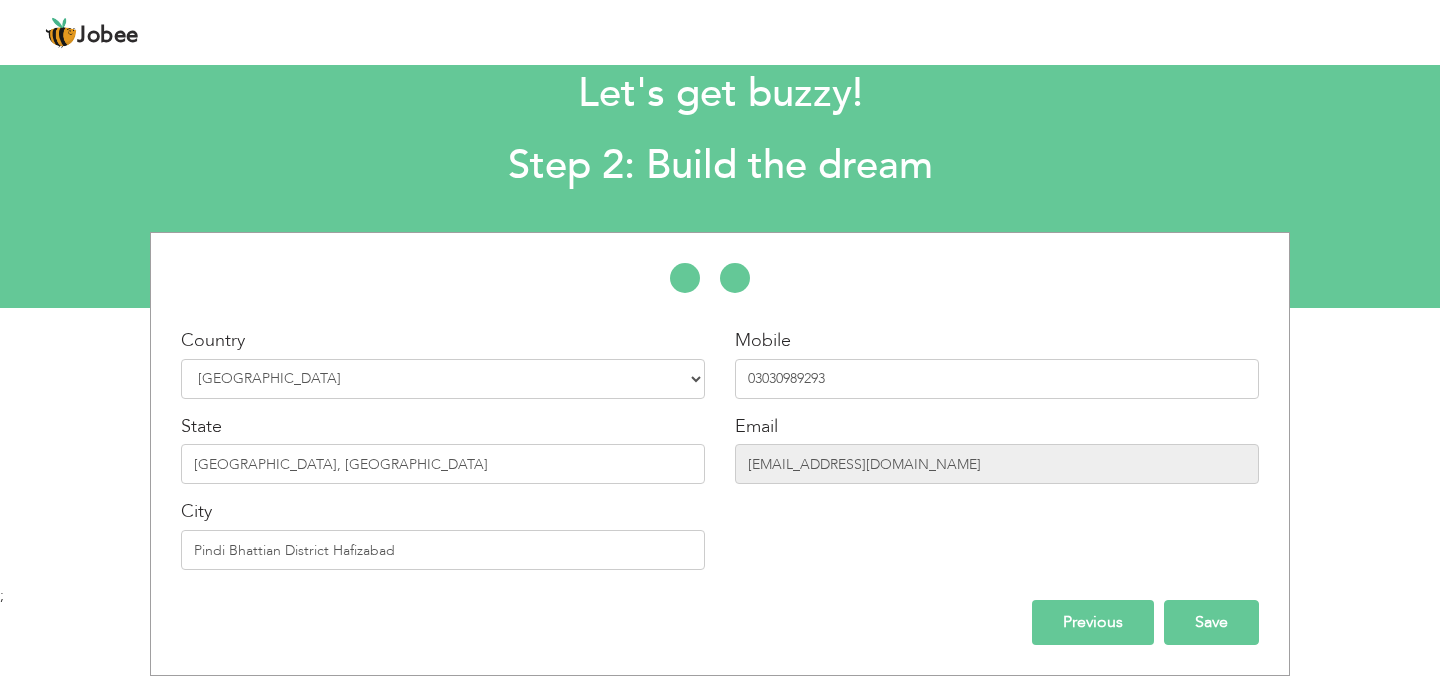click on "Save" at bounding box center [1211, 622] 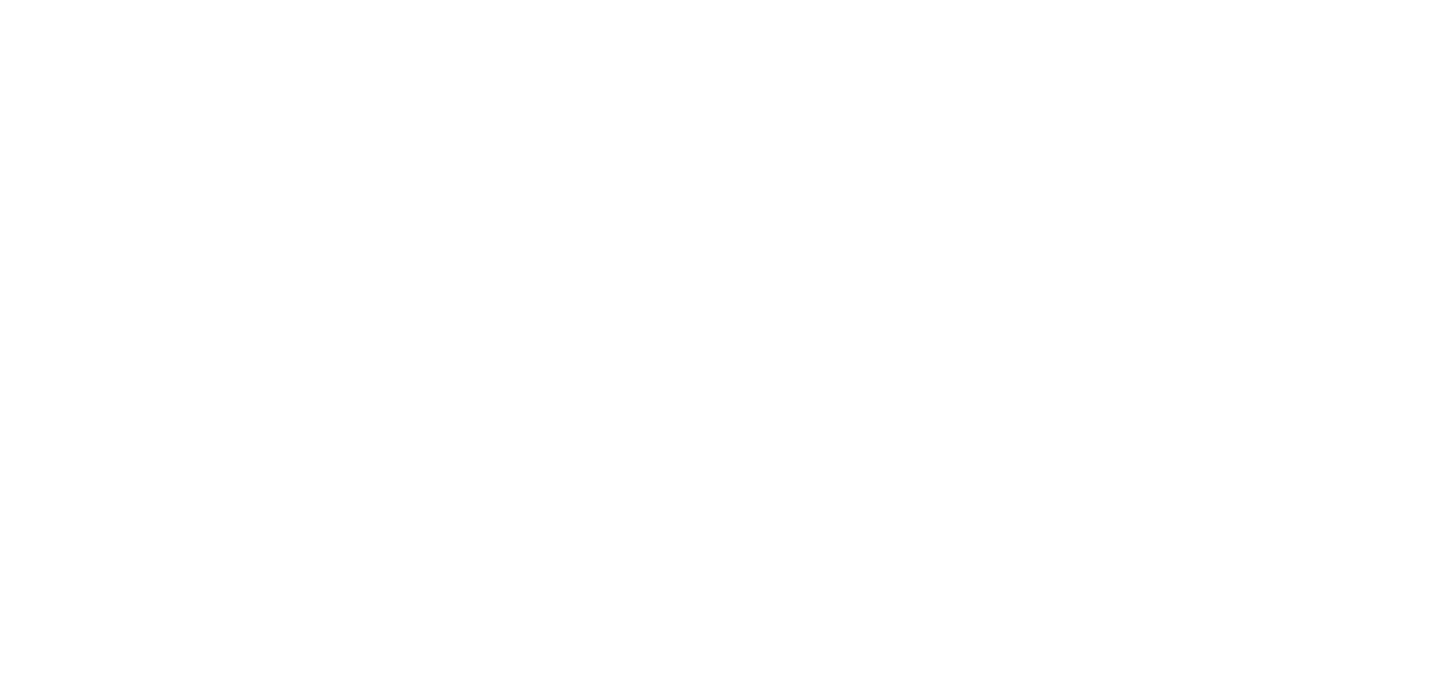 scroll, scrollTop: 0, scrollLeft: 0, axis: both 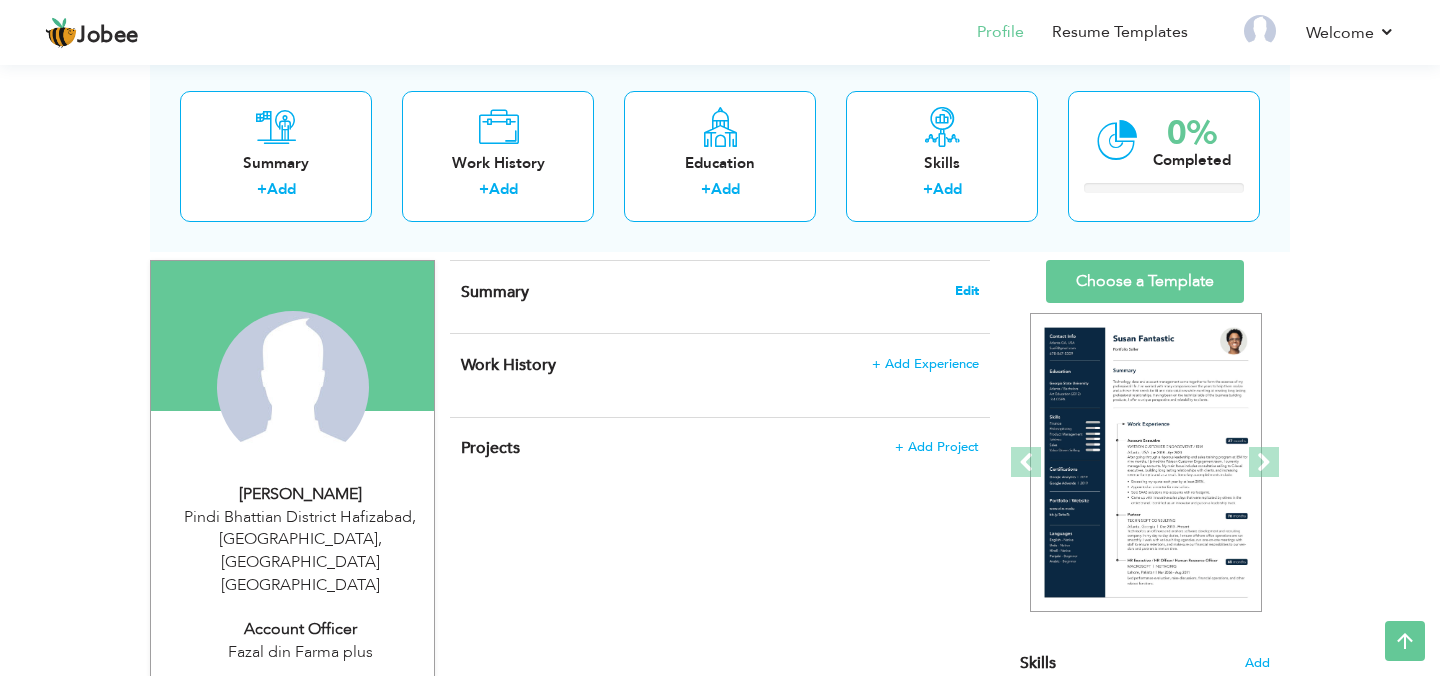 click on "Edit" at bounding box center [967, 291] 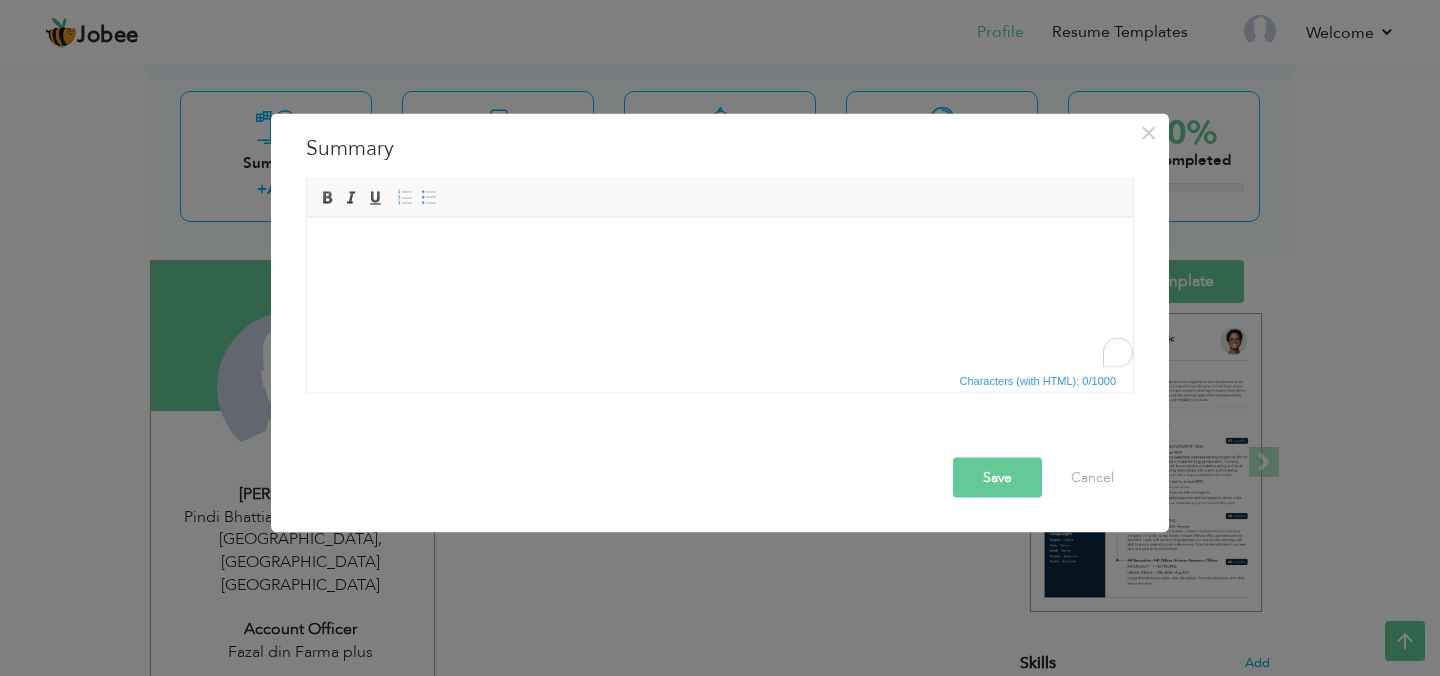 click at bounding box center [720, 247] 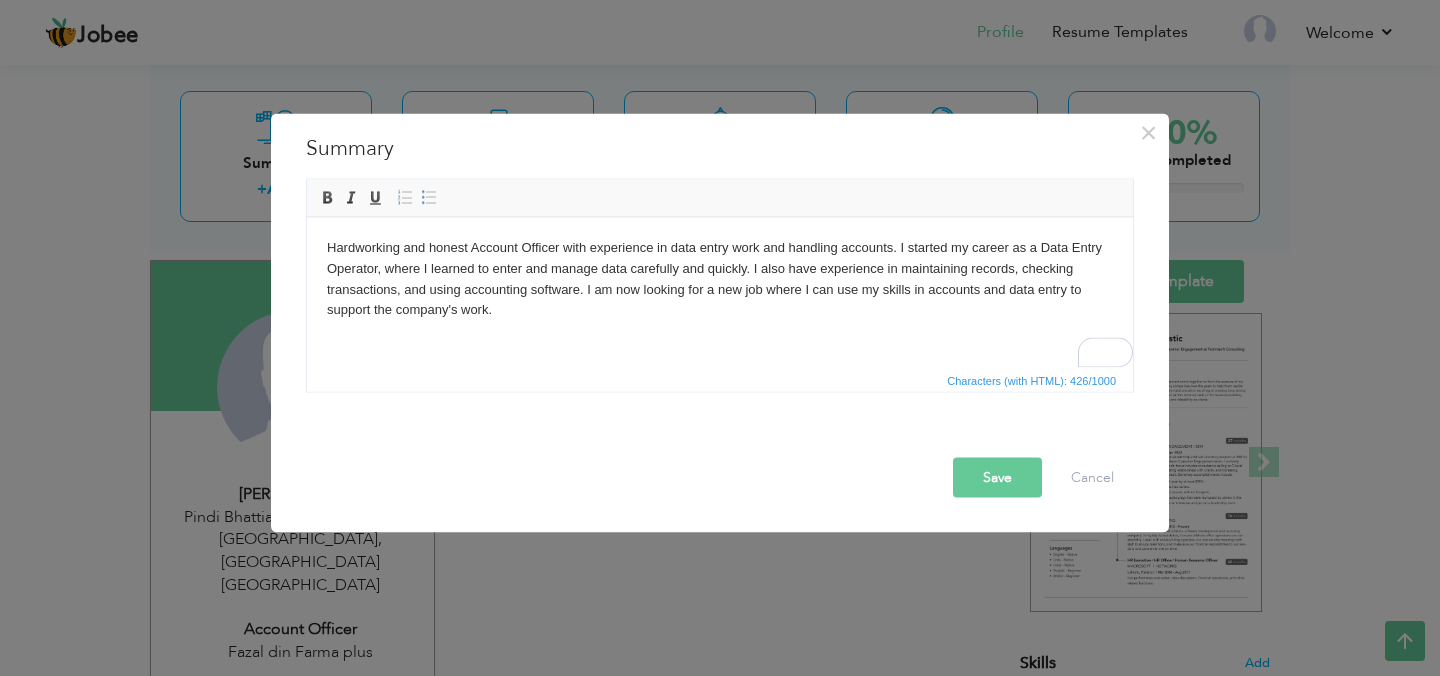 click on "Save" at bounding box center [997, 478] 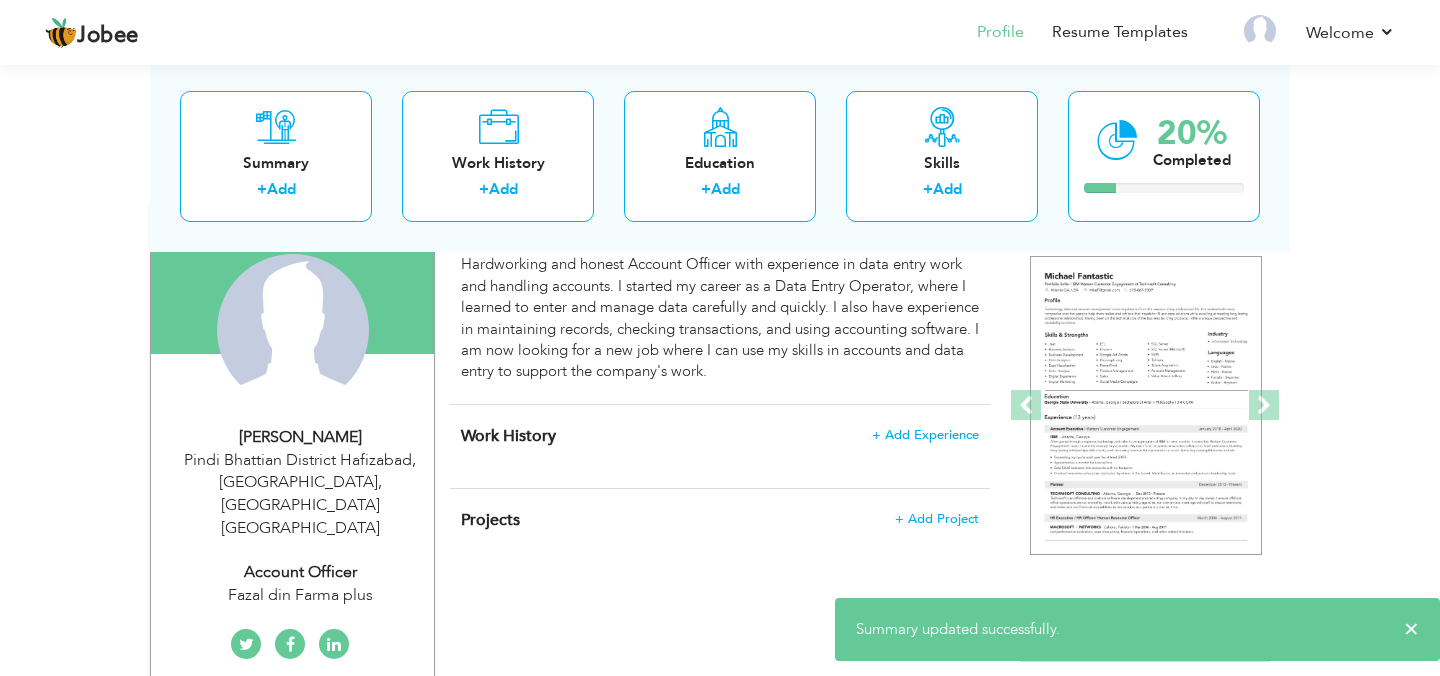 scroll, scrollTop: 175, scrollLeft: 0, axis: vertical 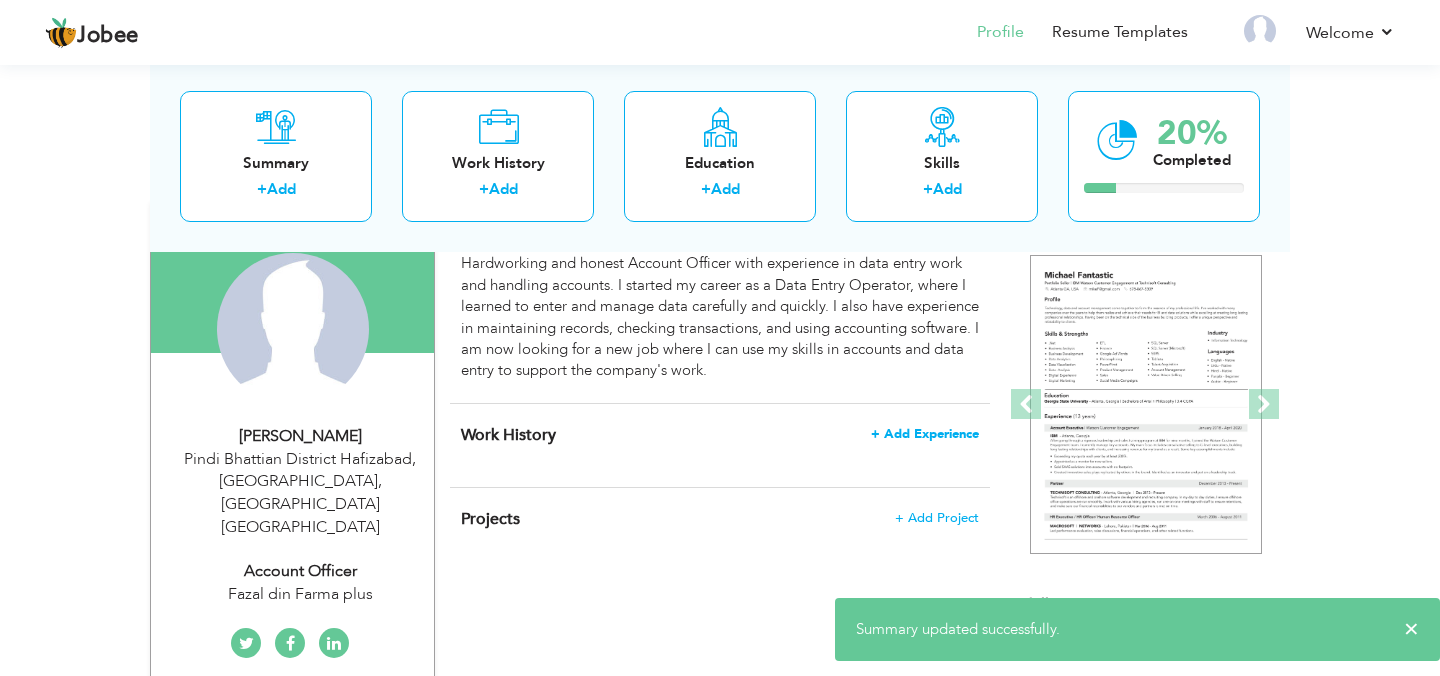 click on "+ Add Experience" at bounding box center (925, 434) 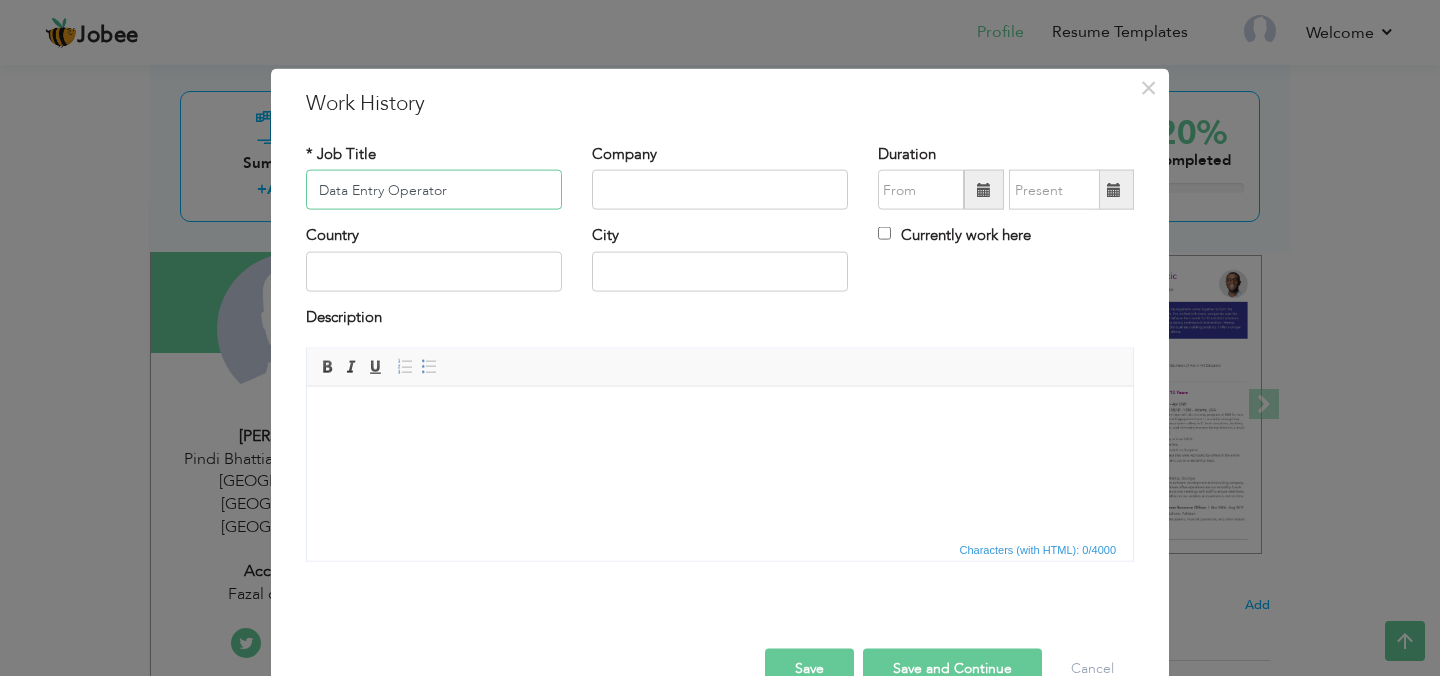type on "Data Entry Operator" 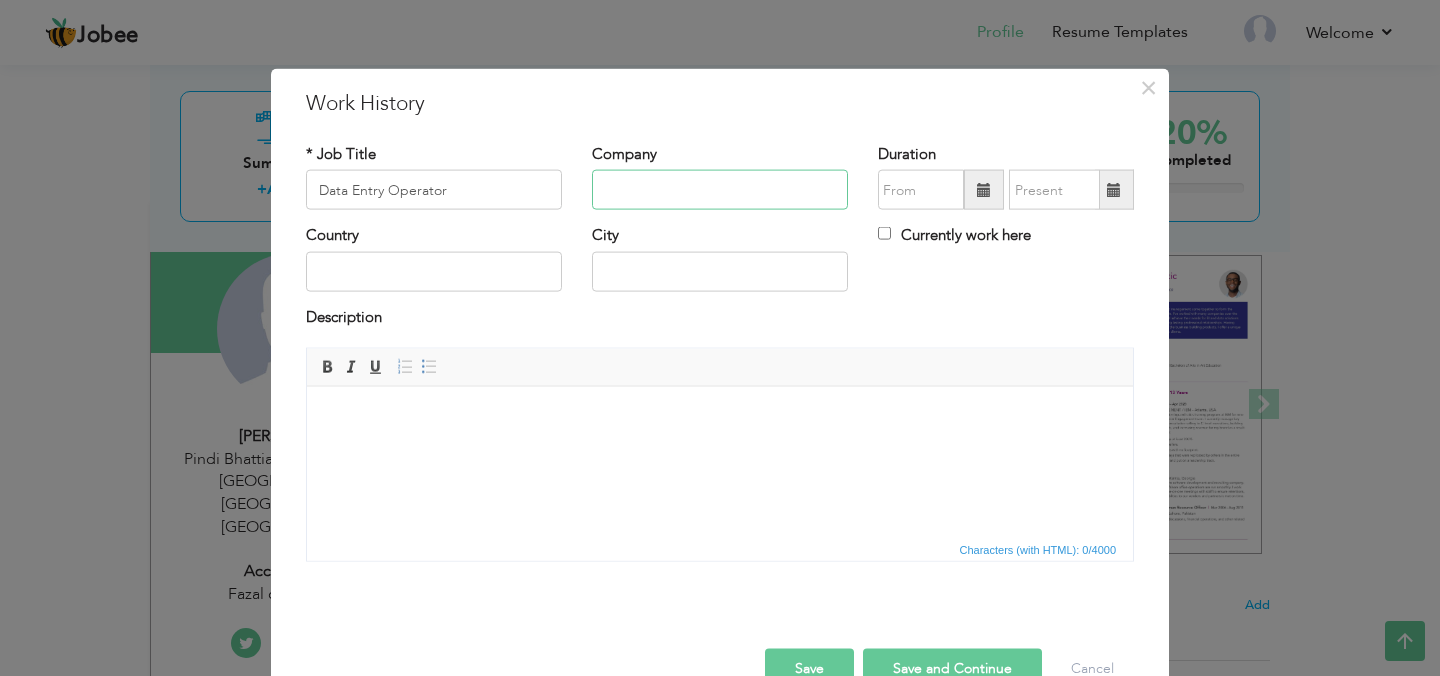 click at bounding box center [720, 190] 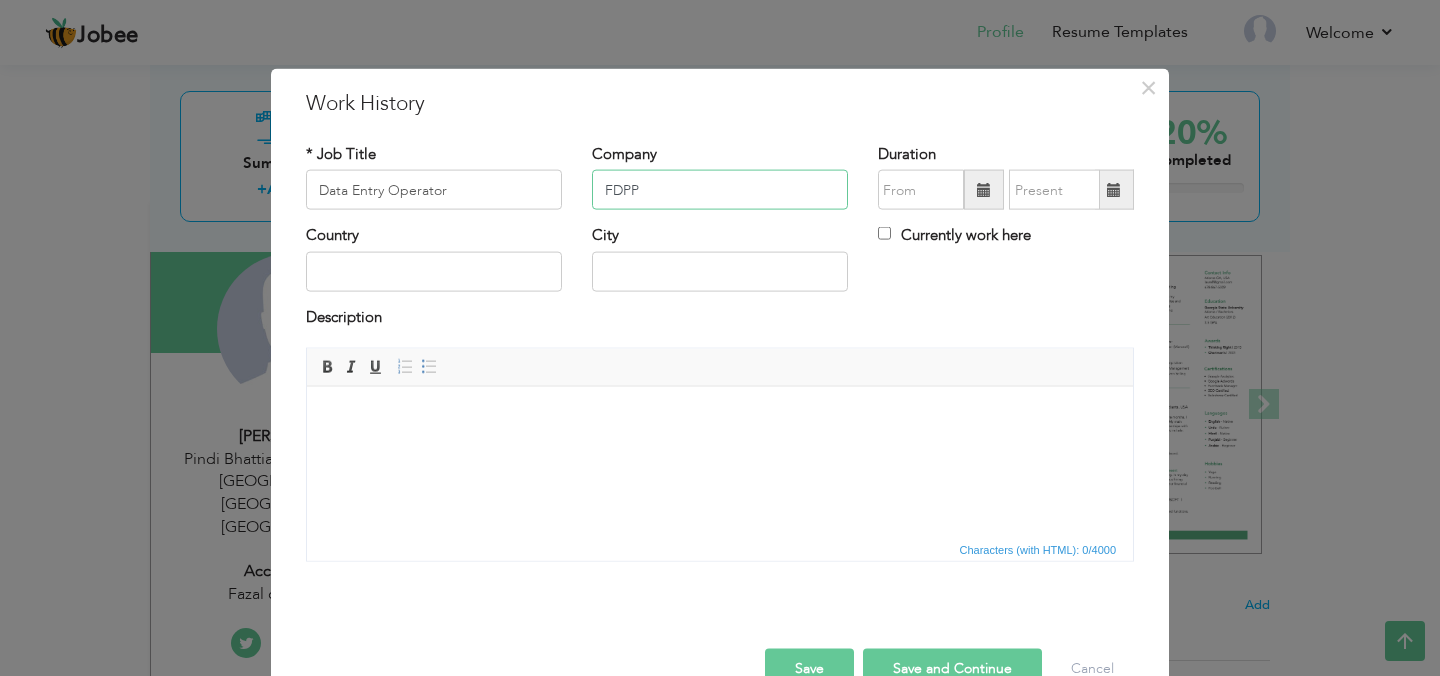 type on "FDPP" 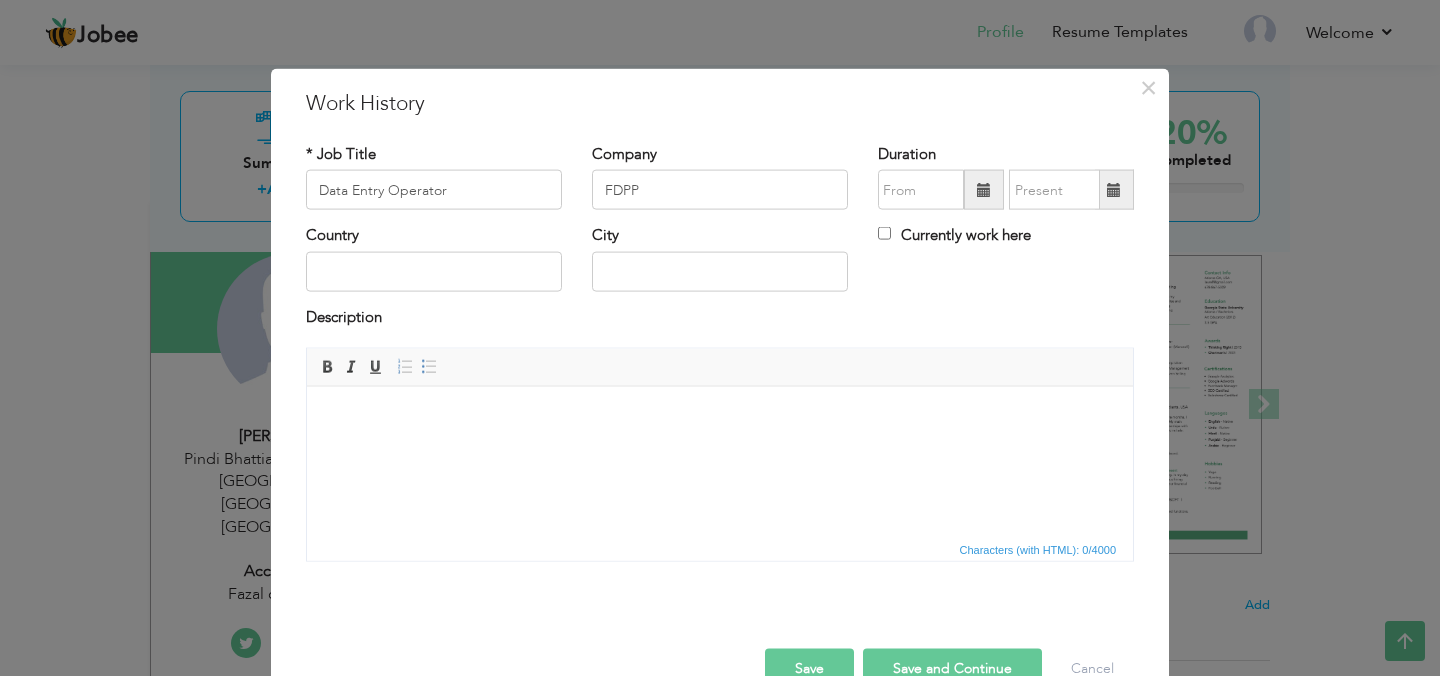 click at bounding box center [984, 190] 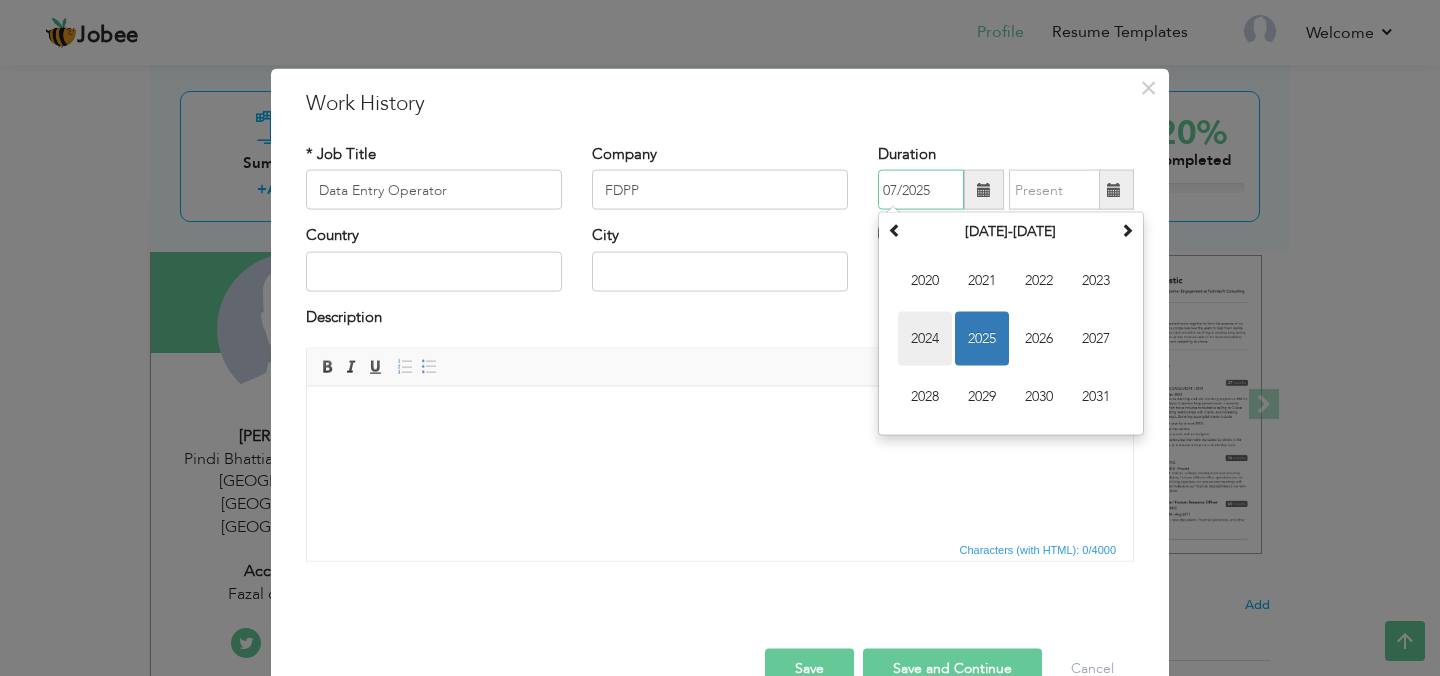 click on "2024" at bounding box center (925, 339) 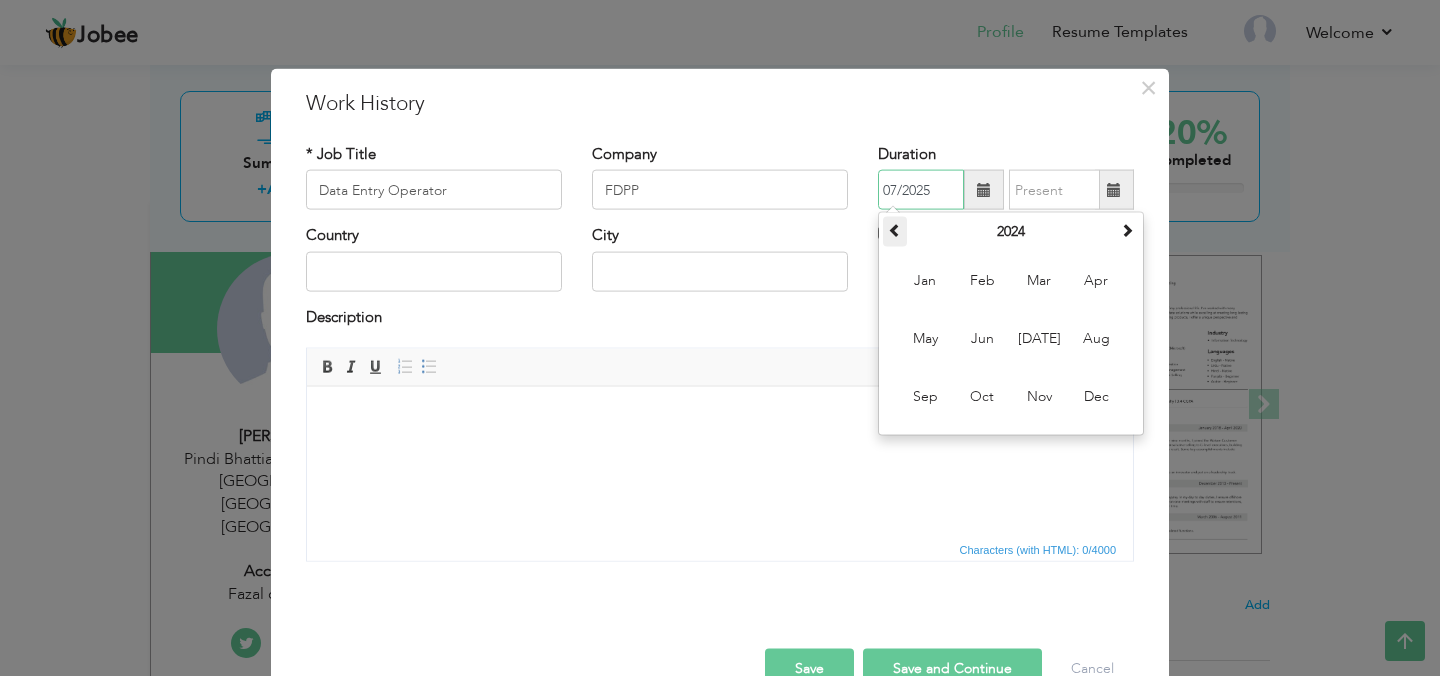 click at bounding box center [895, 230] 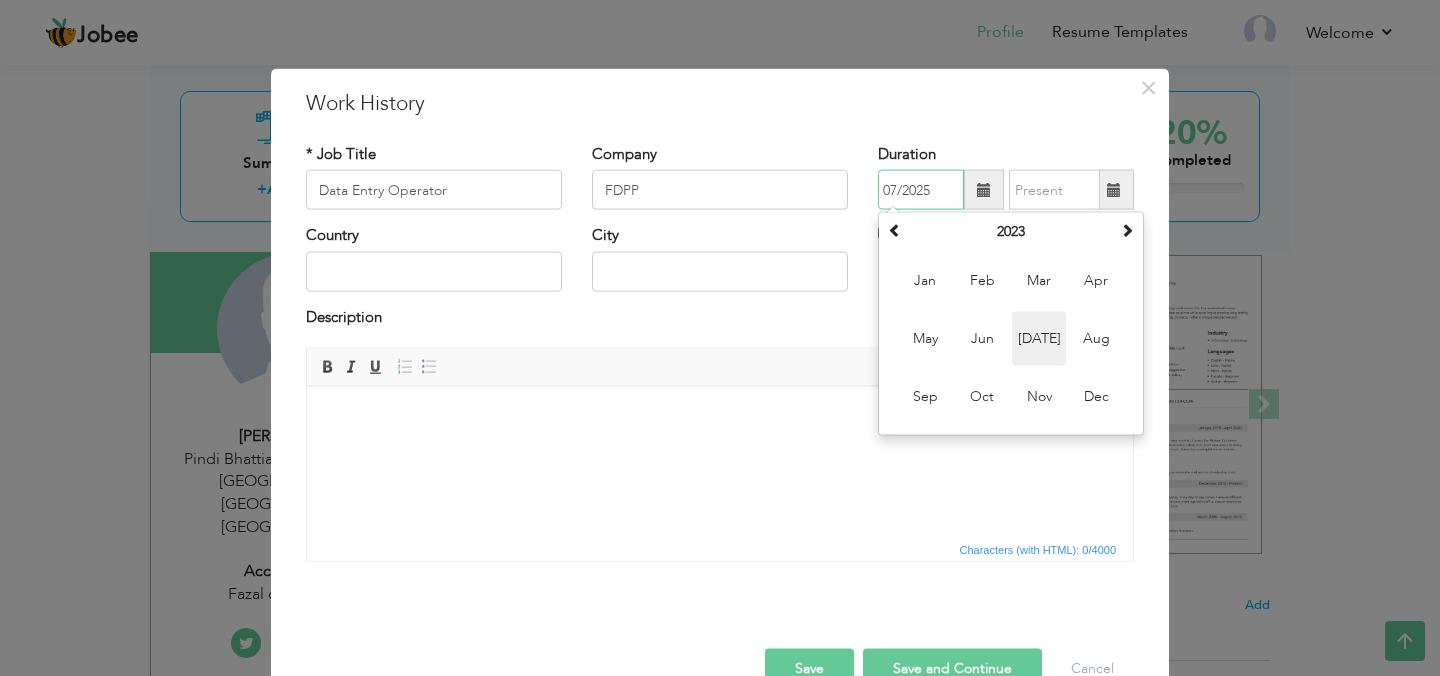 click on "Jul" at bounding box center (1039, 339) 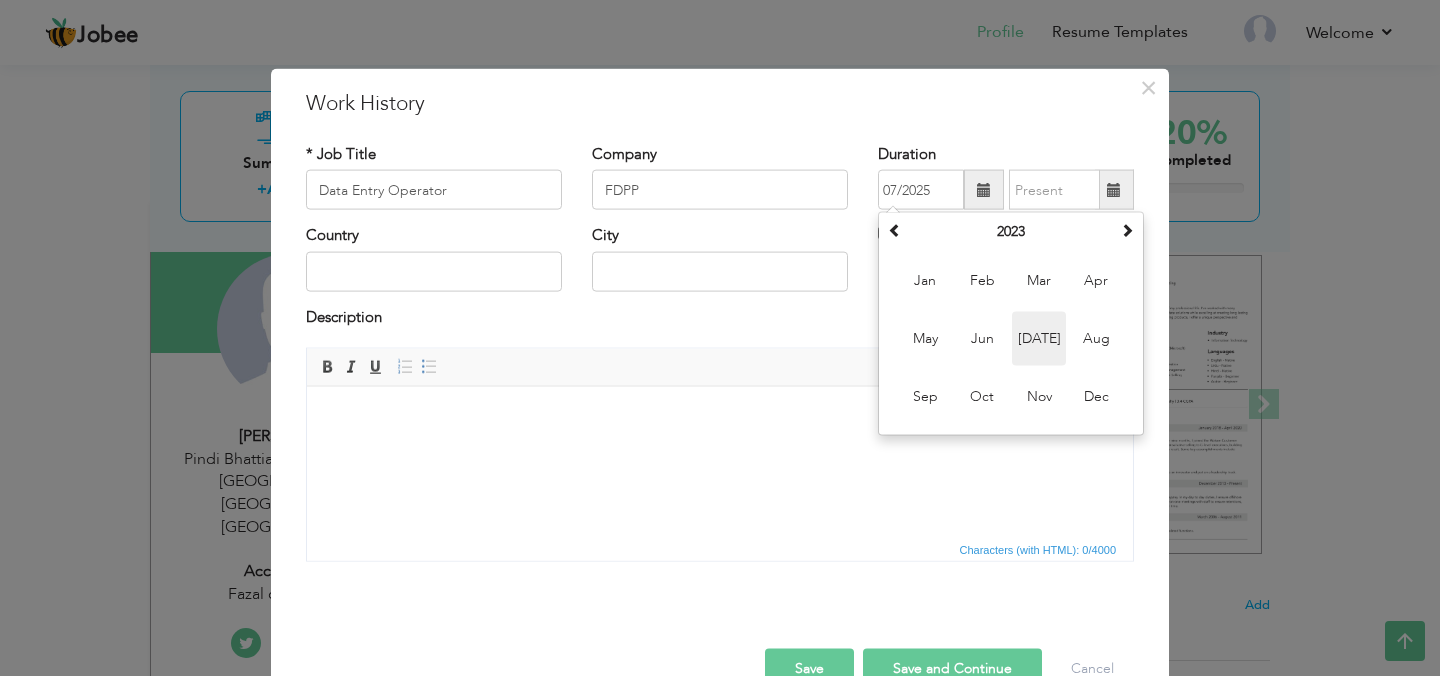 type on "07/2023" 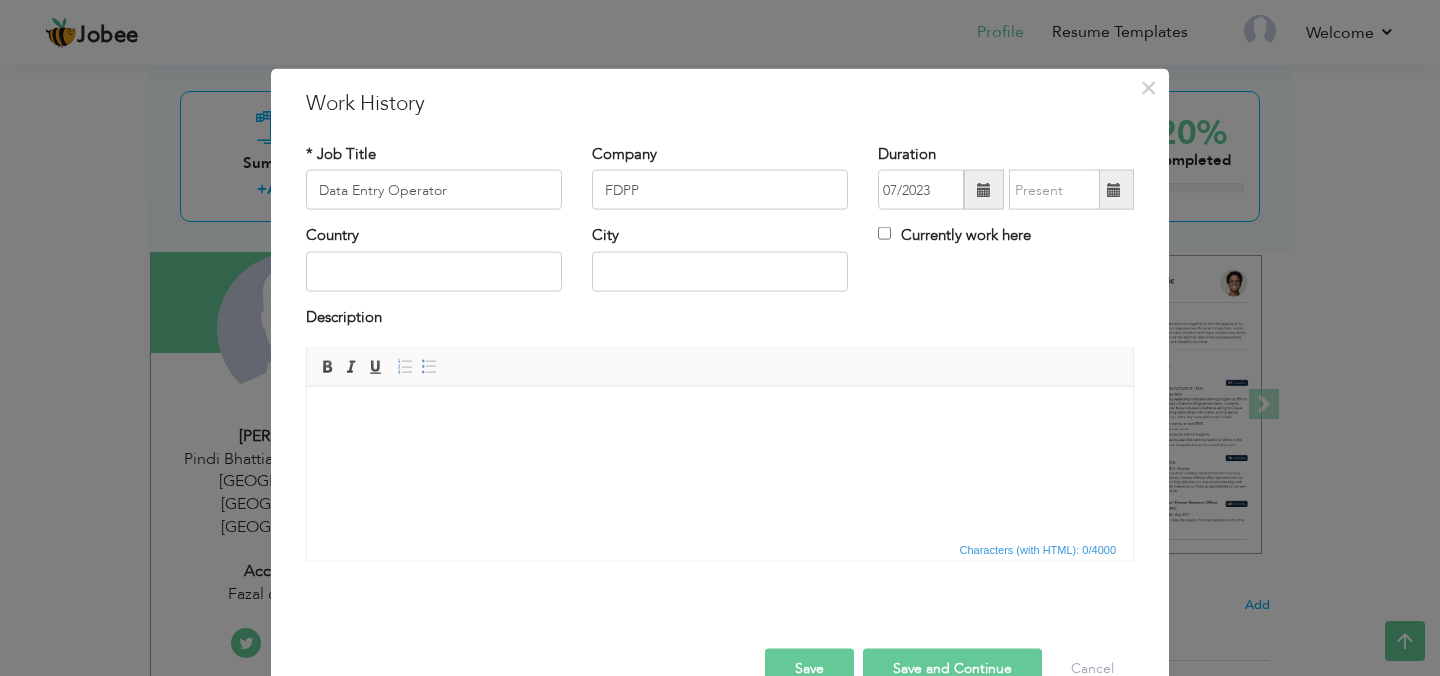 click at bounding box center [1114, 190] 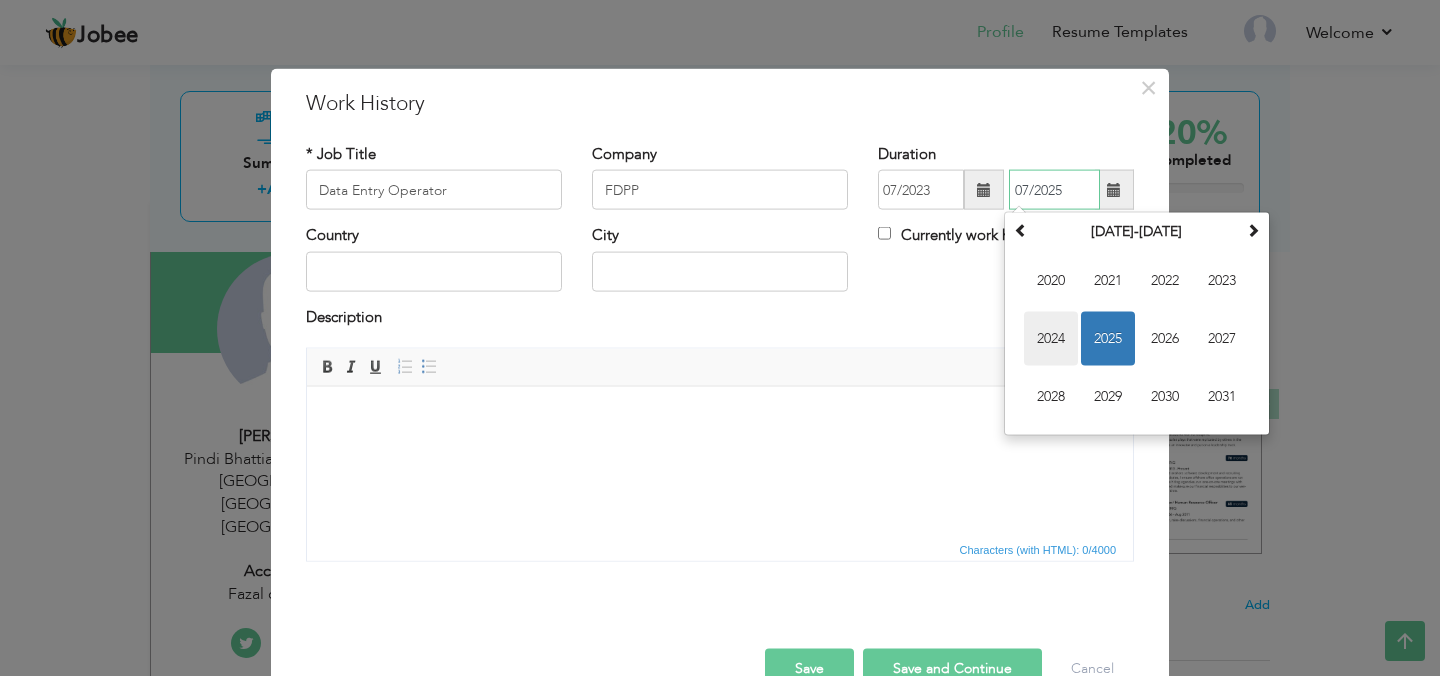 click on "2024" at bounding box center [1051, 339] 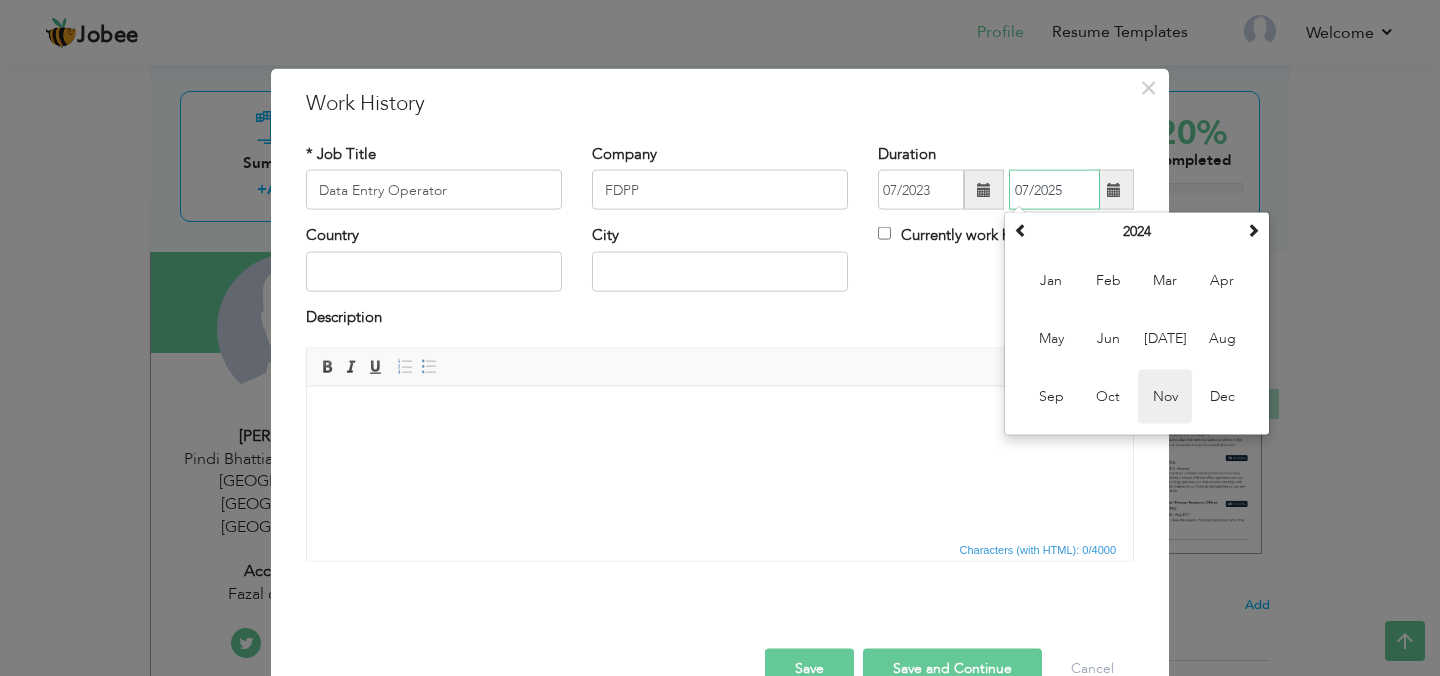 click on "Nov" at bounding box center [1165, 397] 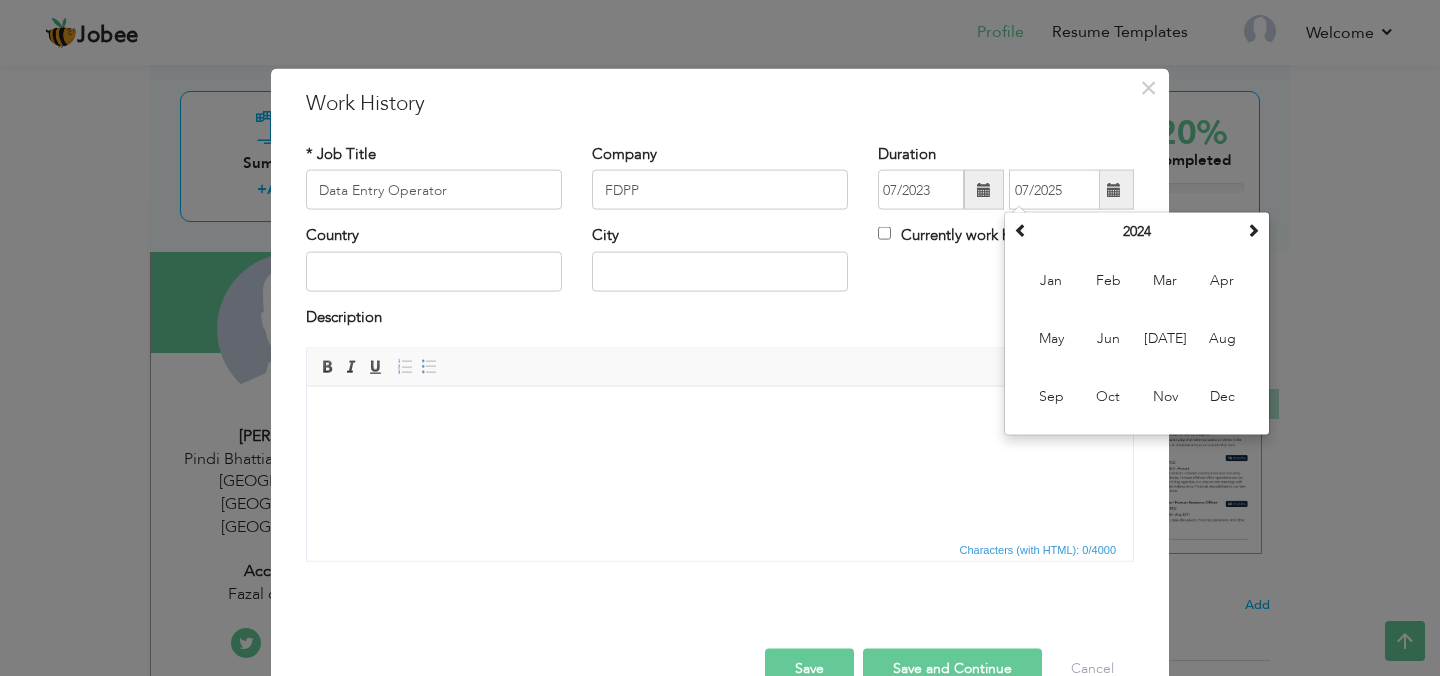 type on "11/2024" 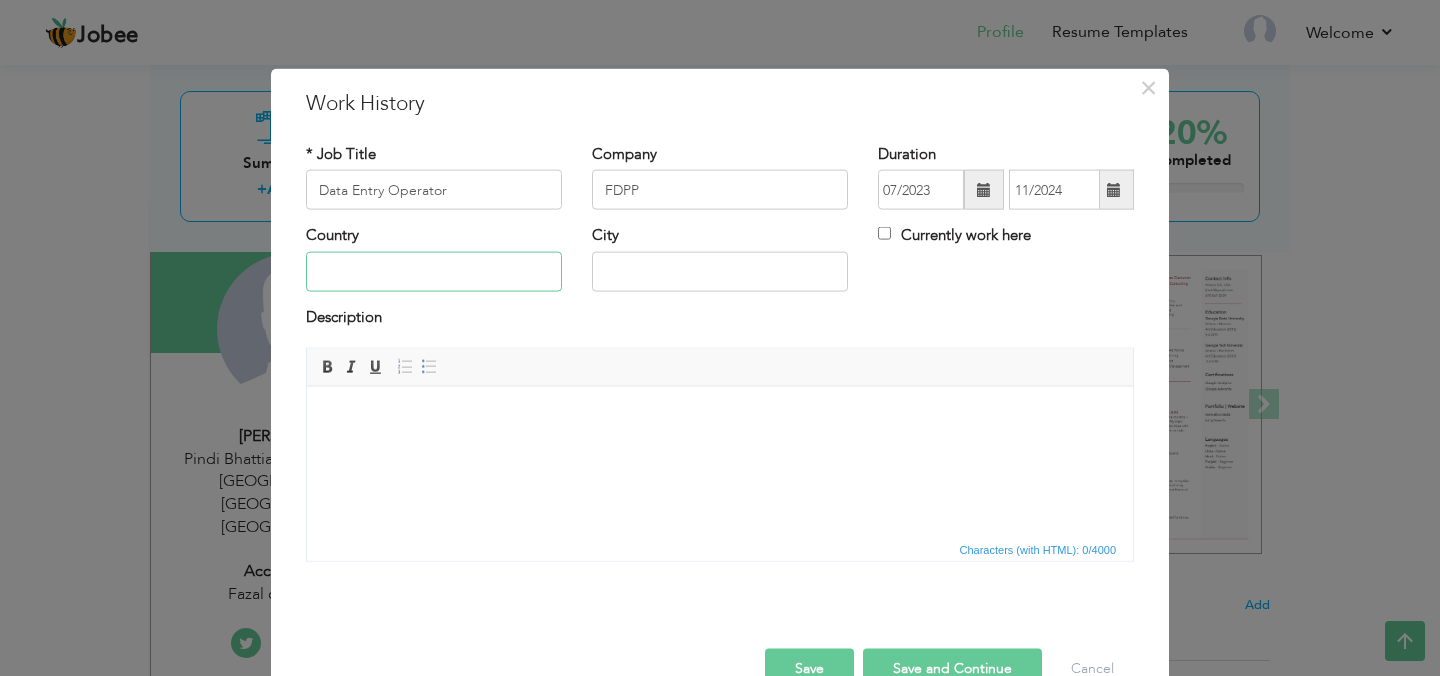 click at bounding box center (434, 271) 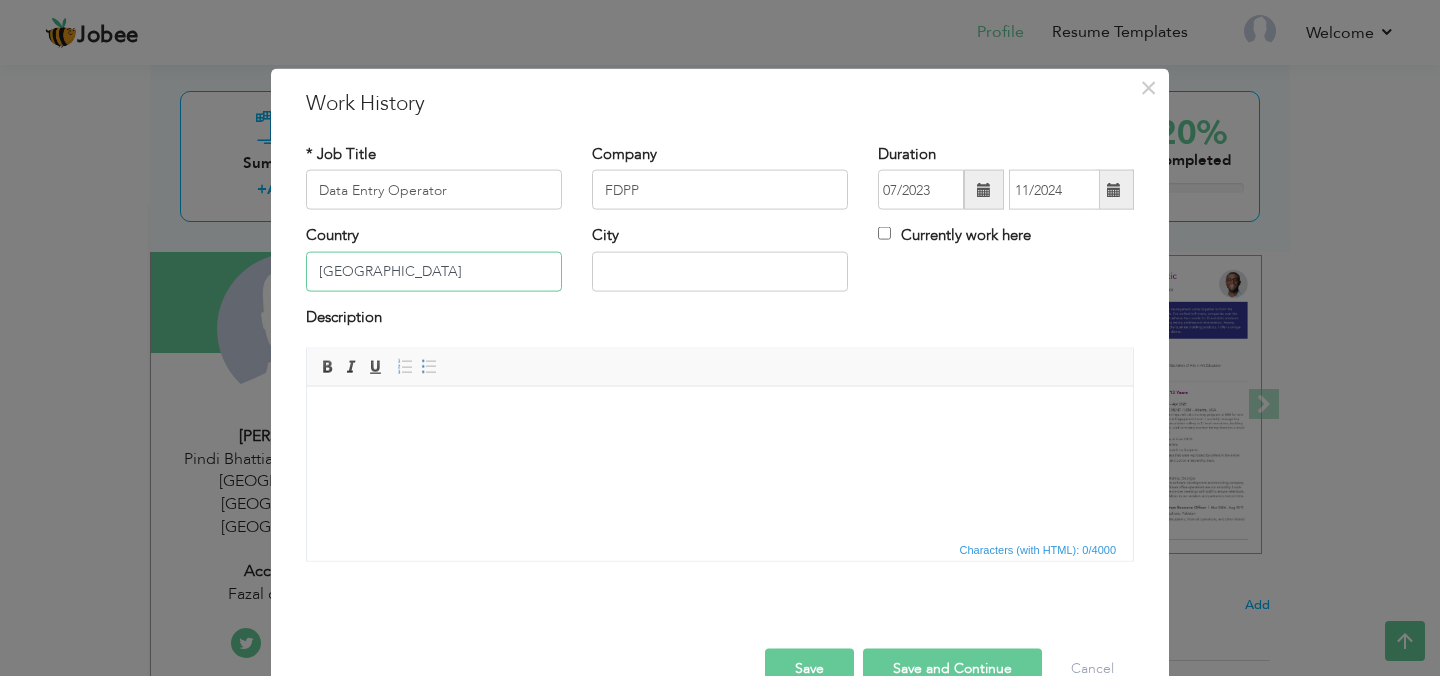 type on "[GEOGRAPHIC_DATA]" 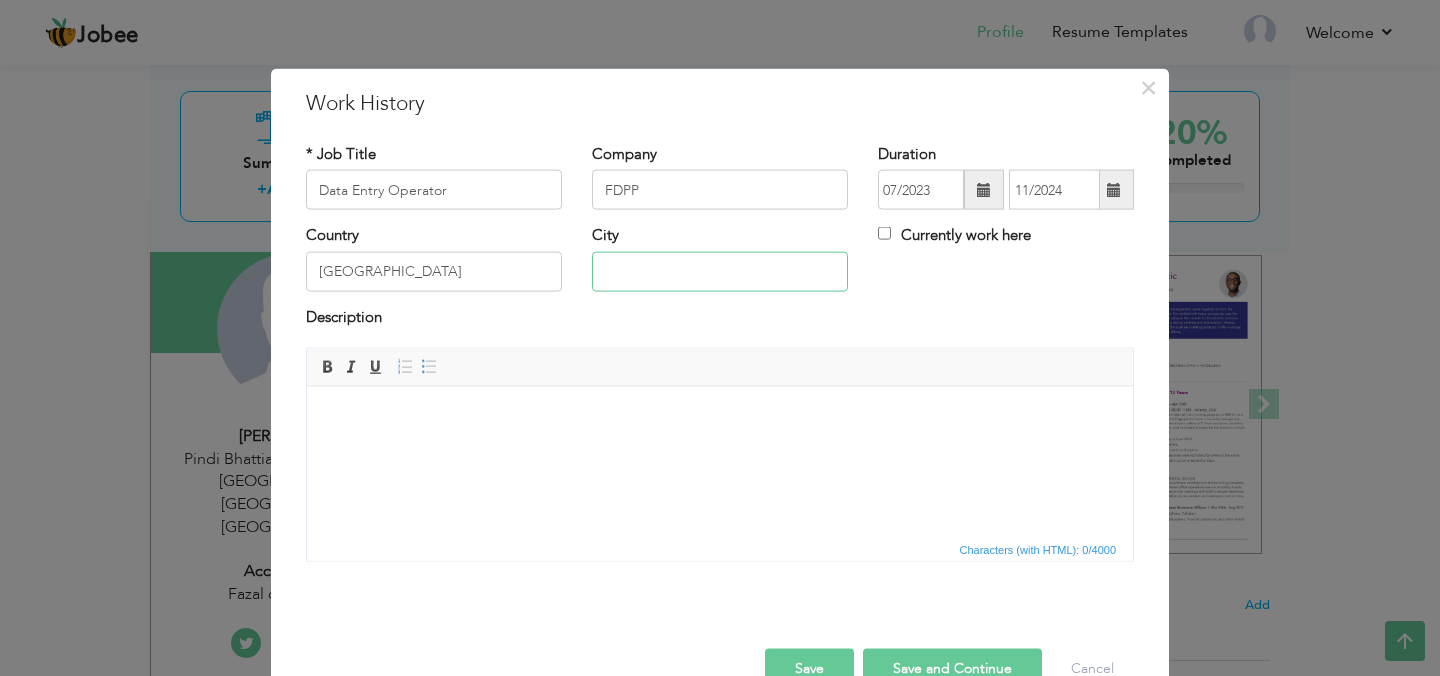 click at bounding box center (720, 271) 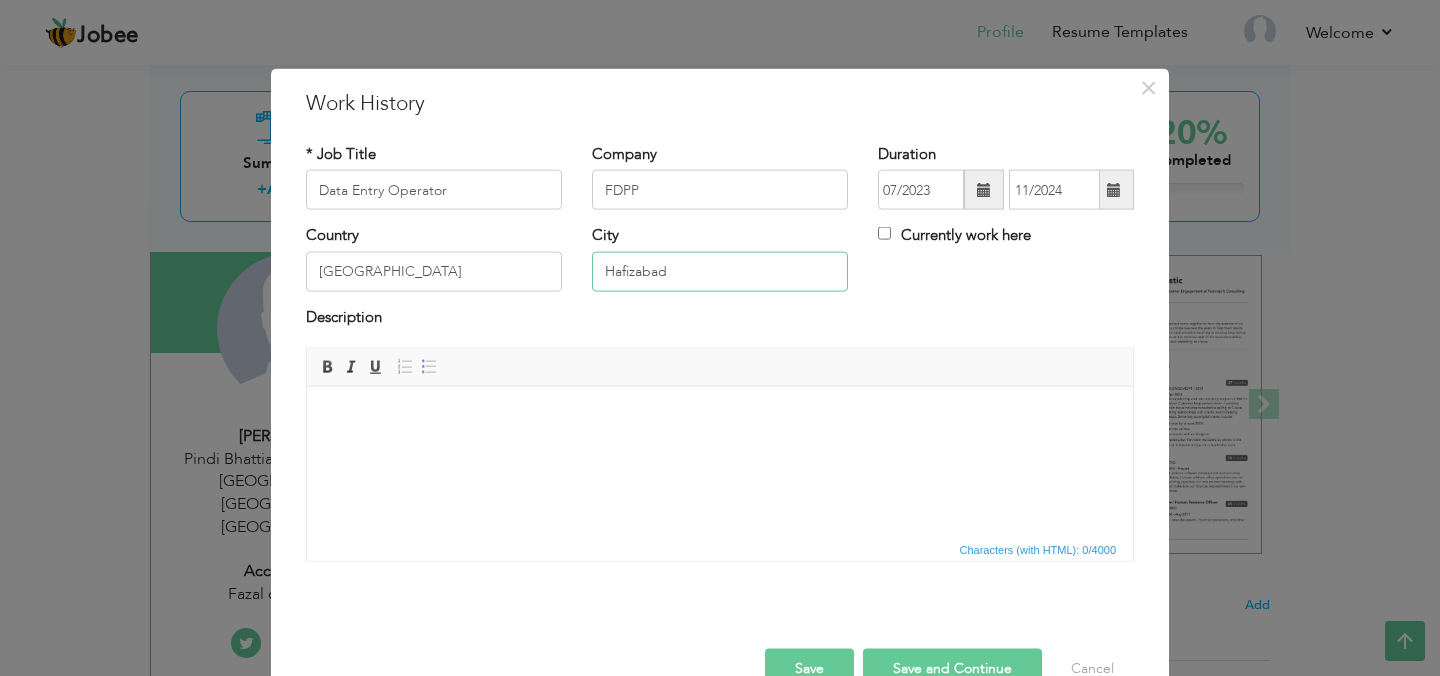 scroll, scrollTop: 49, scrollLeft: 0, axis: vertical 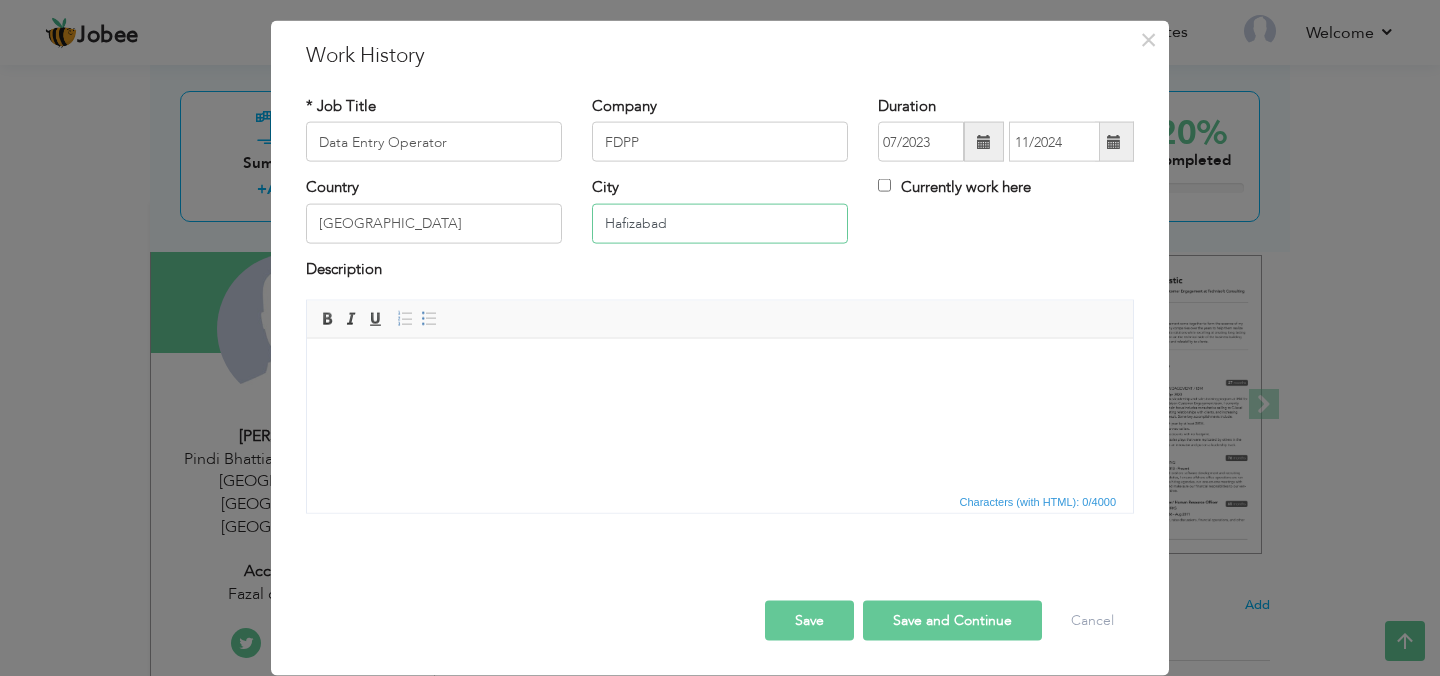 type on "Hafizabad" 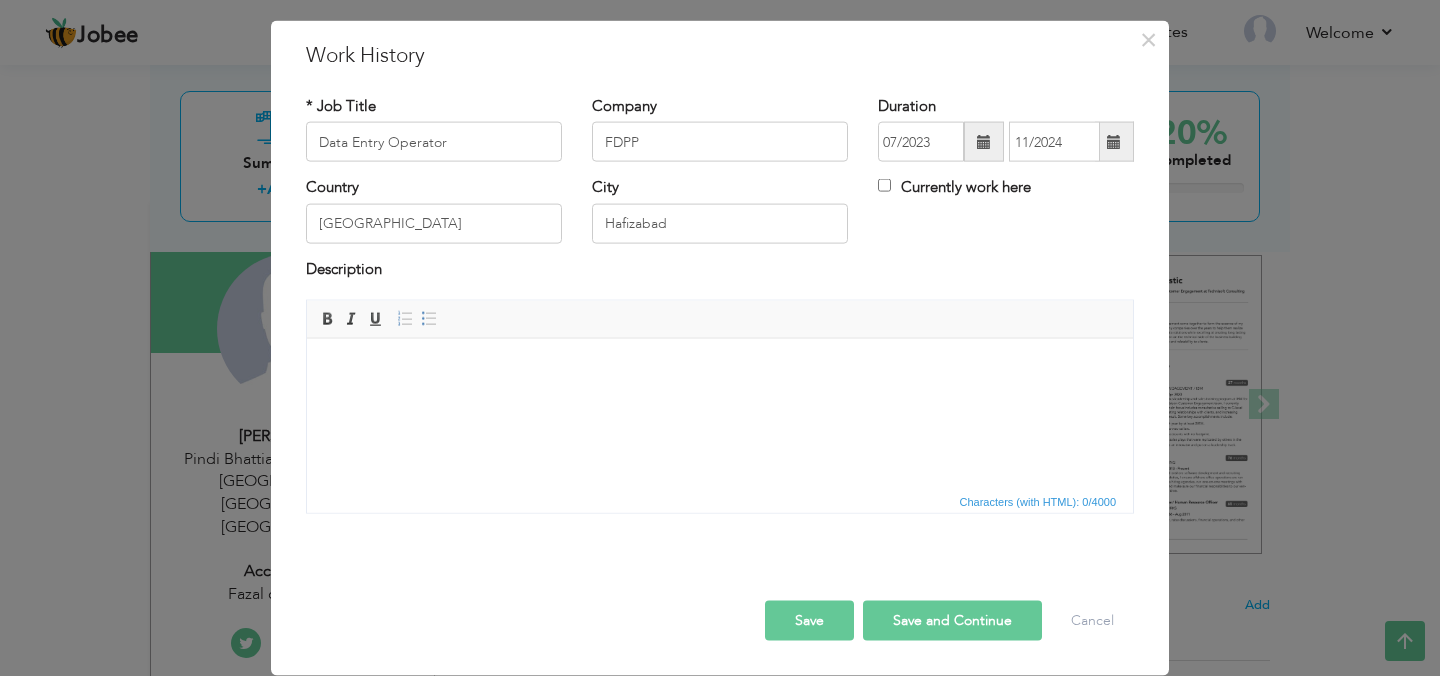 click at bounding box center (720, 368) 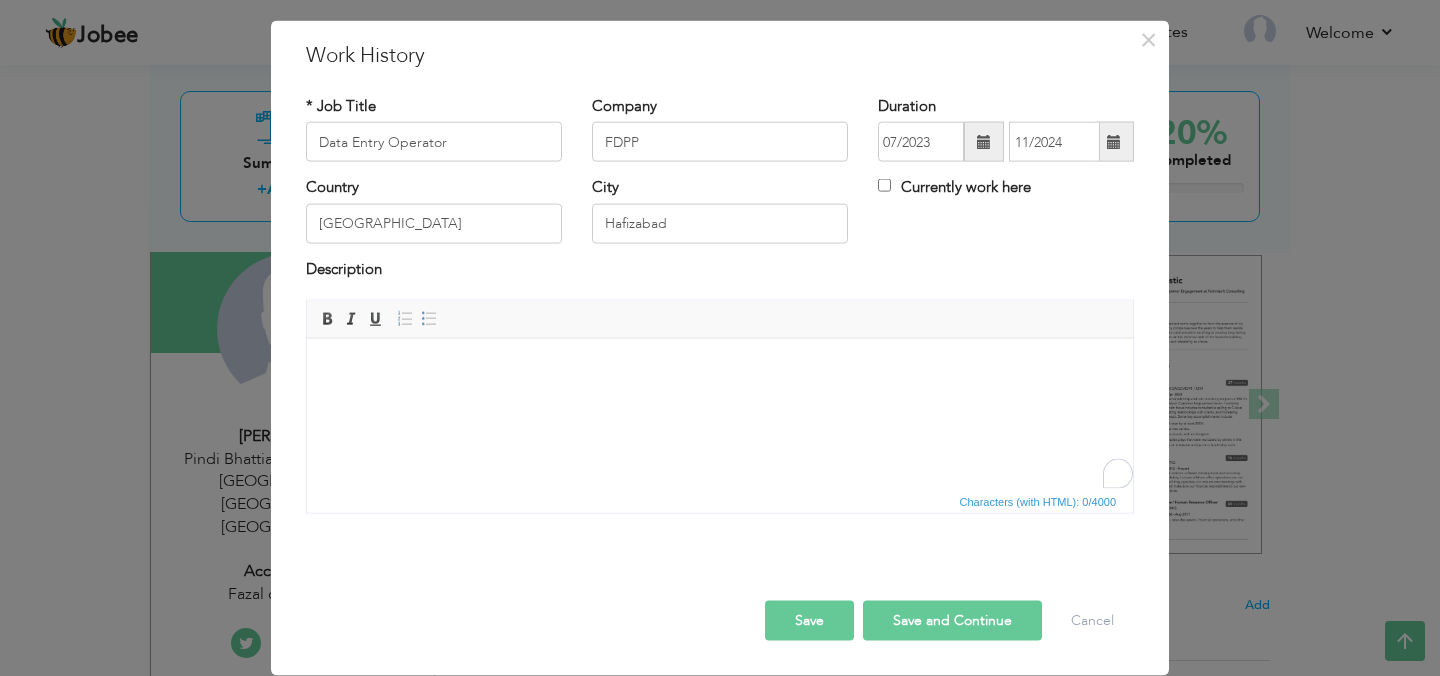 type 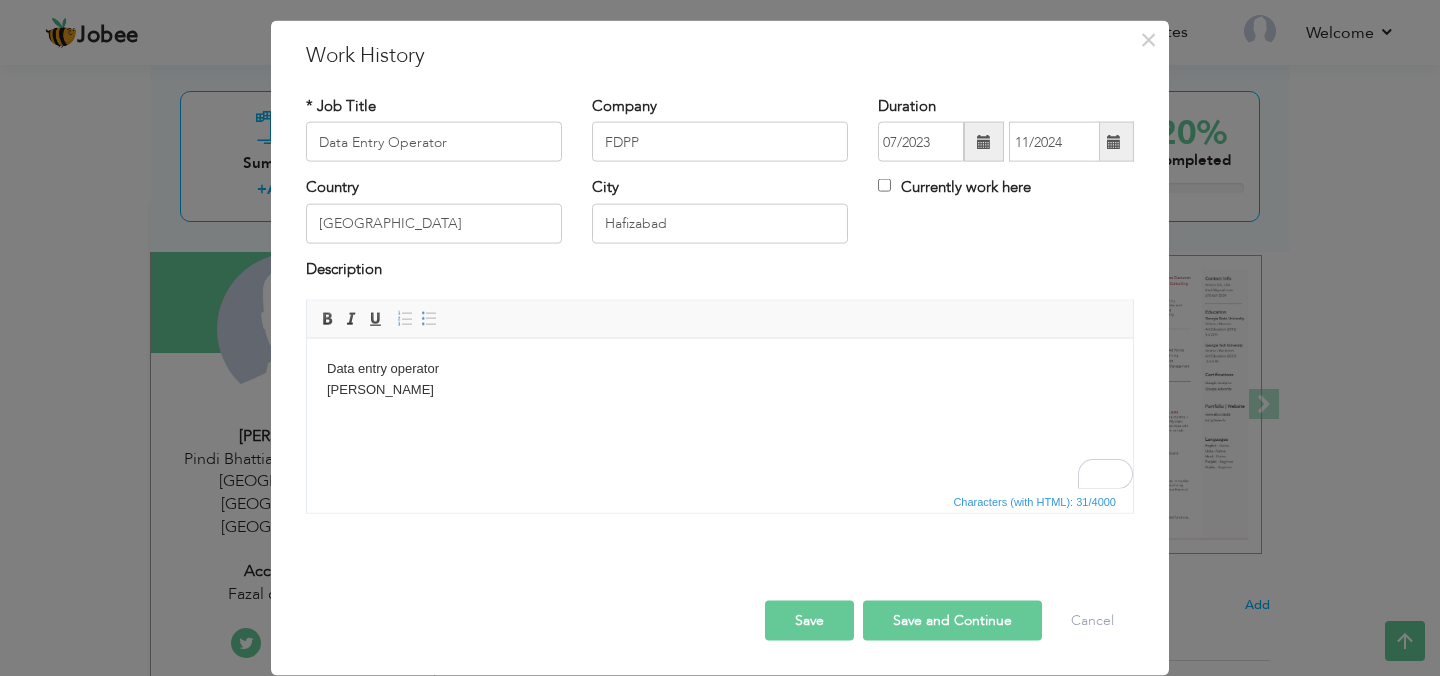 click on "Save and Continue" at bounding box center (952, 621) 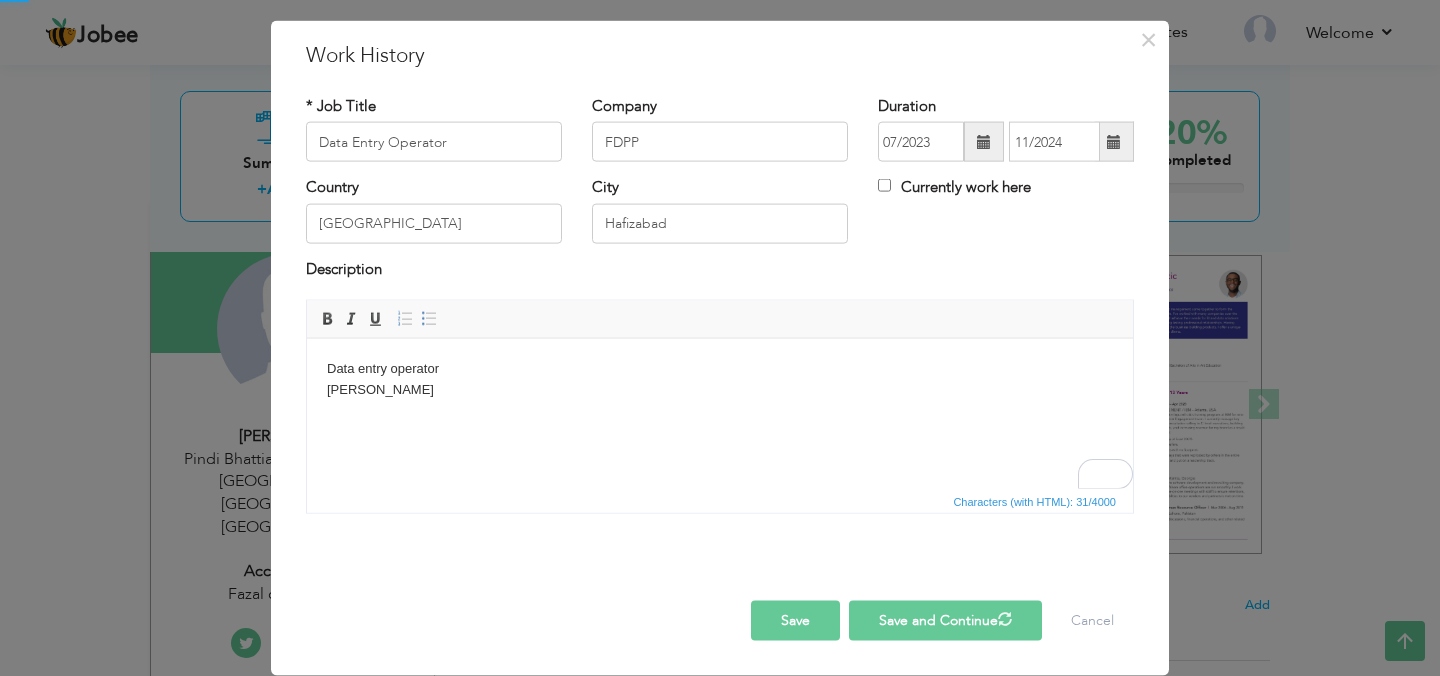 type 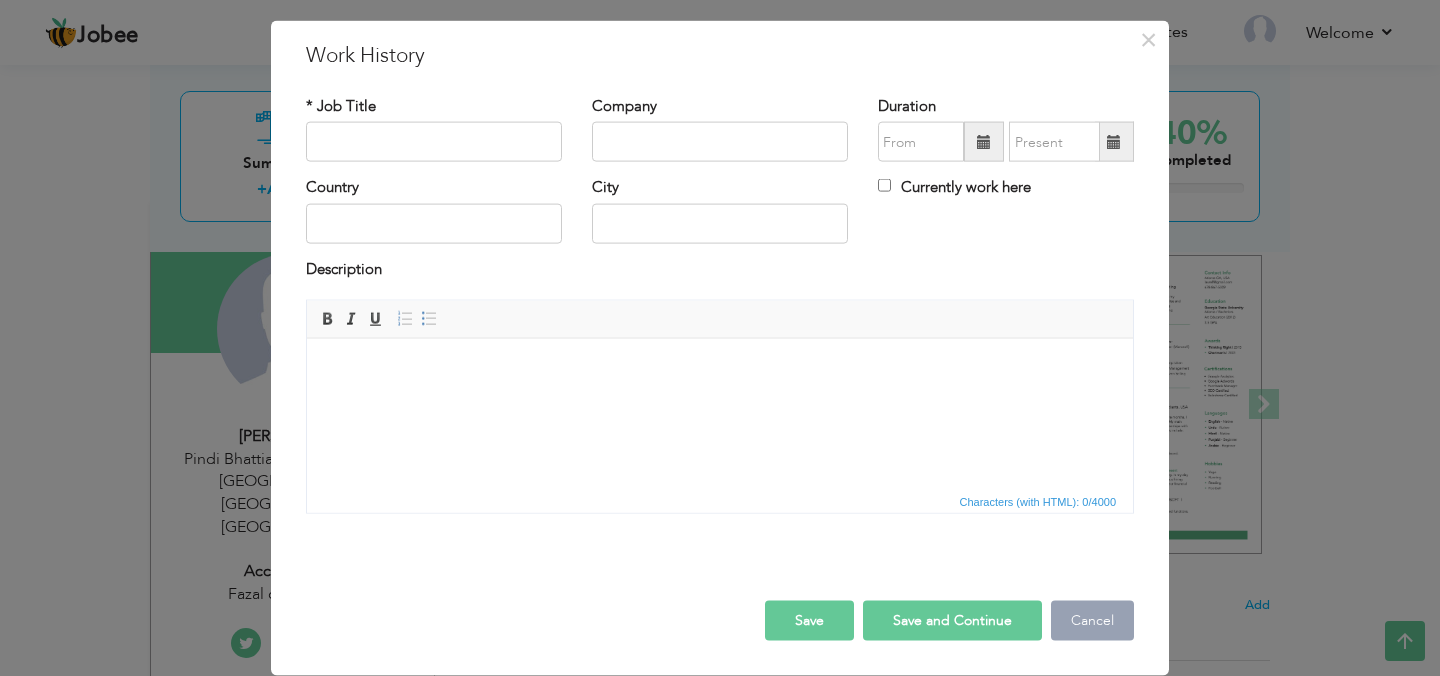 click on "Cancel" at bounding box center (1092, 621) 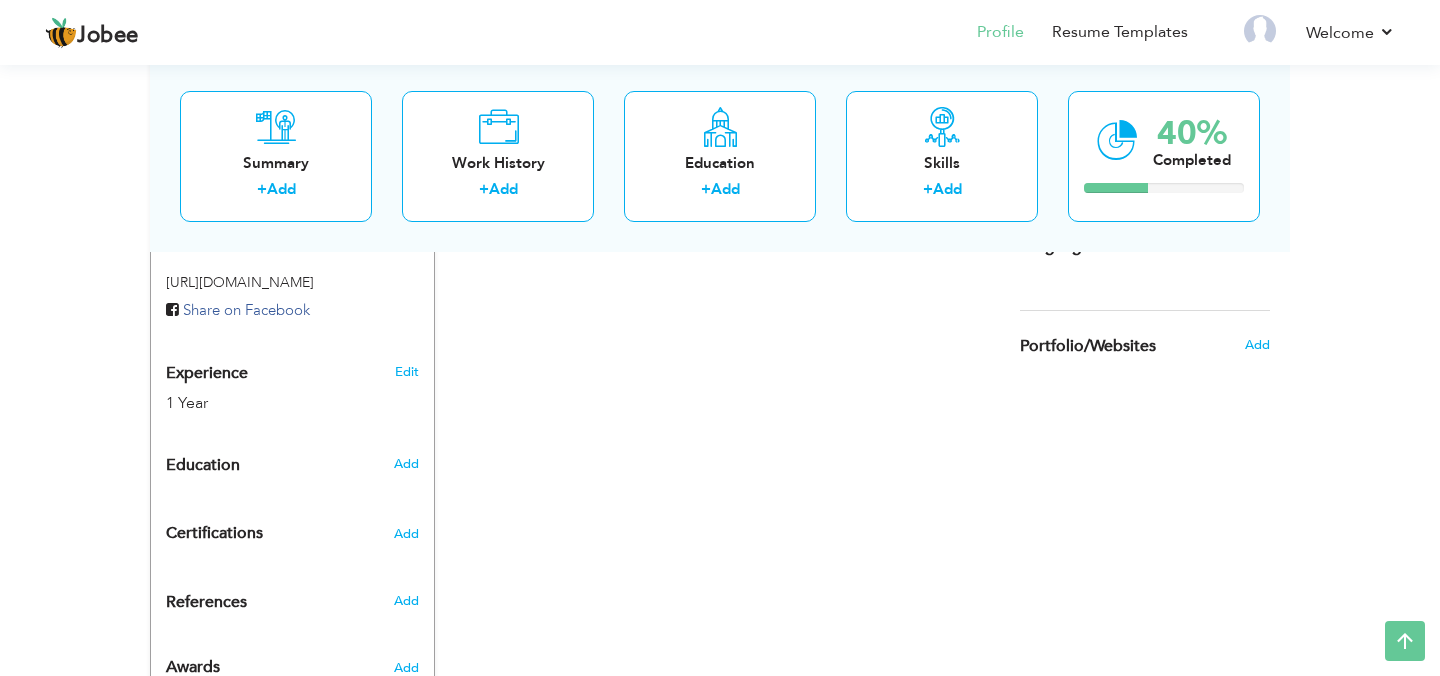 scroll, scrollTop: 728, scrollLeft: 0, axis: vertical 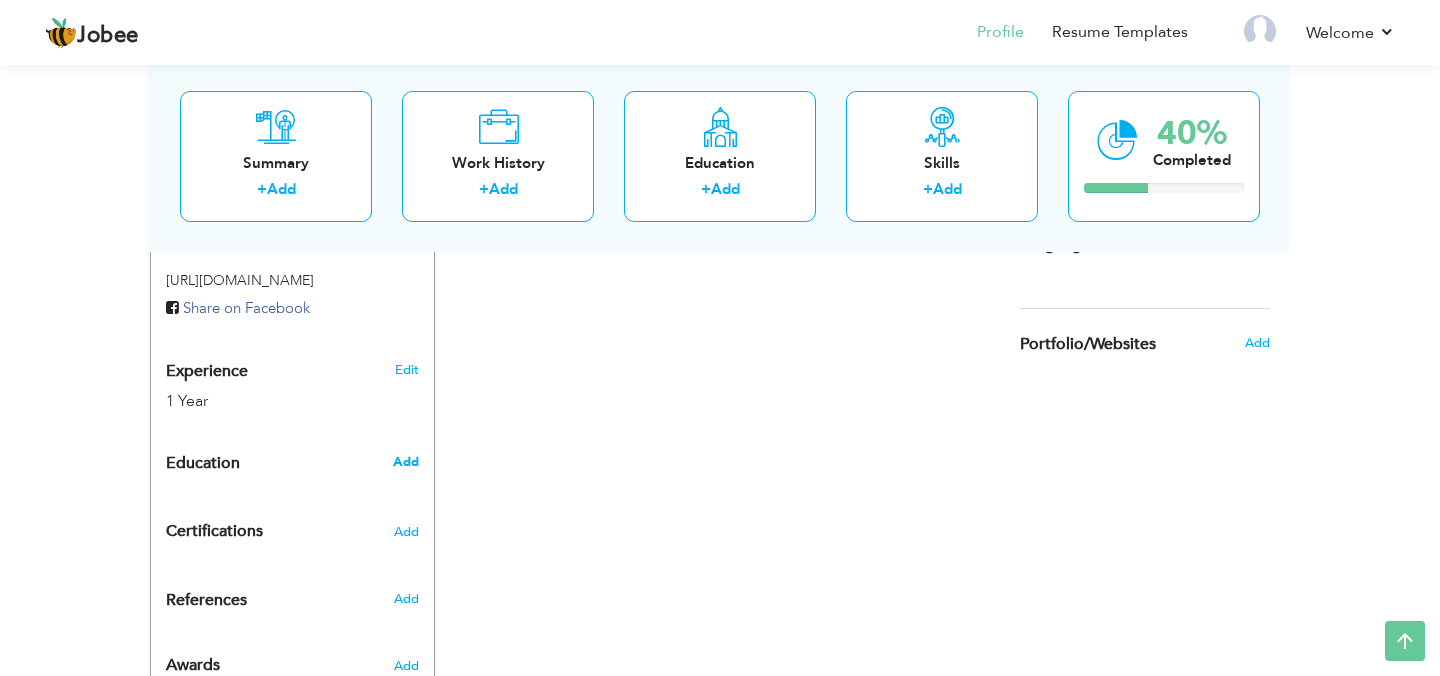 click on "Add" at bounding box center (406, 462) 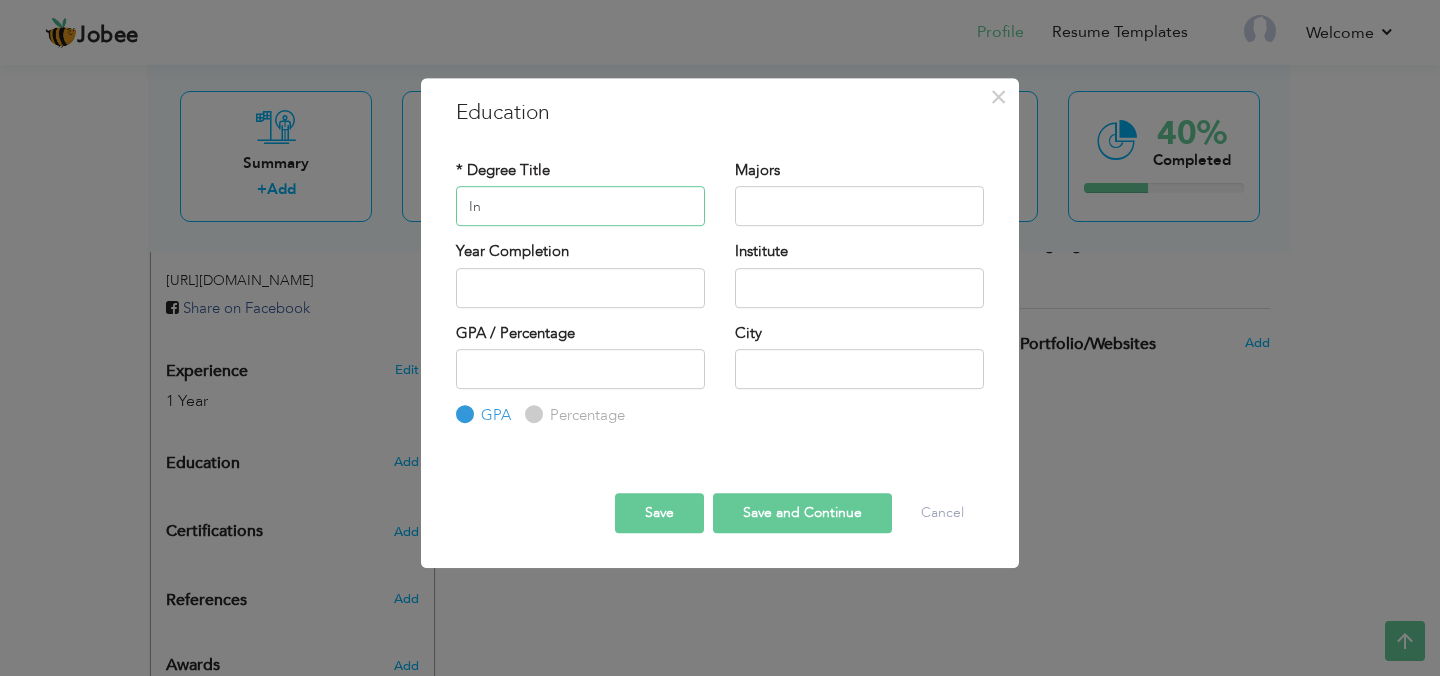 type on "I" 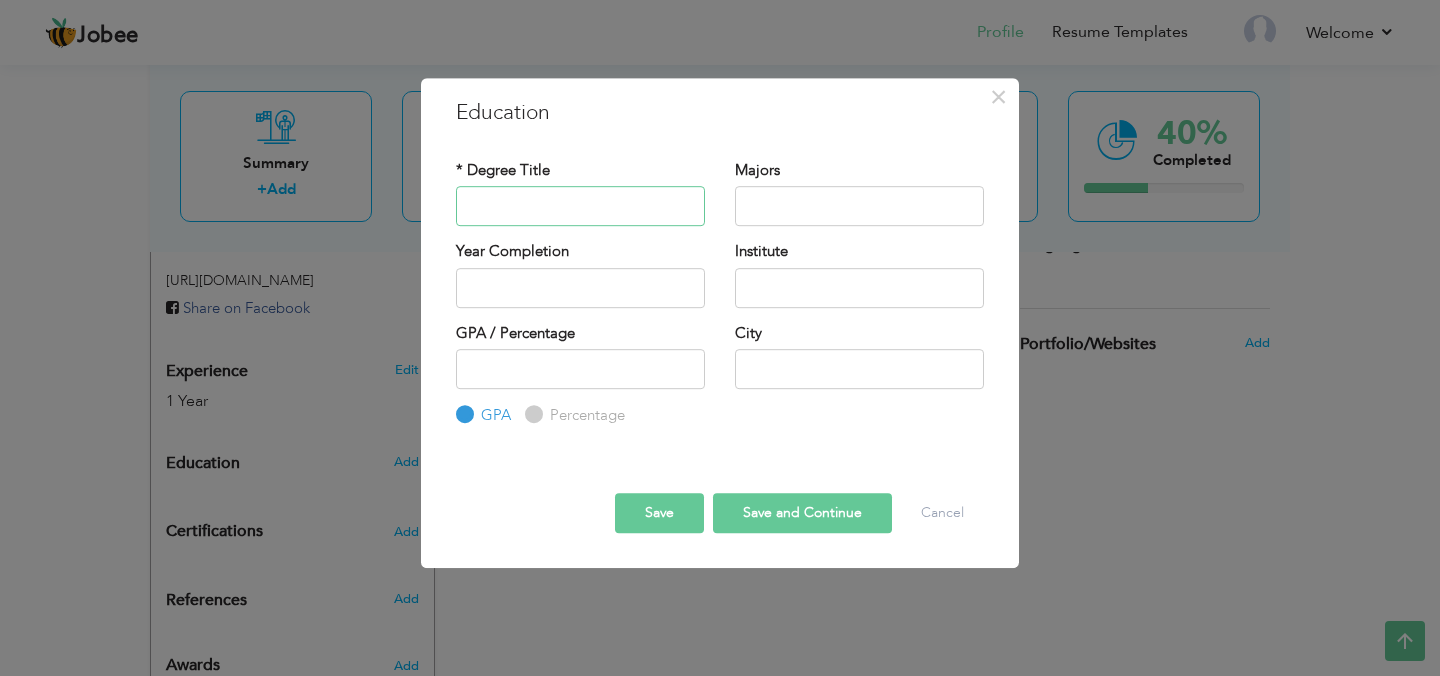 type on "D" 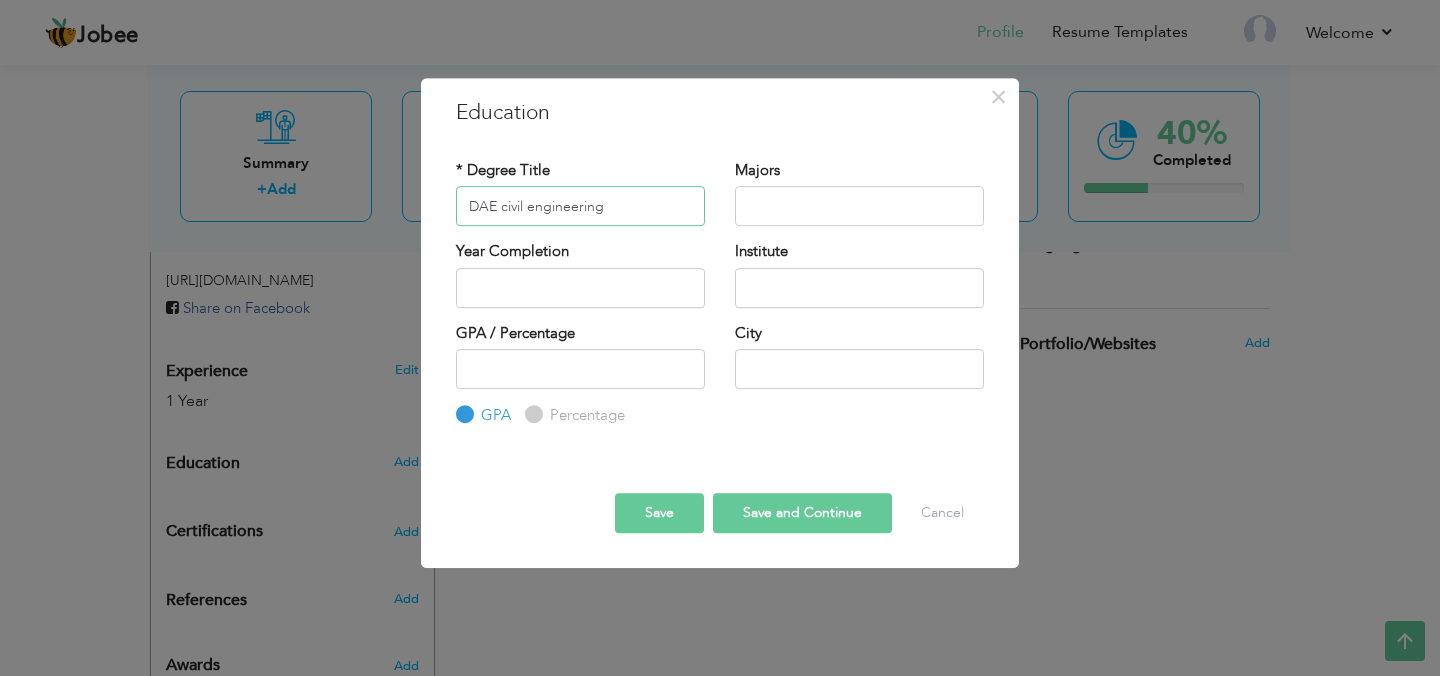 type on "DAE civil engineering" 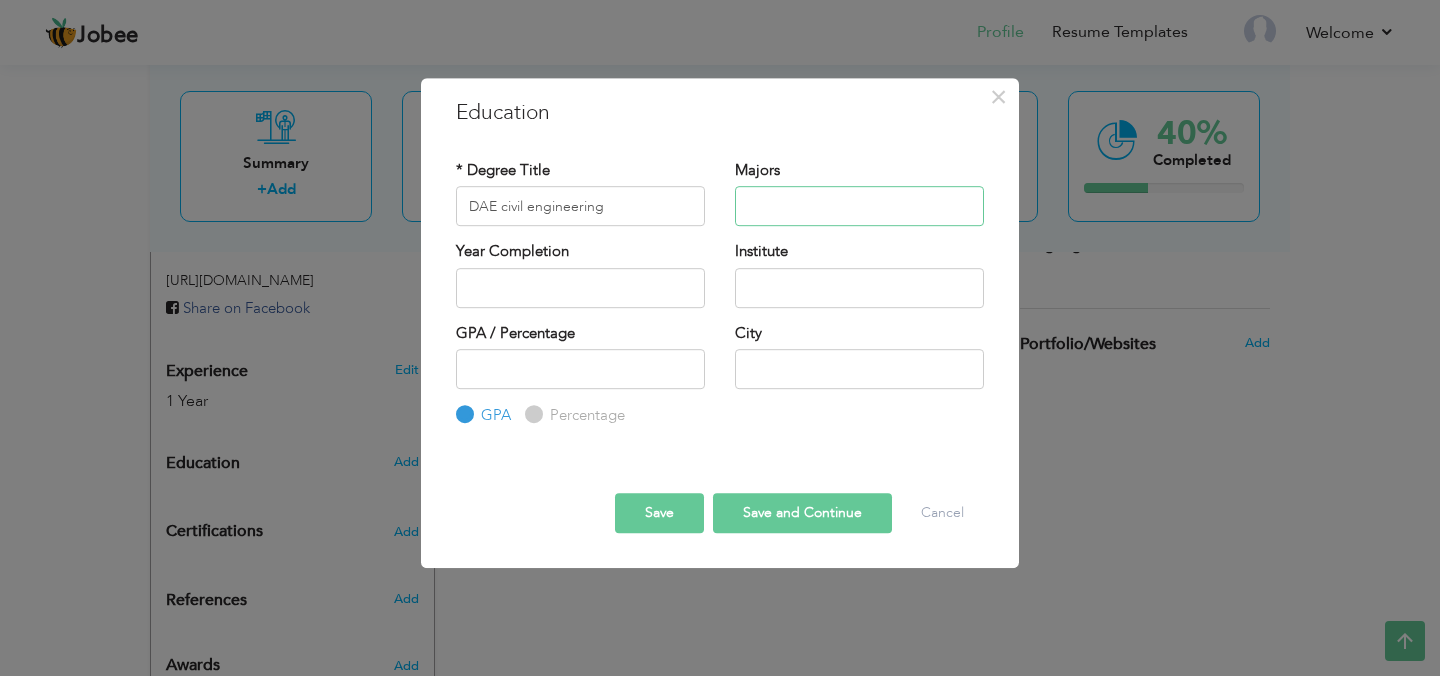 click at bounding box center (859, 206) 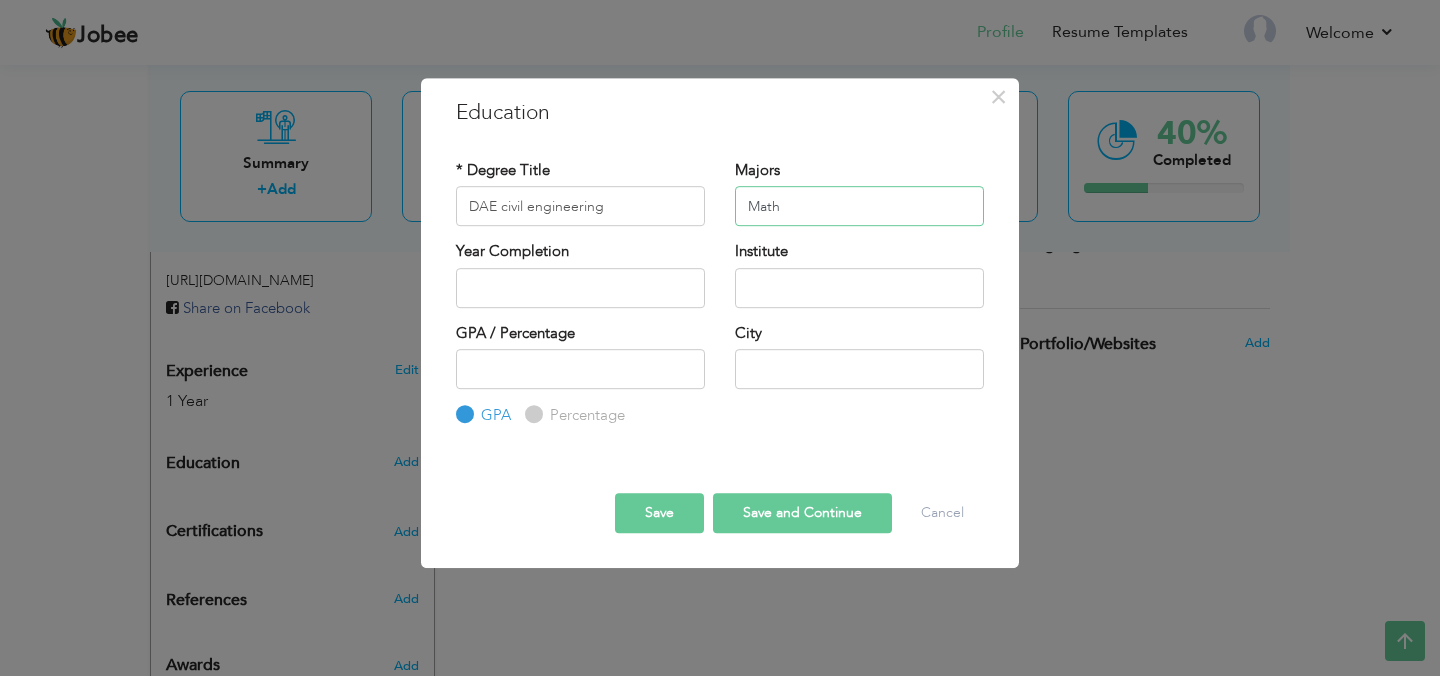 type on "Math" 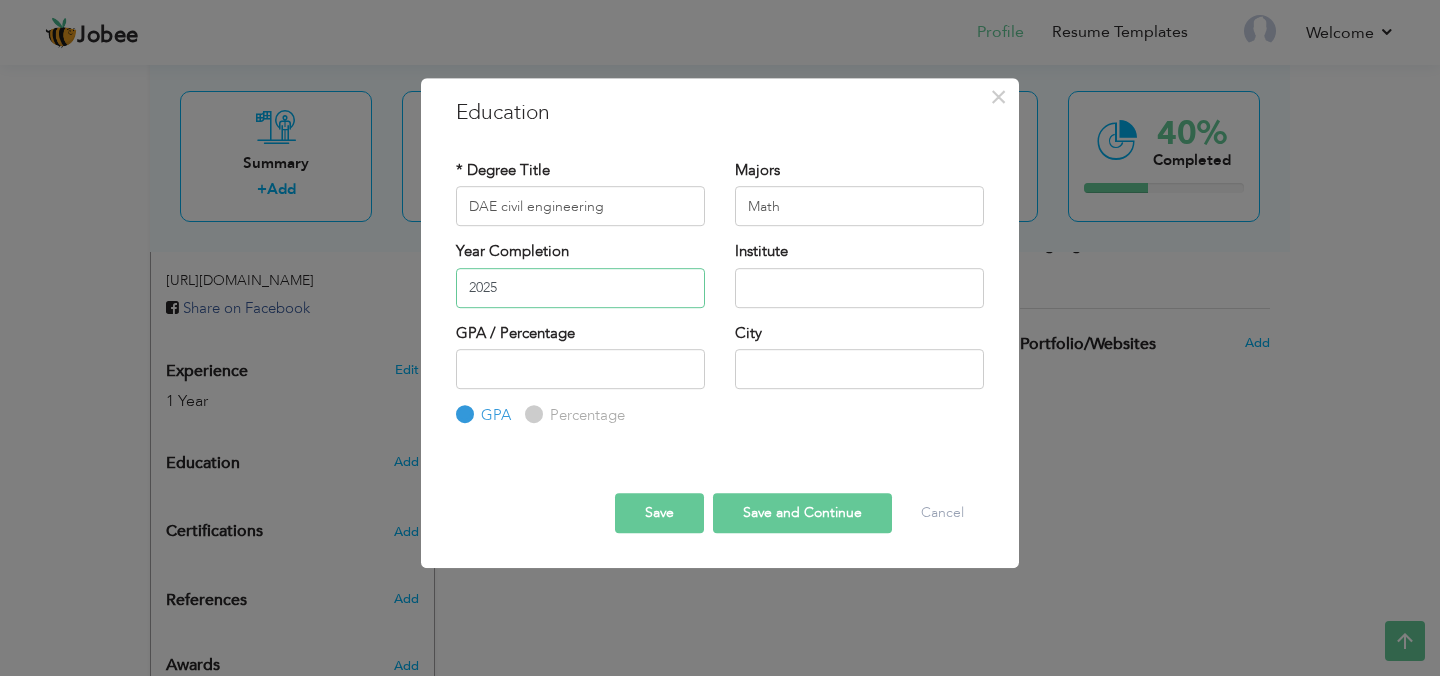 click on "2025" at bounding box center [580, 288] 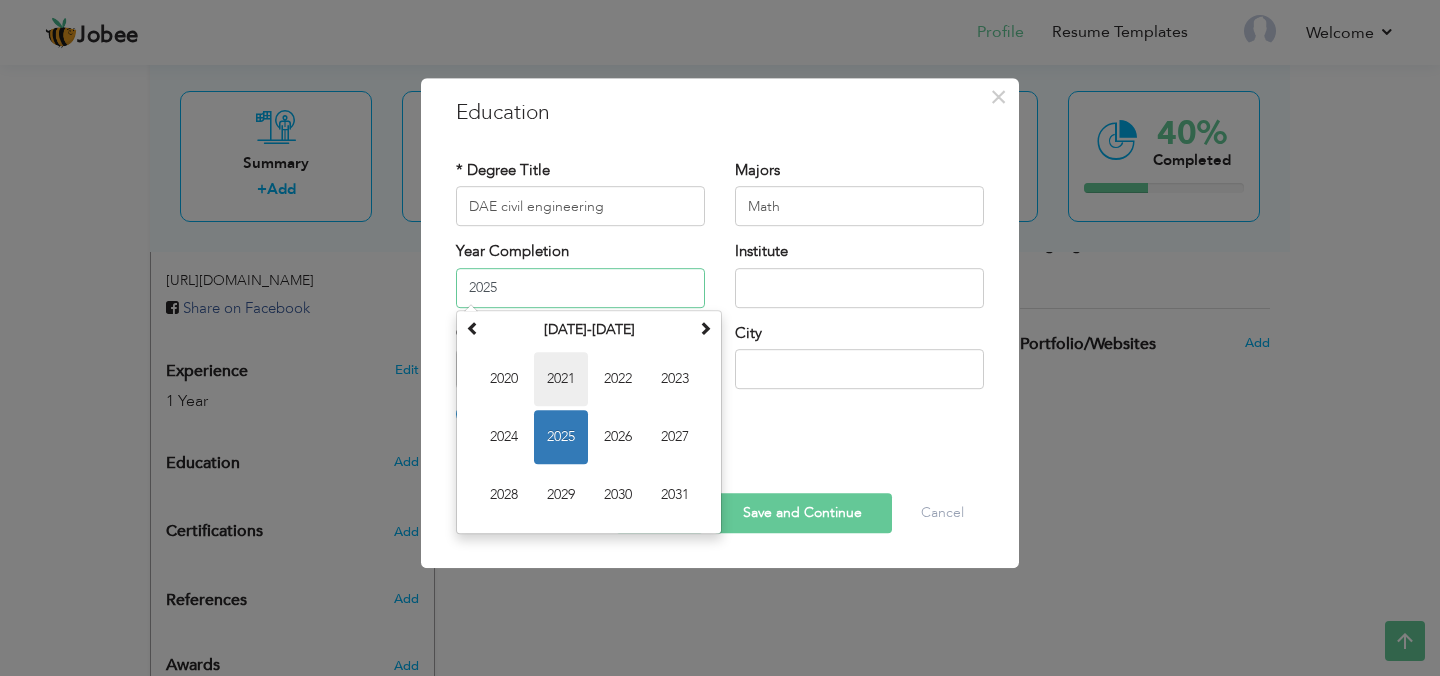 click on "2021" at bounding box center (561, 379) 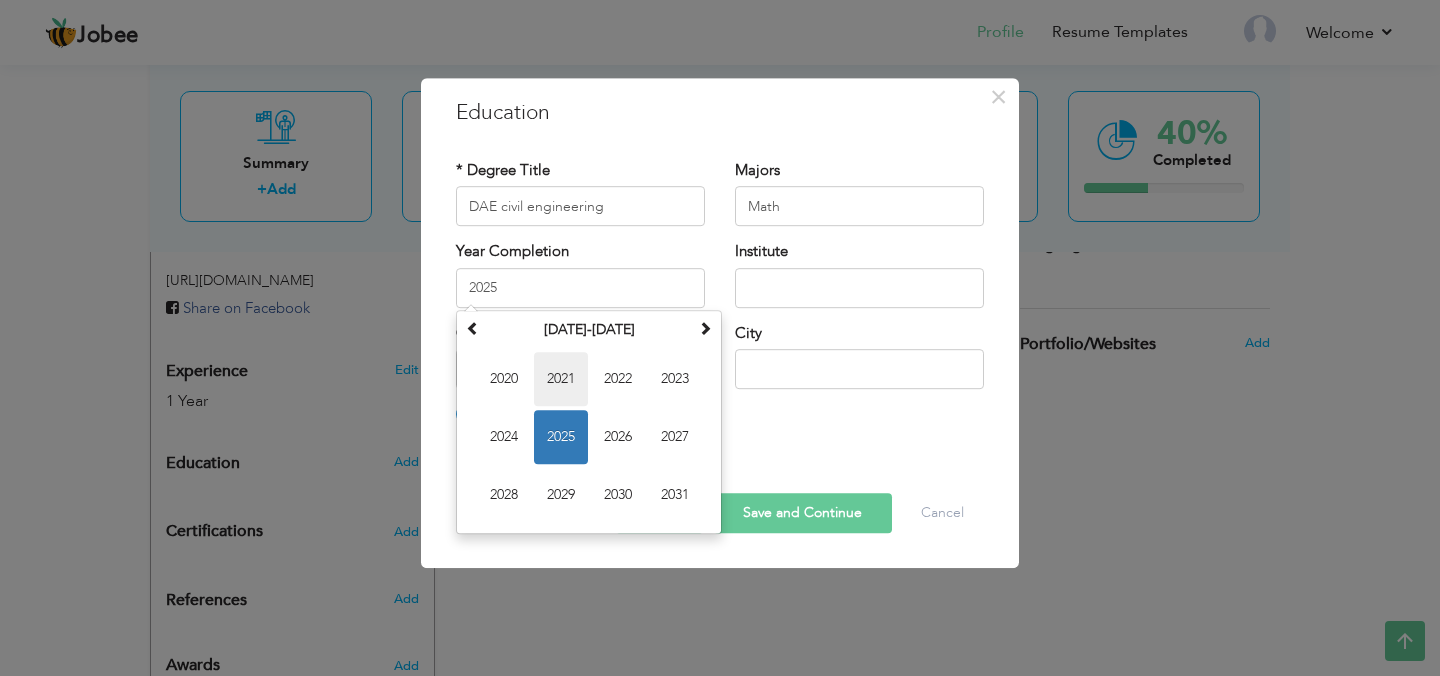 type on "2021" 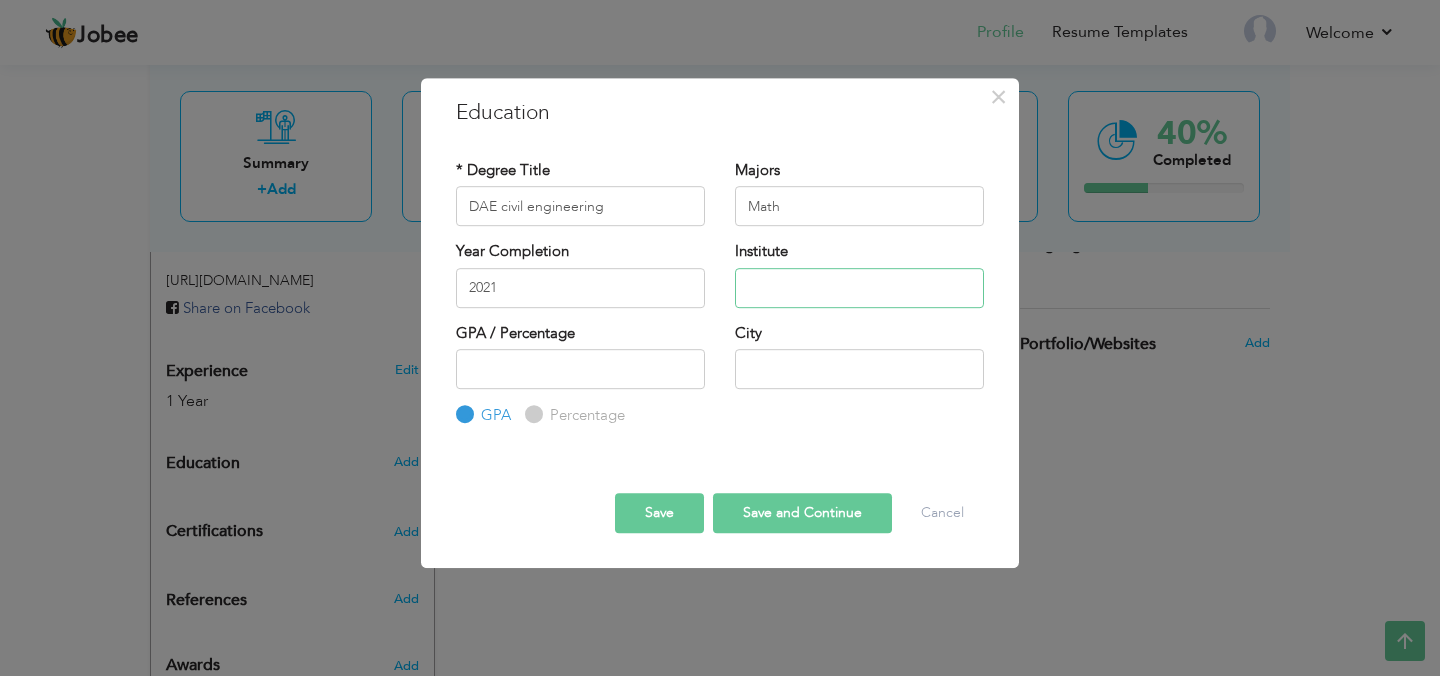 click at bounding box center [859, 288] 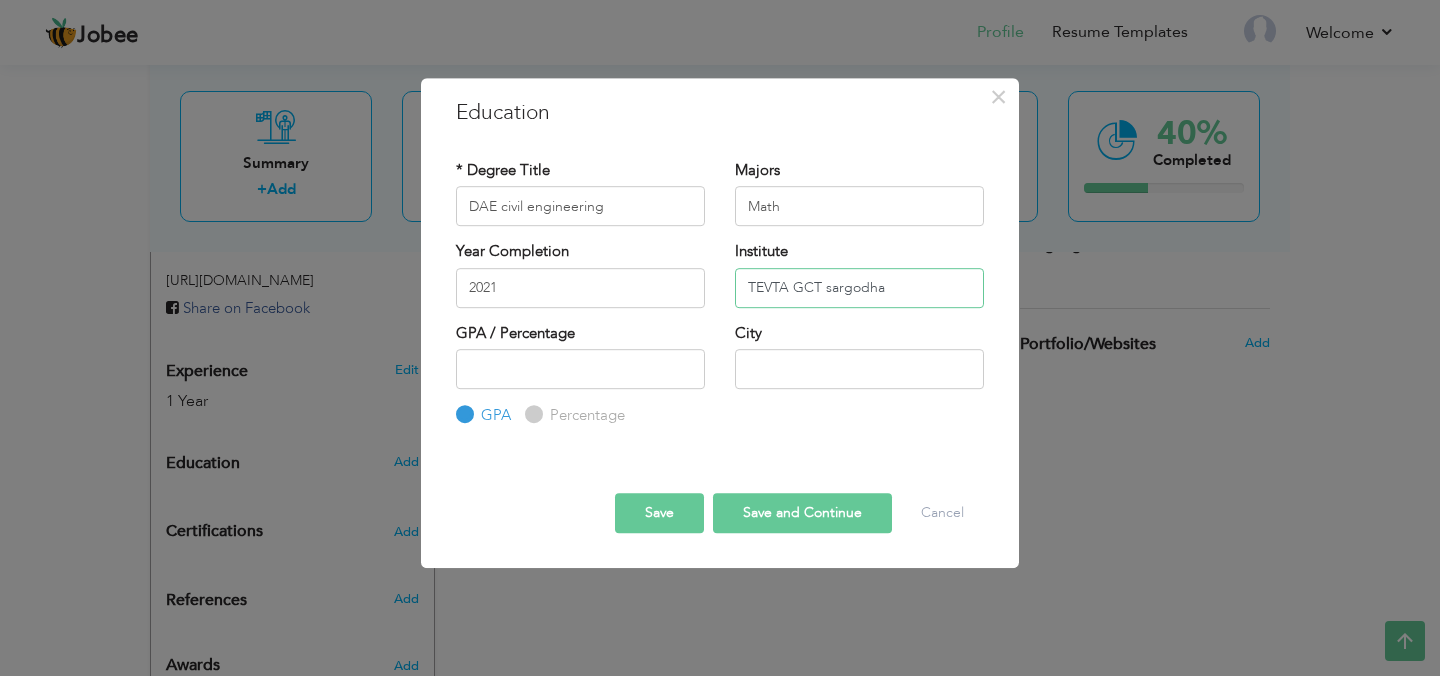 type on "TEVTA GCT sargodha" 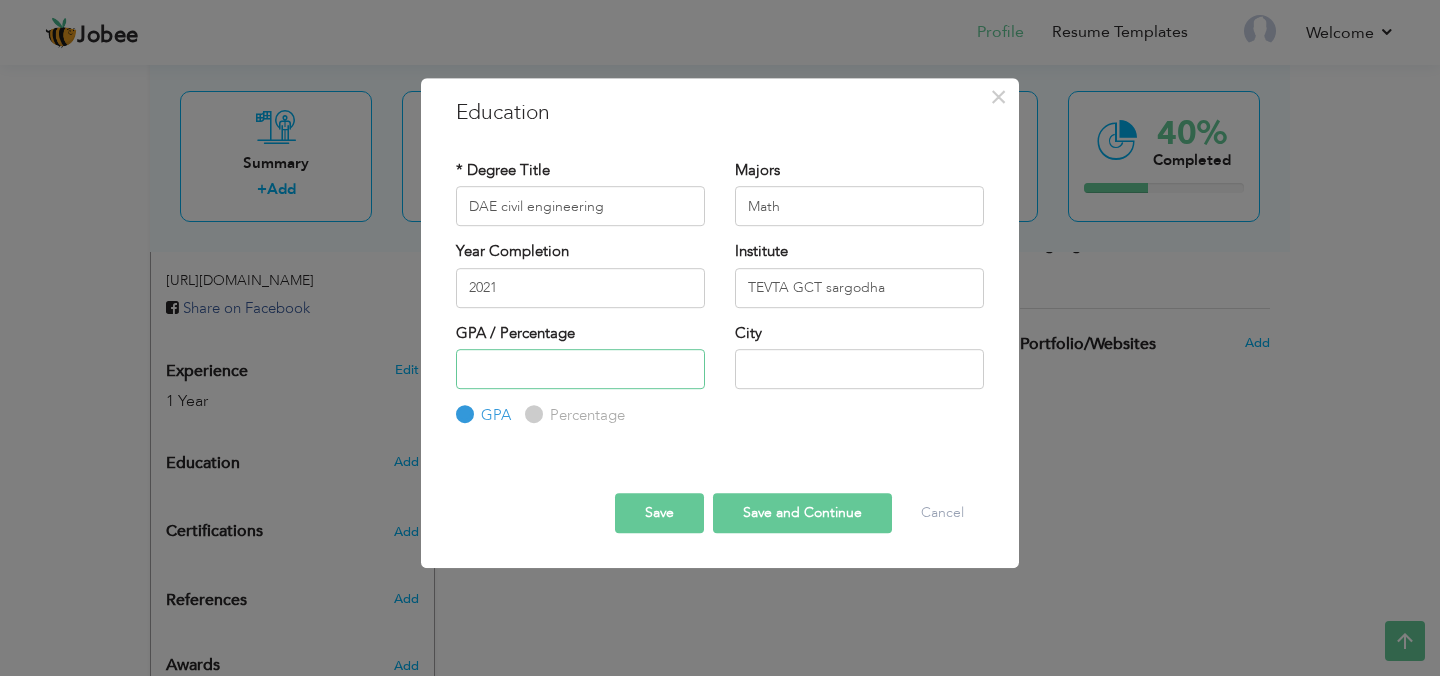 click at bounding box center [580, 369] 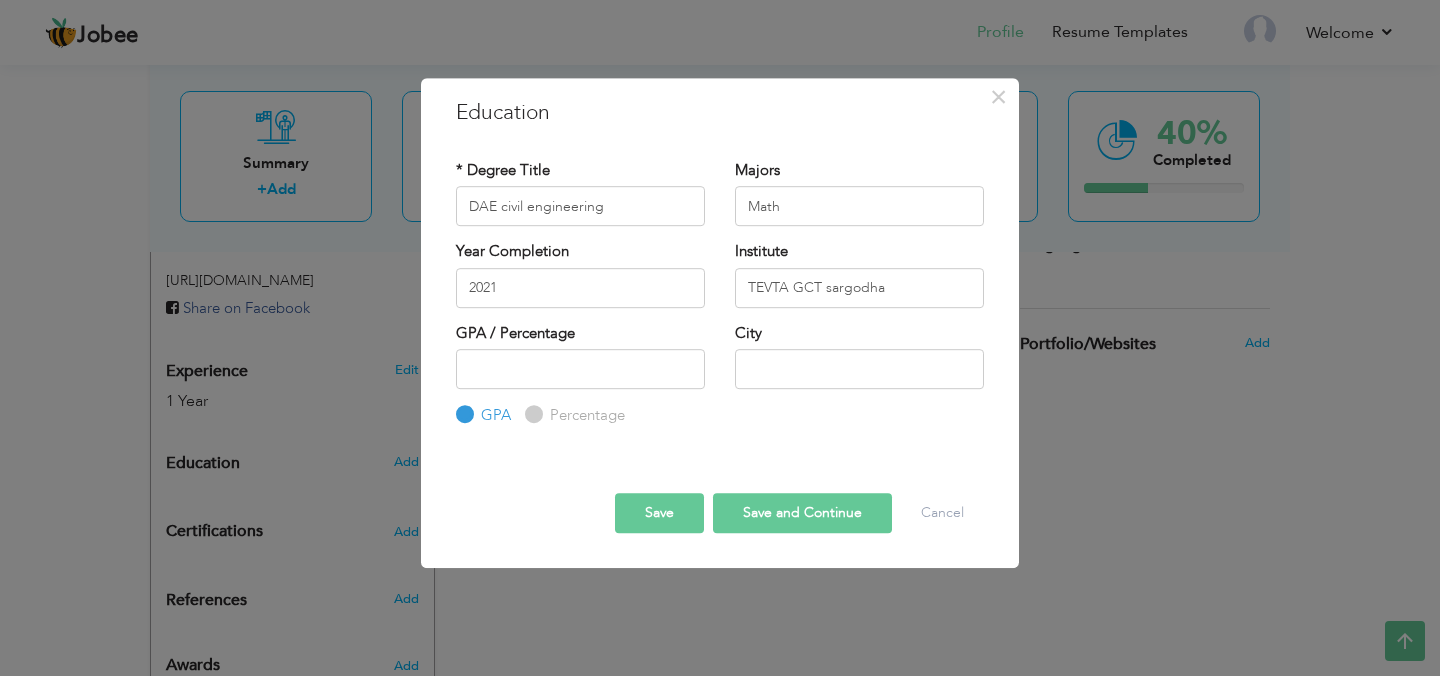 click on "Percentage" at bounding box center [531, 415] 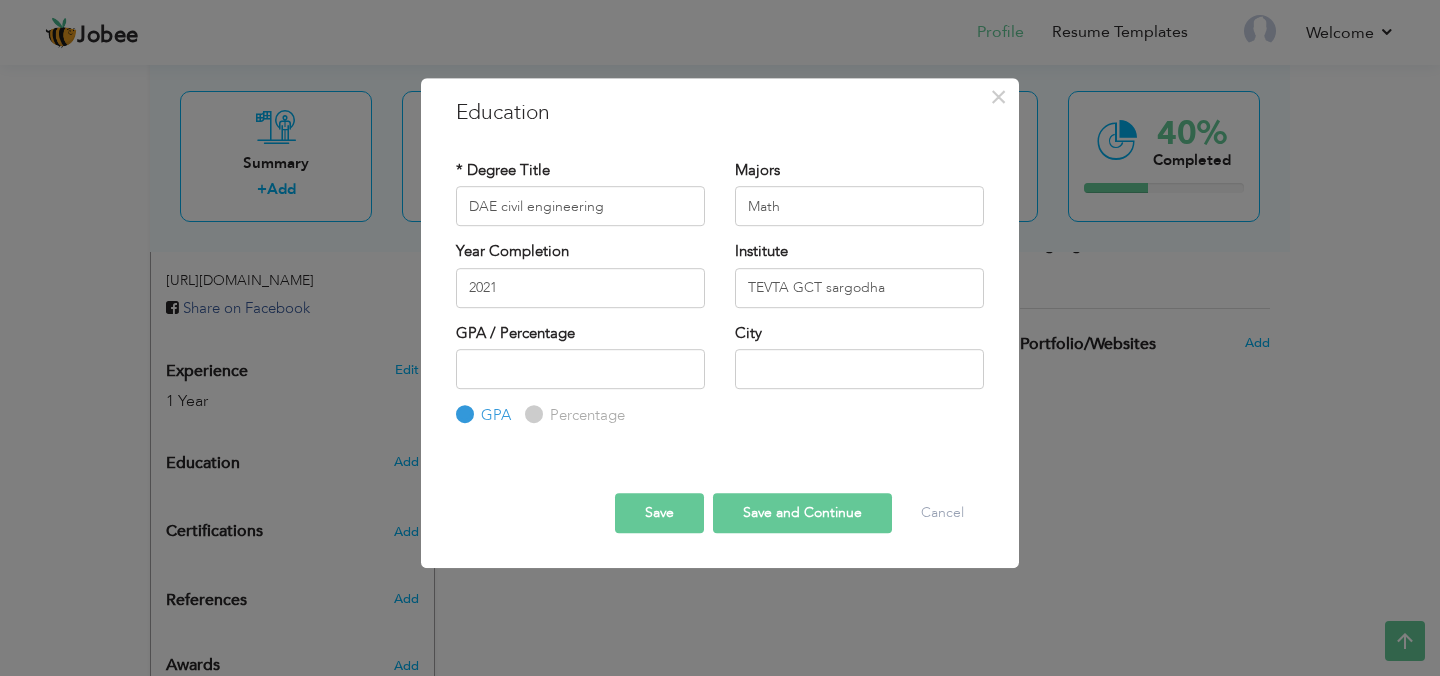radio on "true" 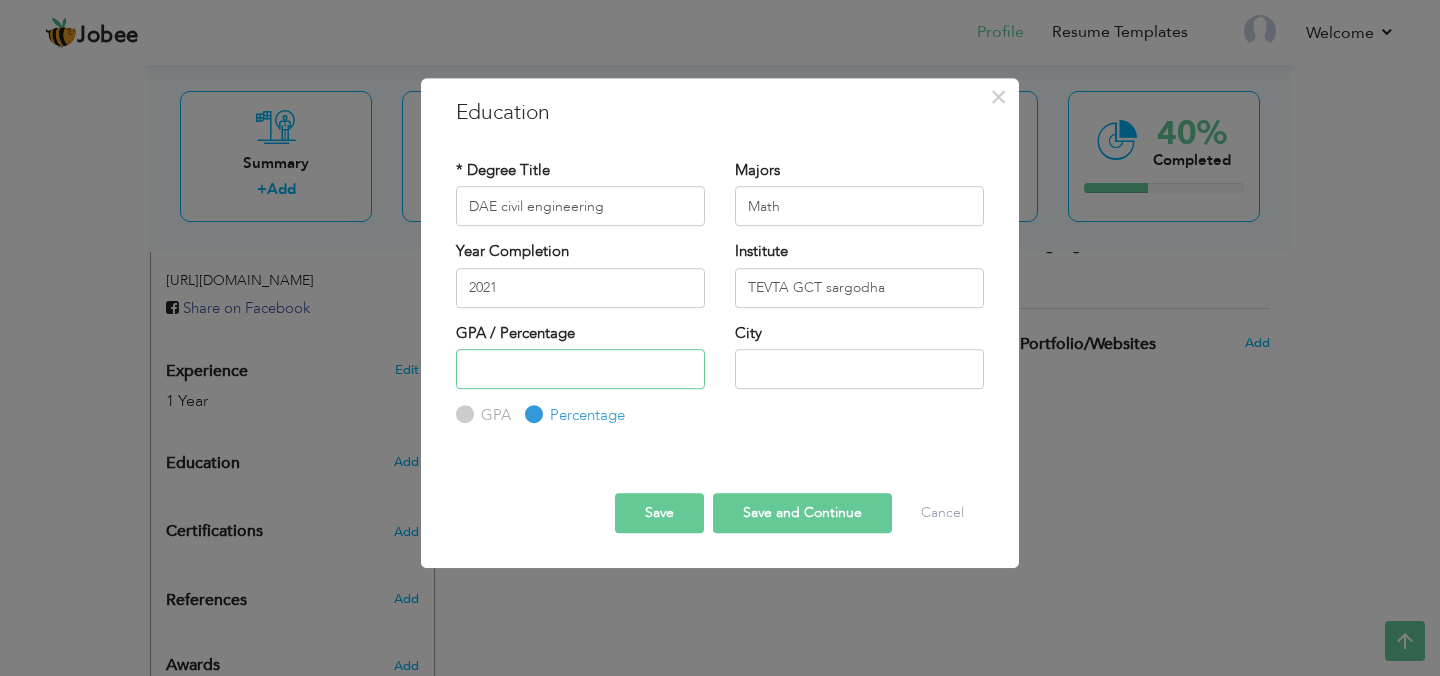 click at bounding box center (580, 369) 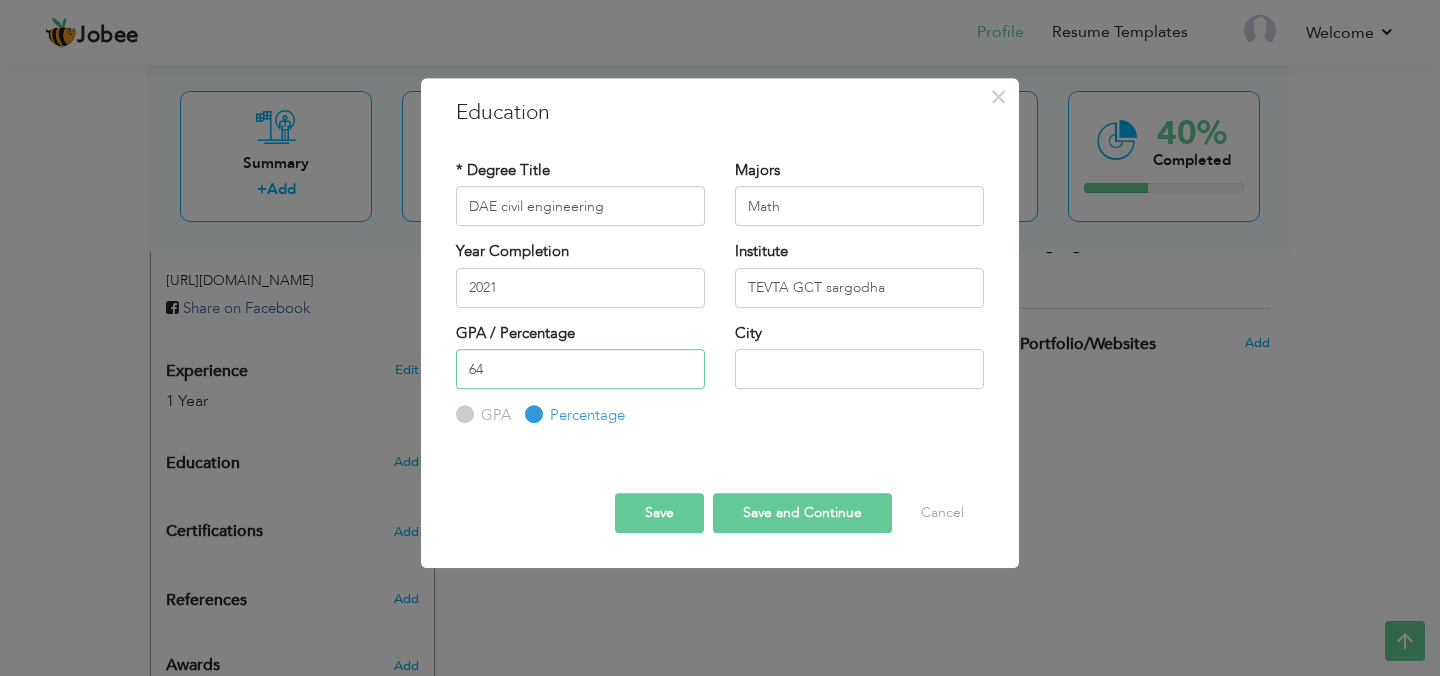 type on "64" 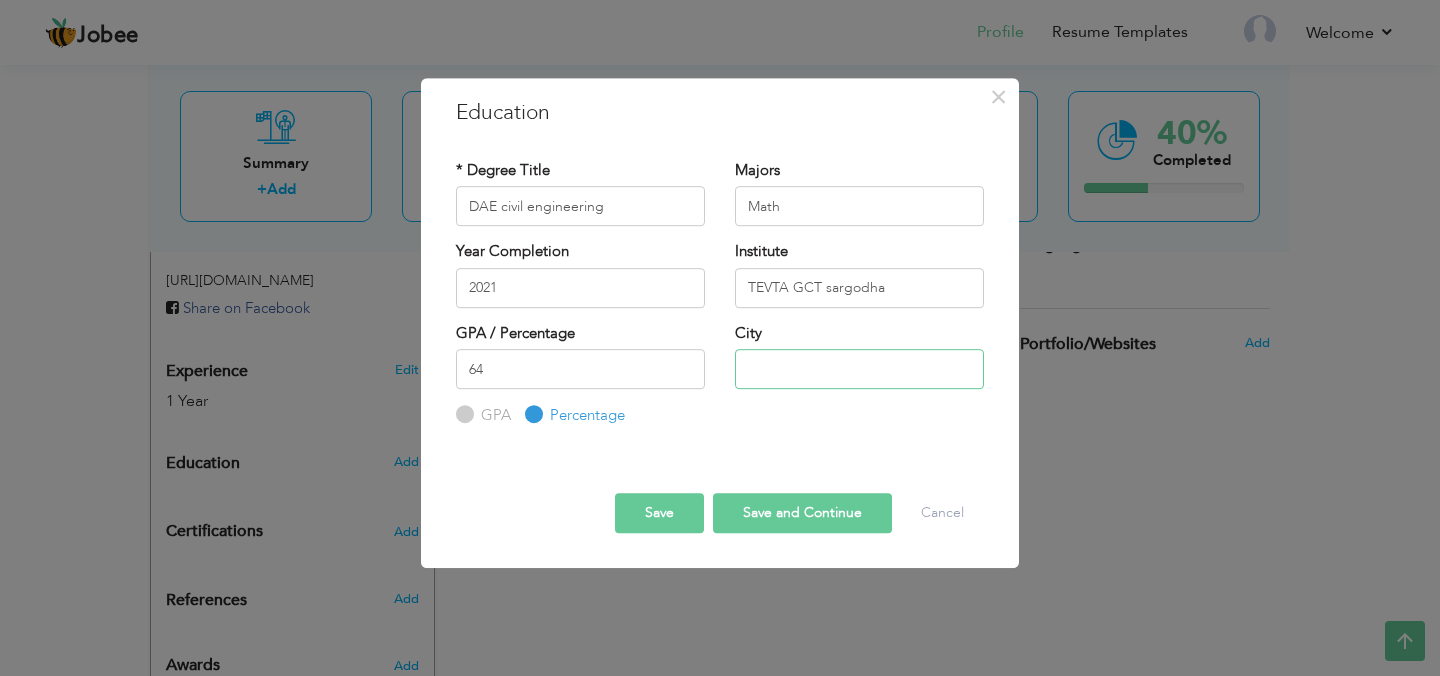 click at bounding box center [859, 369] 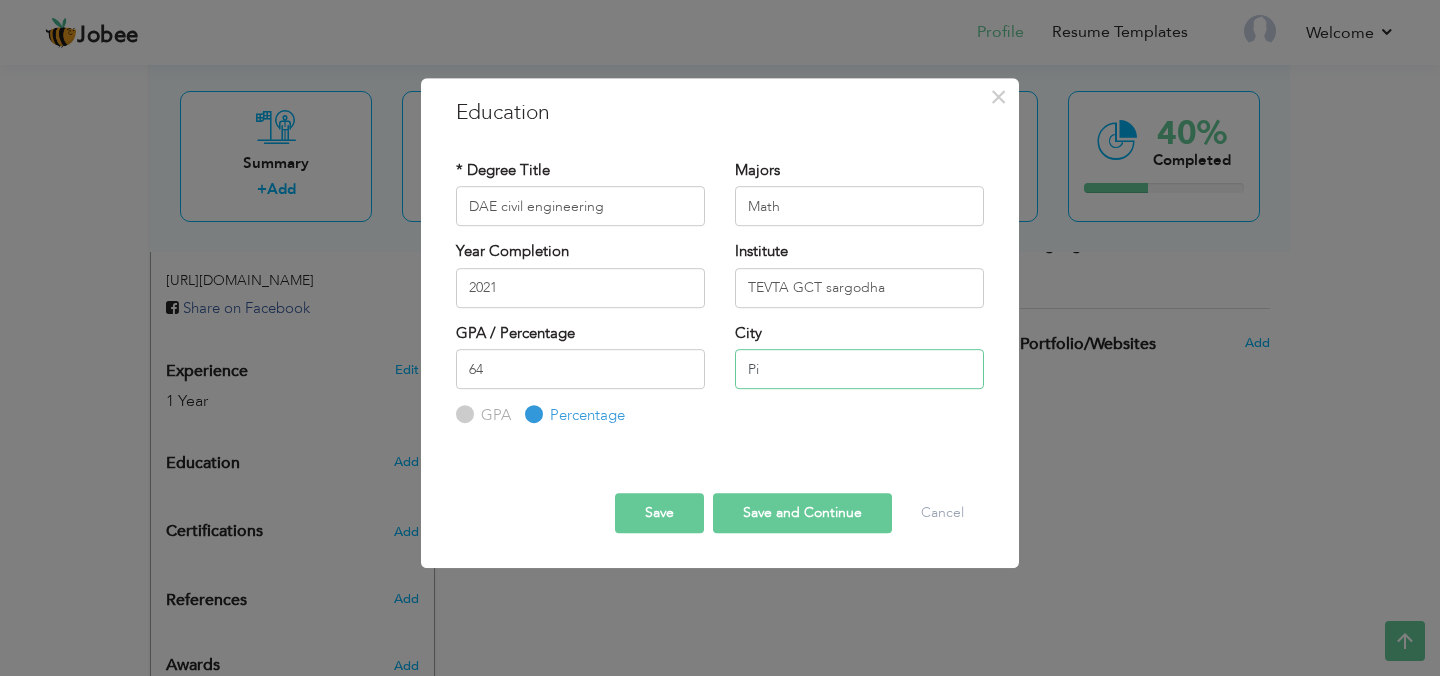 type on "P" 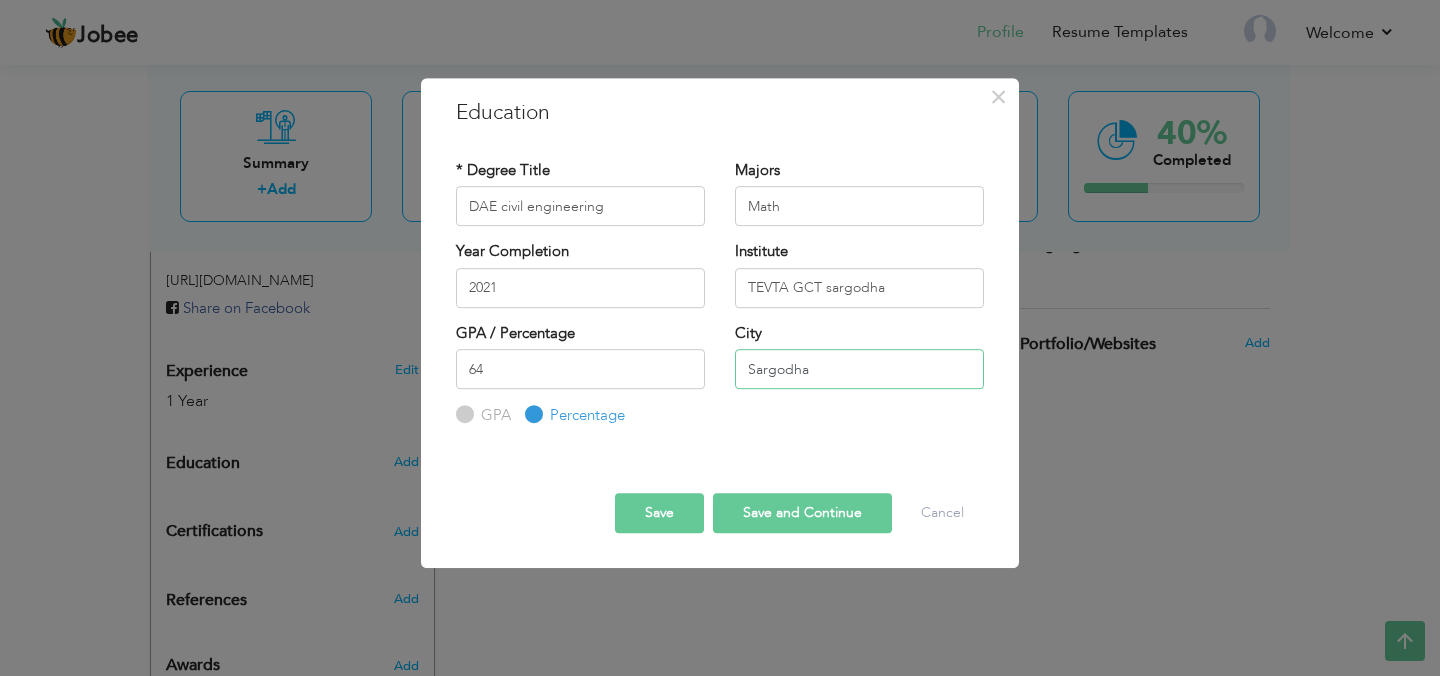 type on "Sargodha" 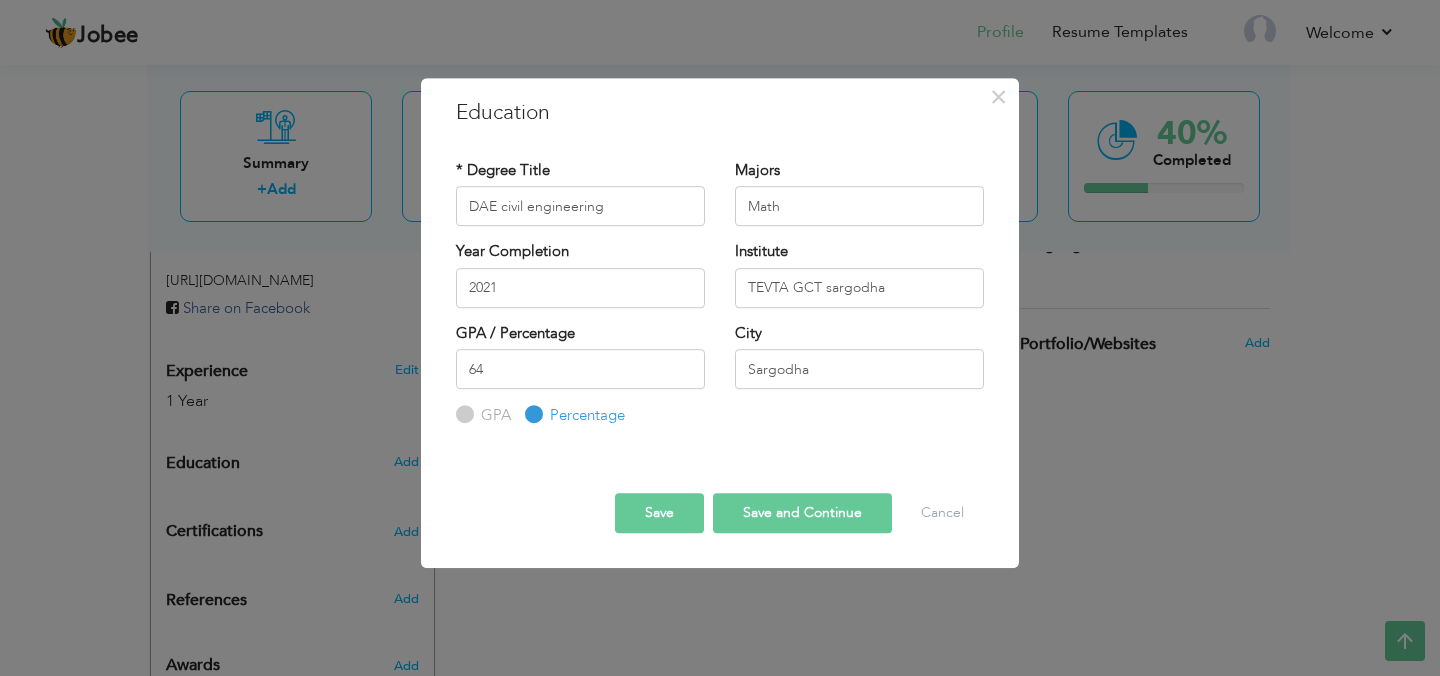 click on "Save" at bounding box center [659, 513] 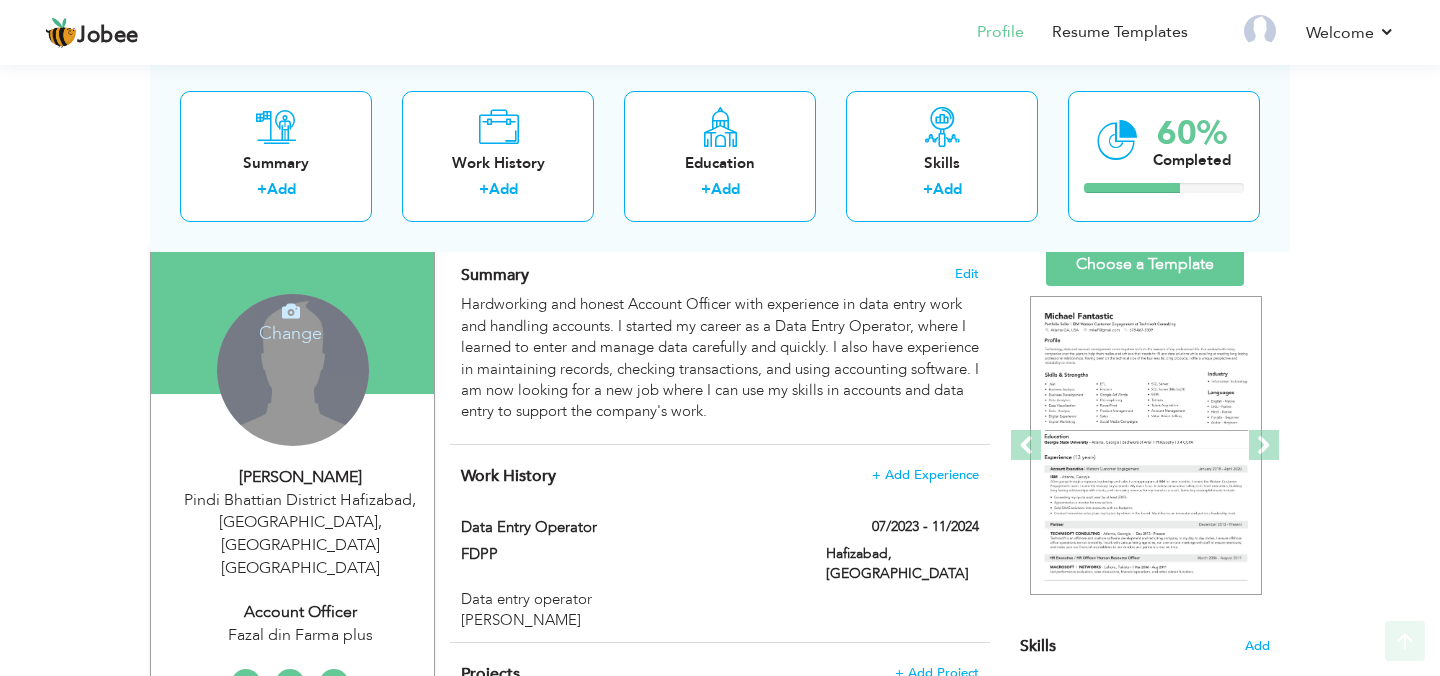 scroll, scrollTop: 151, scrollLeft: 0, axis: vertical 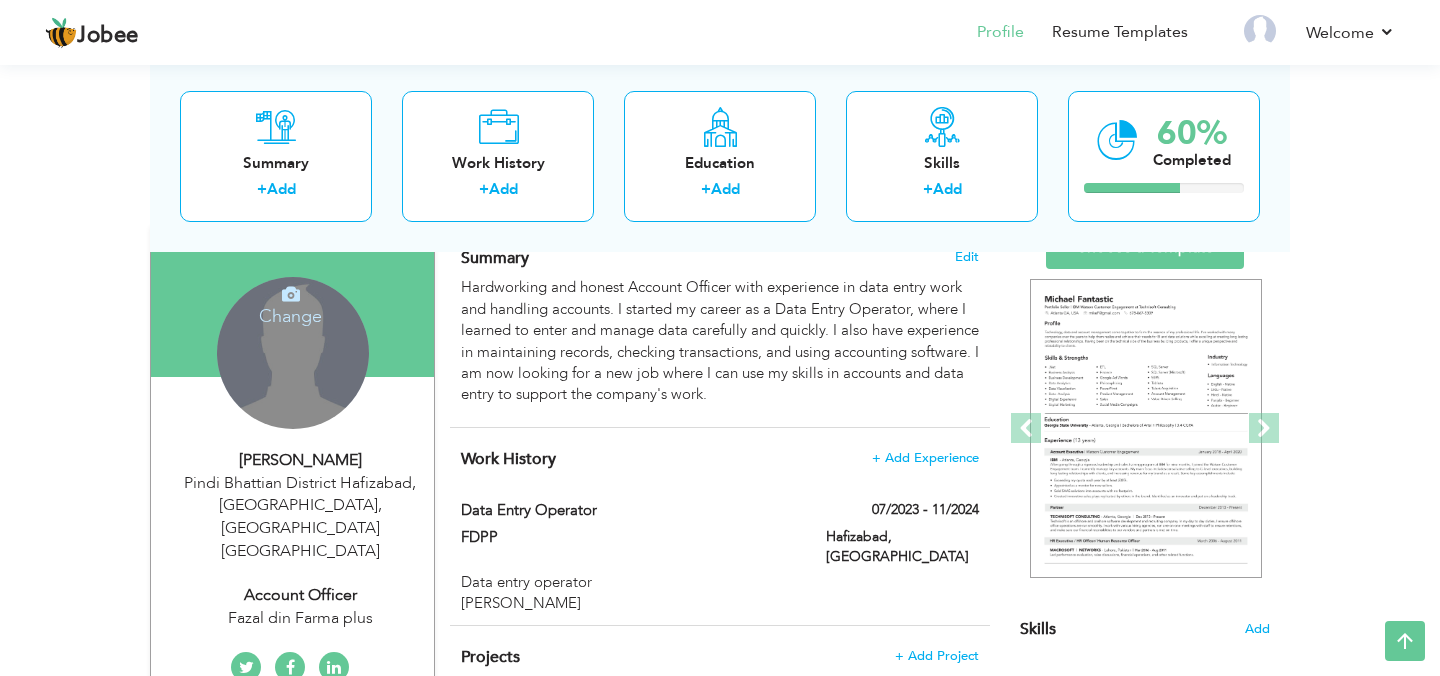 click on "Change
Remove" at bounding box center (293, 353) 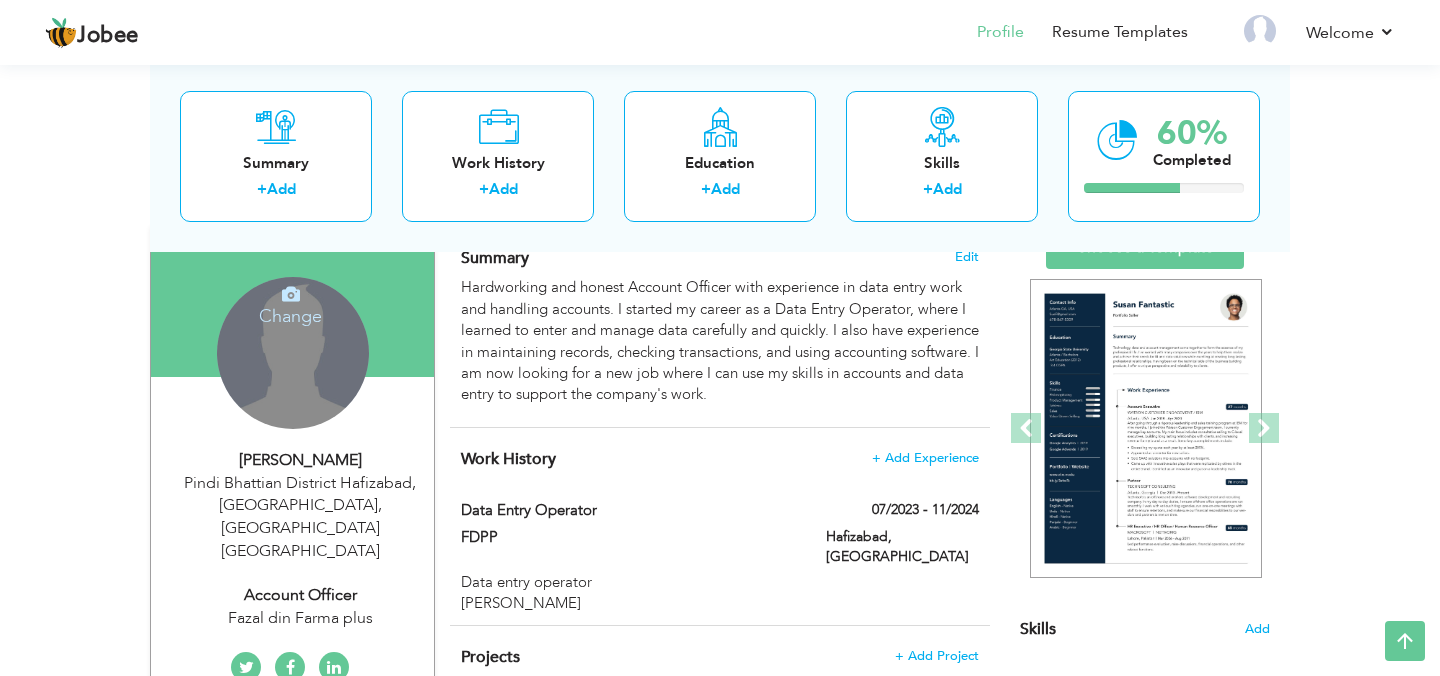 click on "Change" at bounding box center [291, 303] 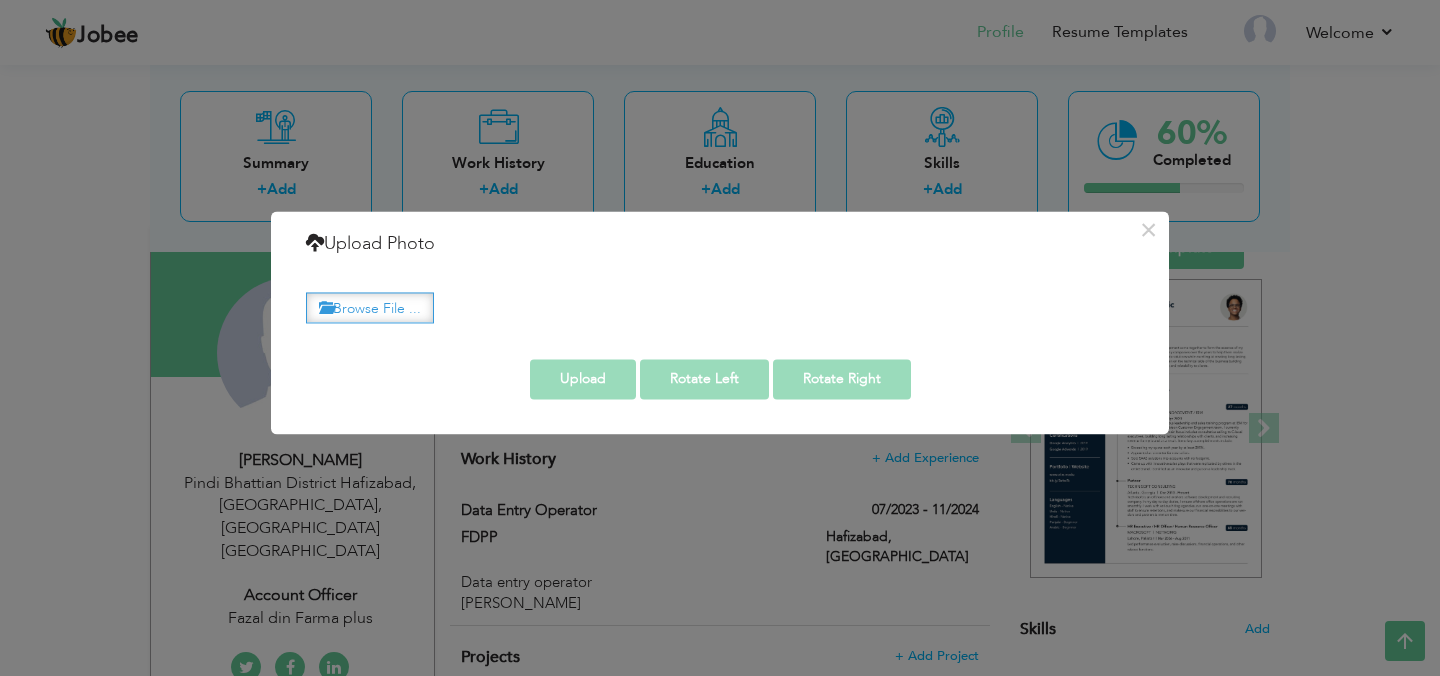 click on "Browse File ..." at bounding box center [370, 307] 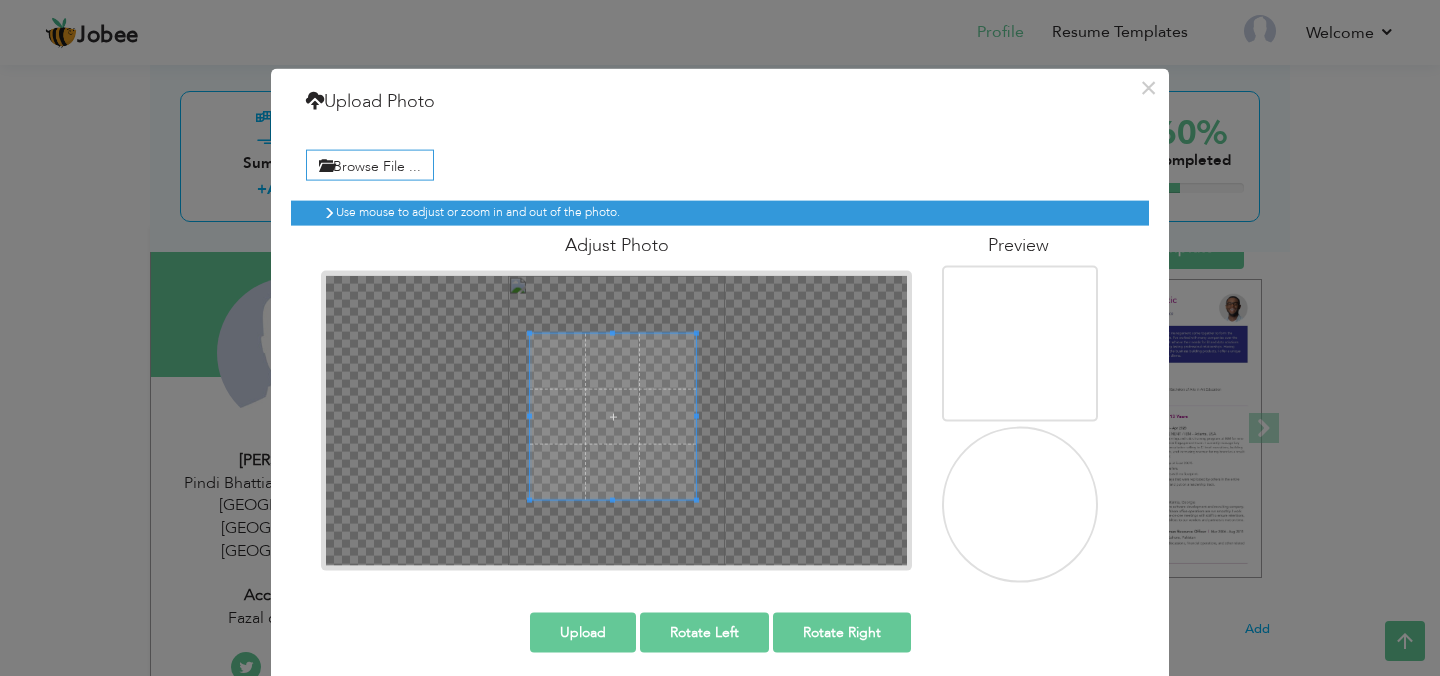 click at bounding box center [613, 417] 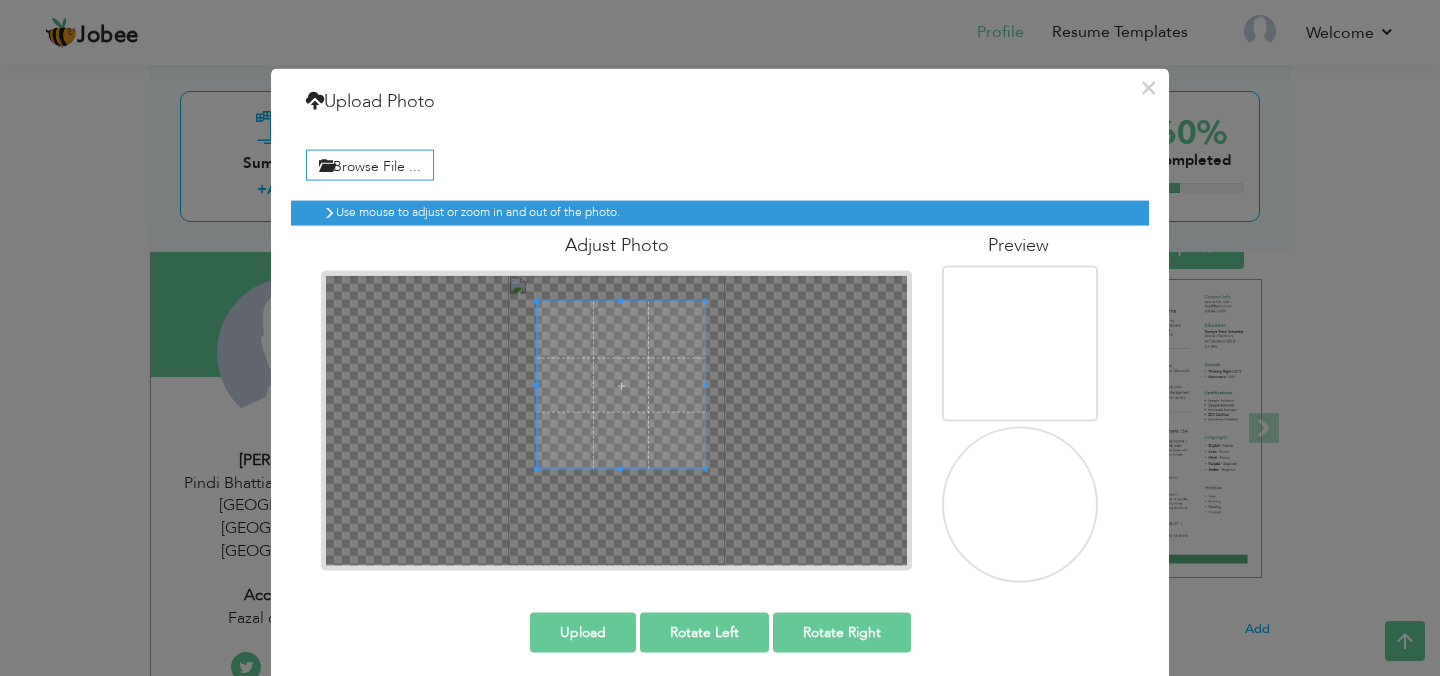 click at bounding box center (620, 384) 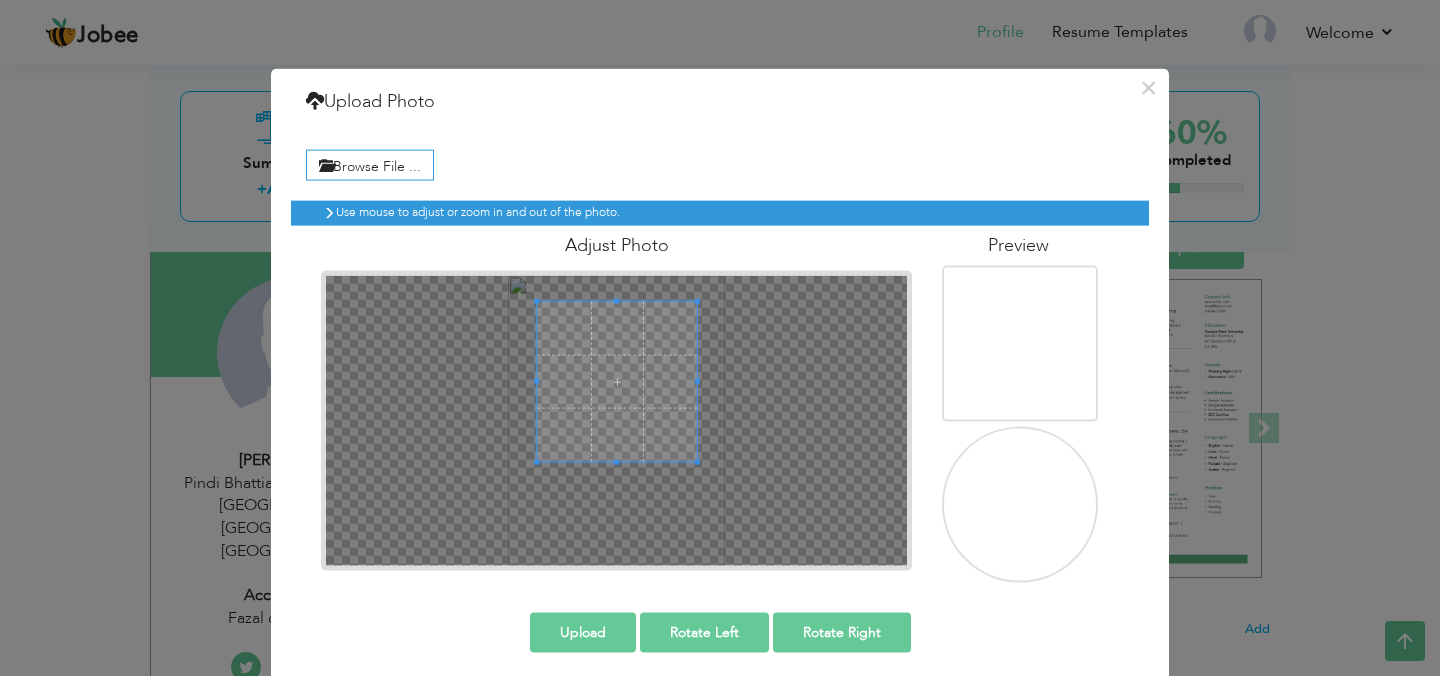 click at bounding box center (617, 381) 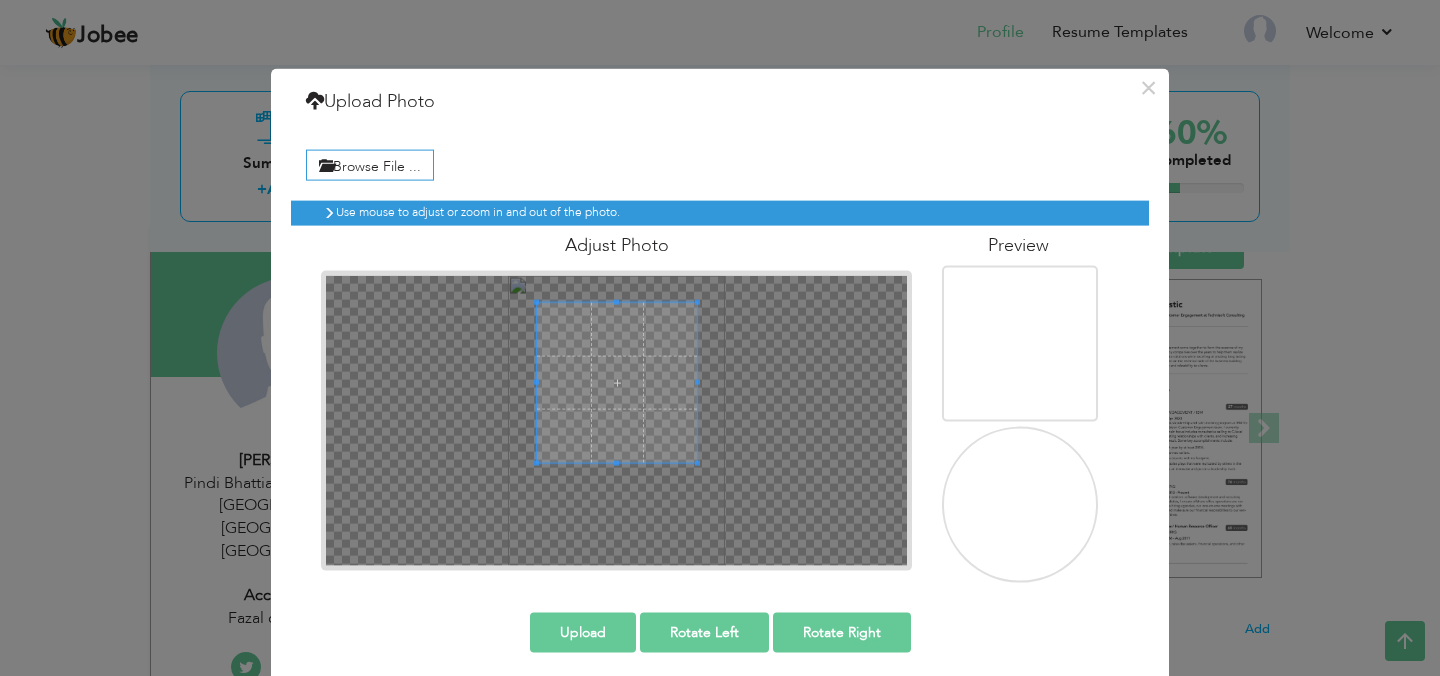 click at bounding box center [617, 383] 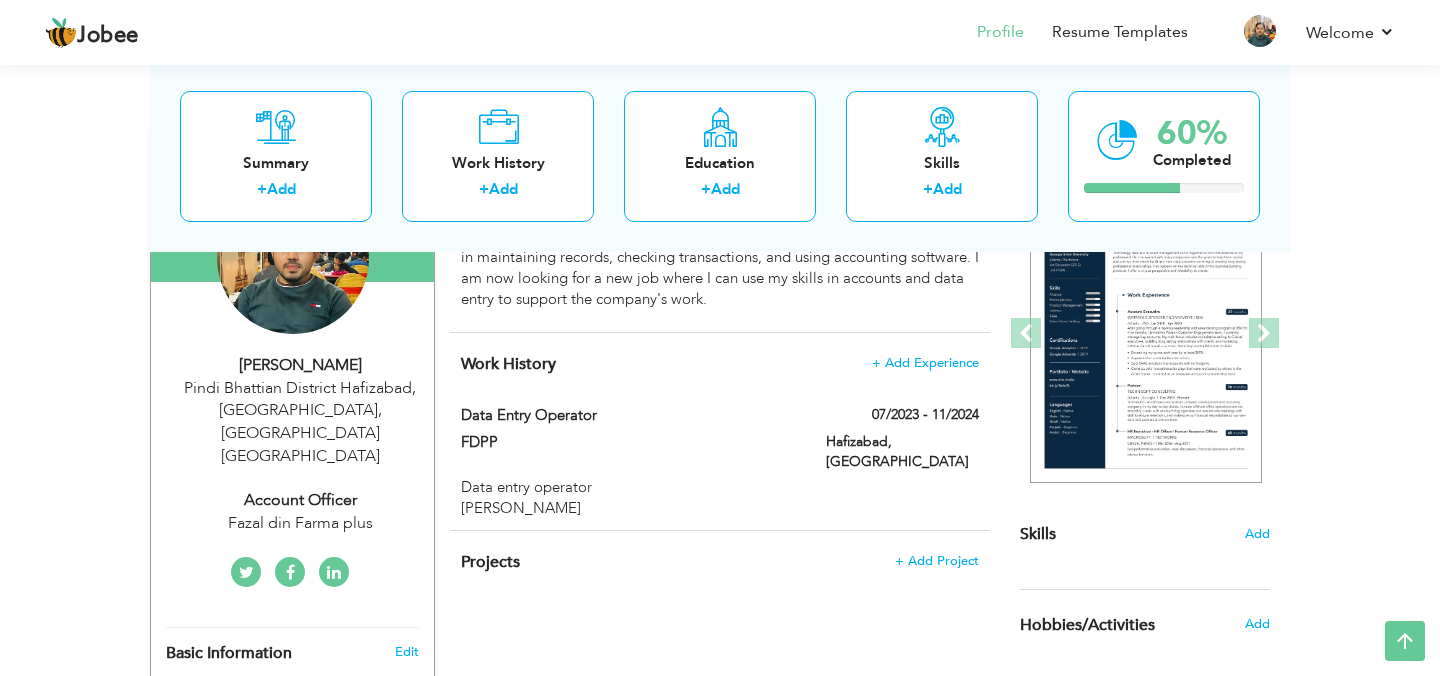 scroll, scrollTop: 0, scrollLeft: 0, axis: both 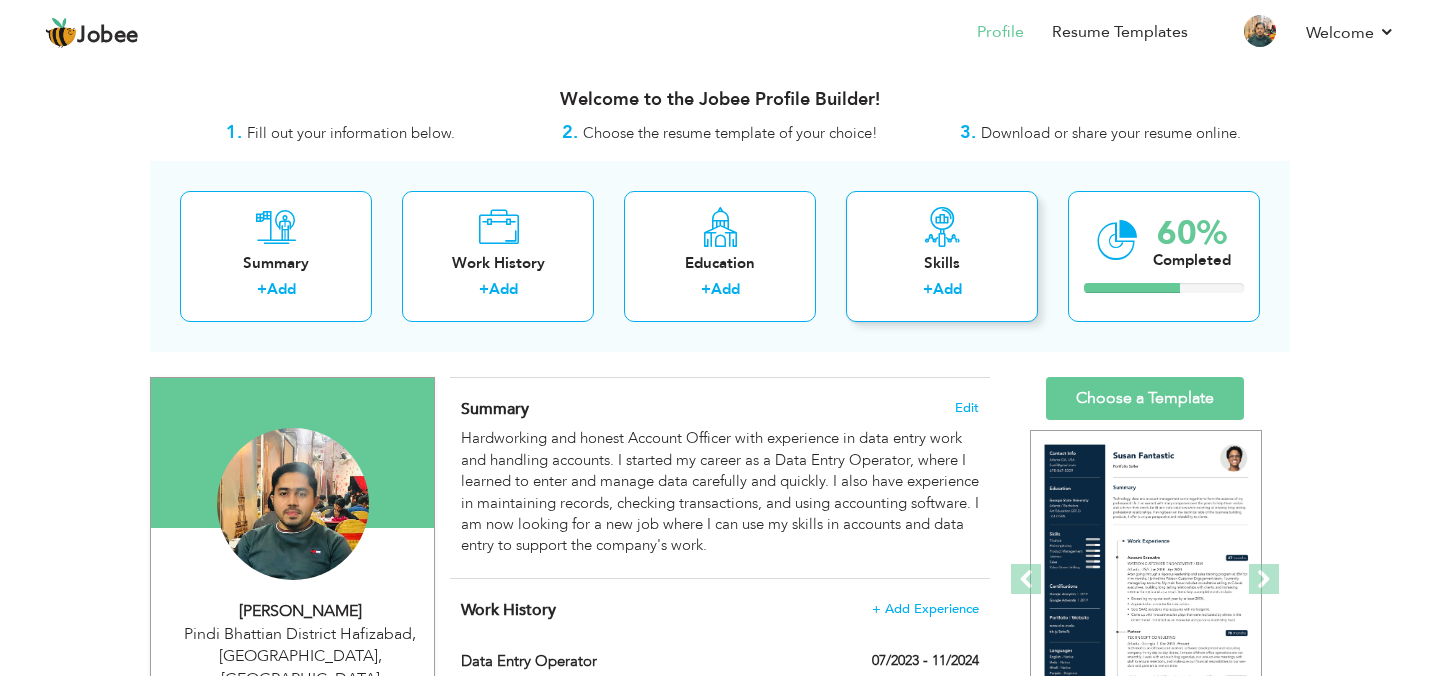 click on "+" at bounding box center [928, 289] 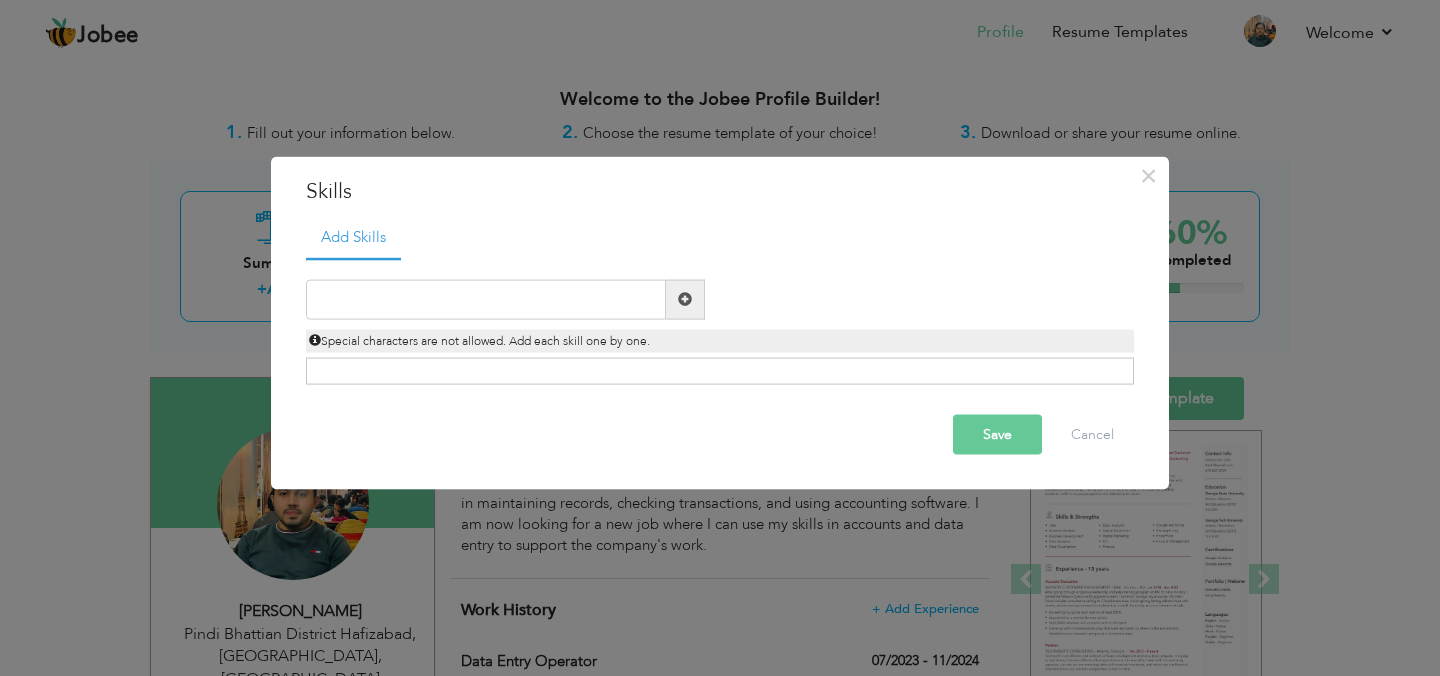 click at bounding box center [685, 299] 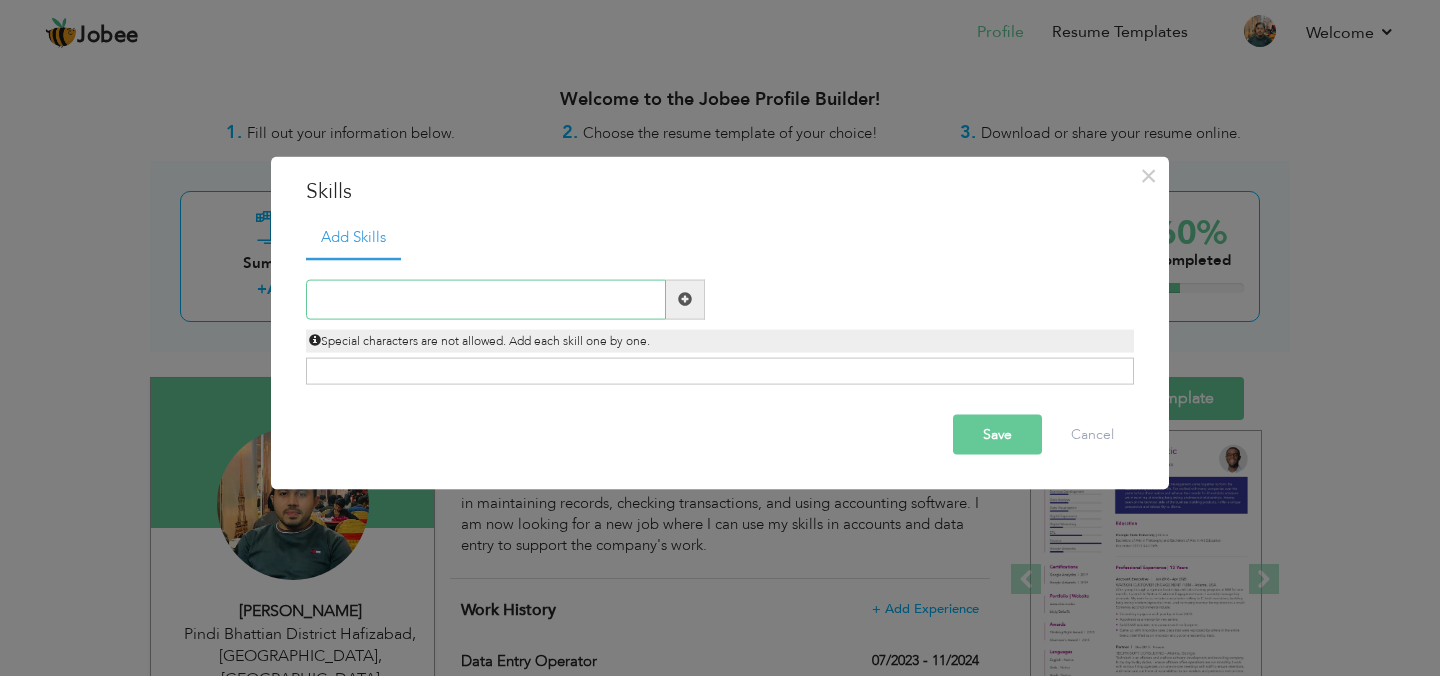 paste on "Open communication. ● Strategic thinking, Time ma" 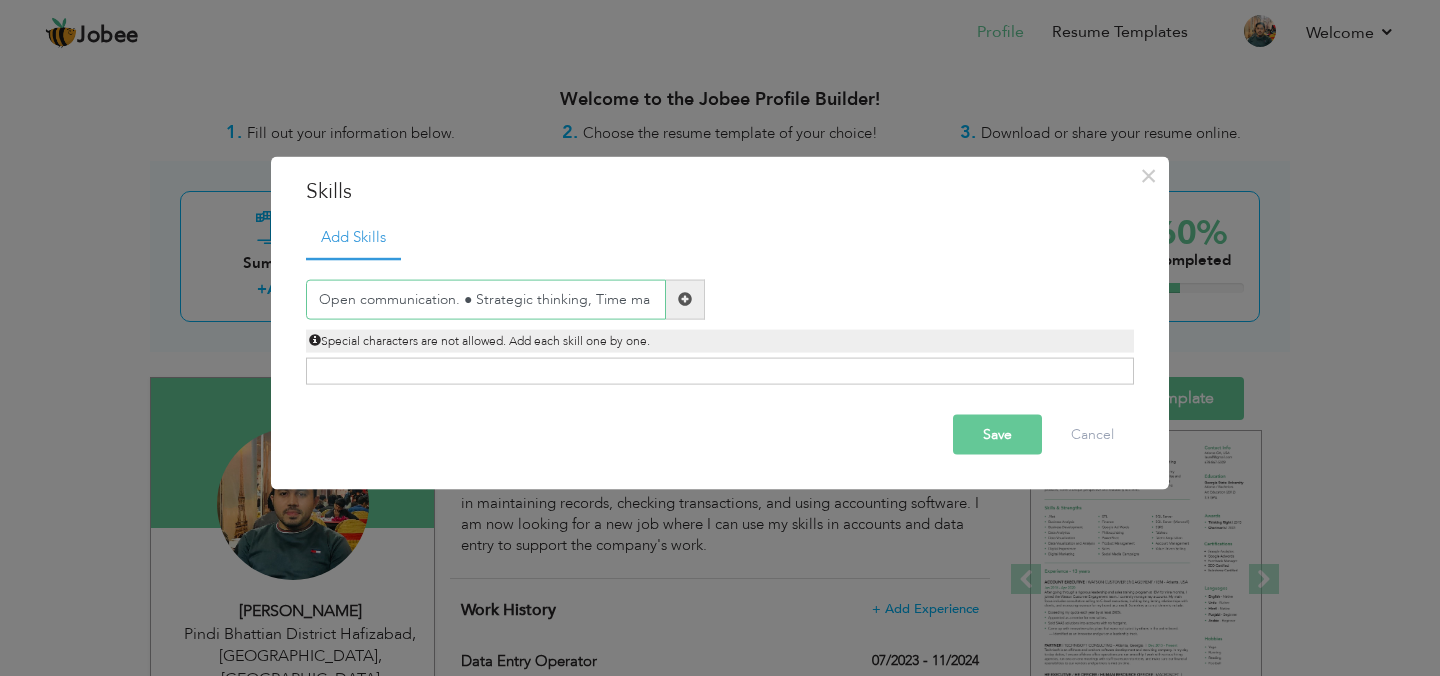 drag, startPoint x: 461, startPoint y: 301, endPoint x: 754, endPoint y: 291, distance: 293.1706 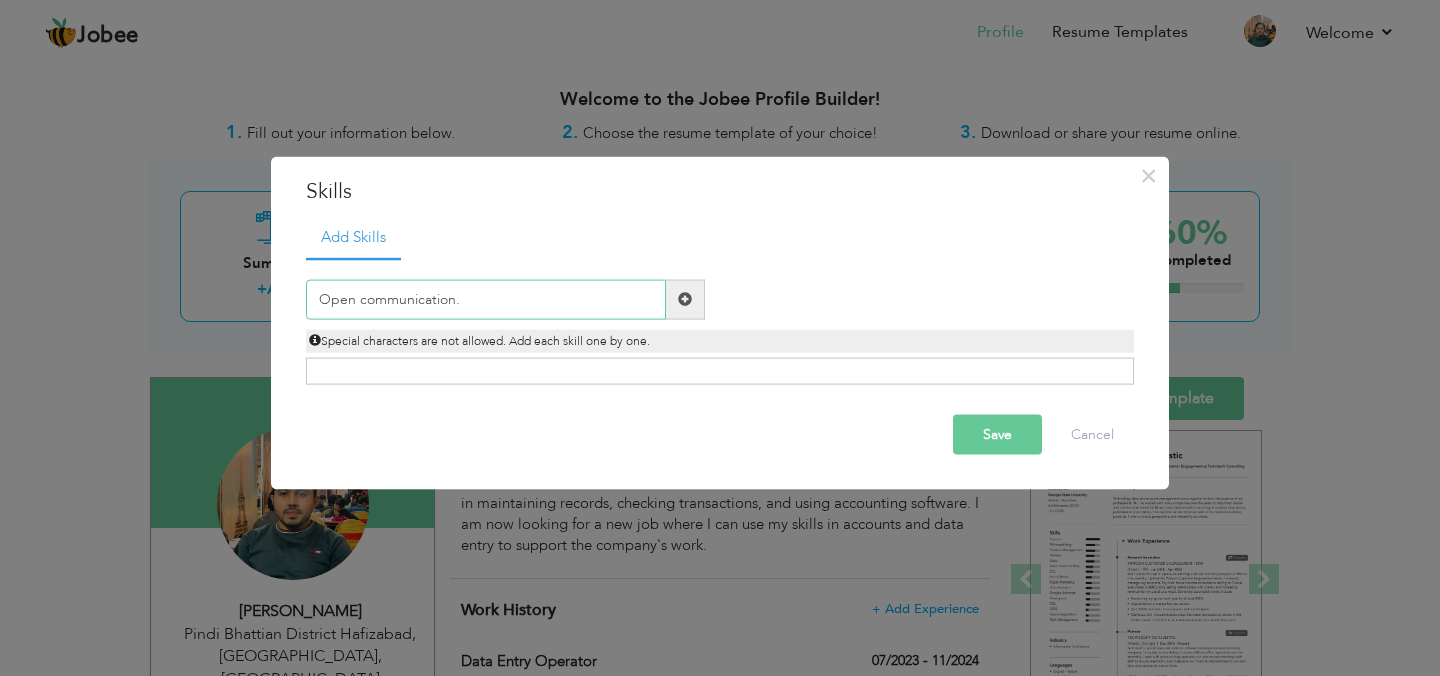 type on "Open communication." 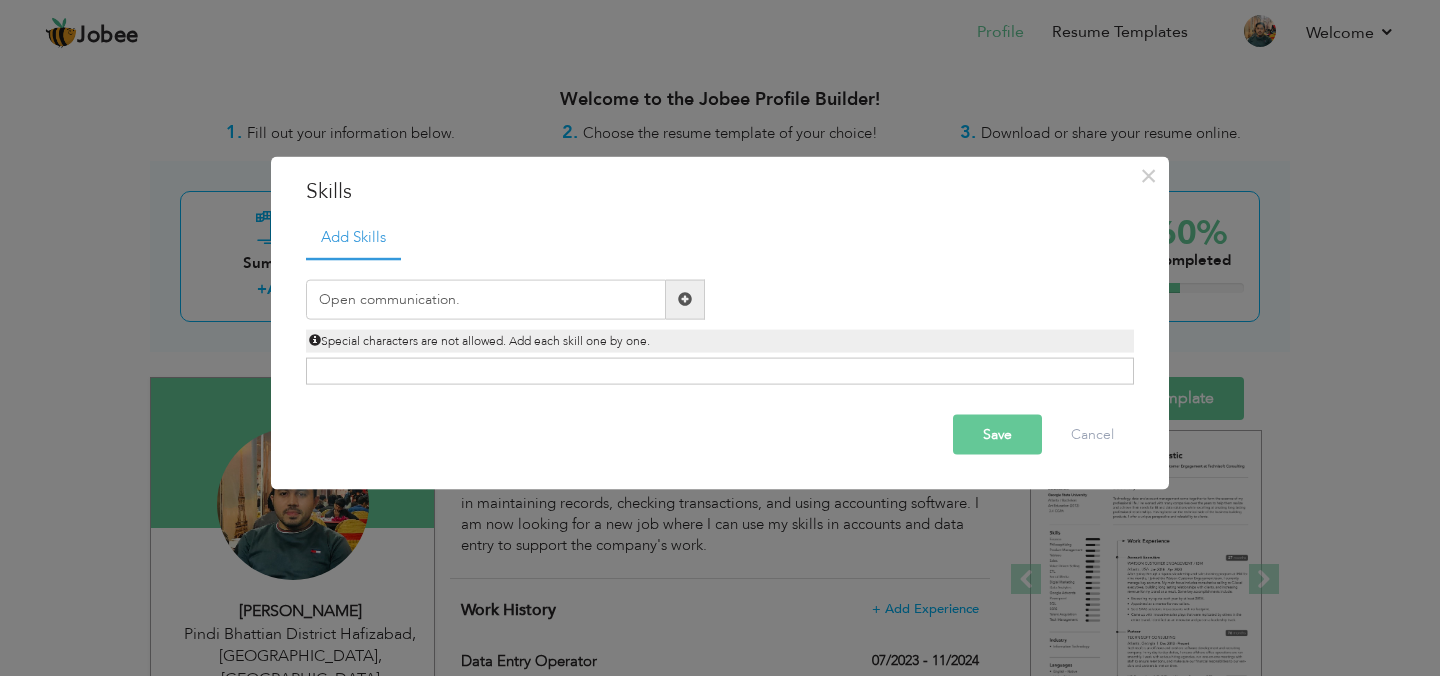 click at bounding box center [685, 299] 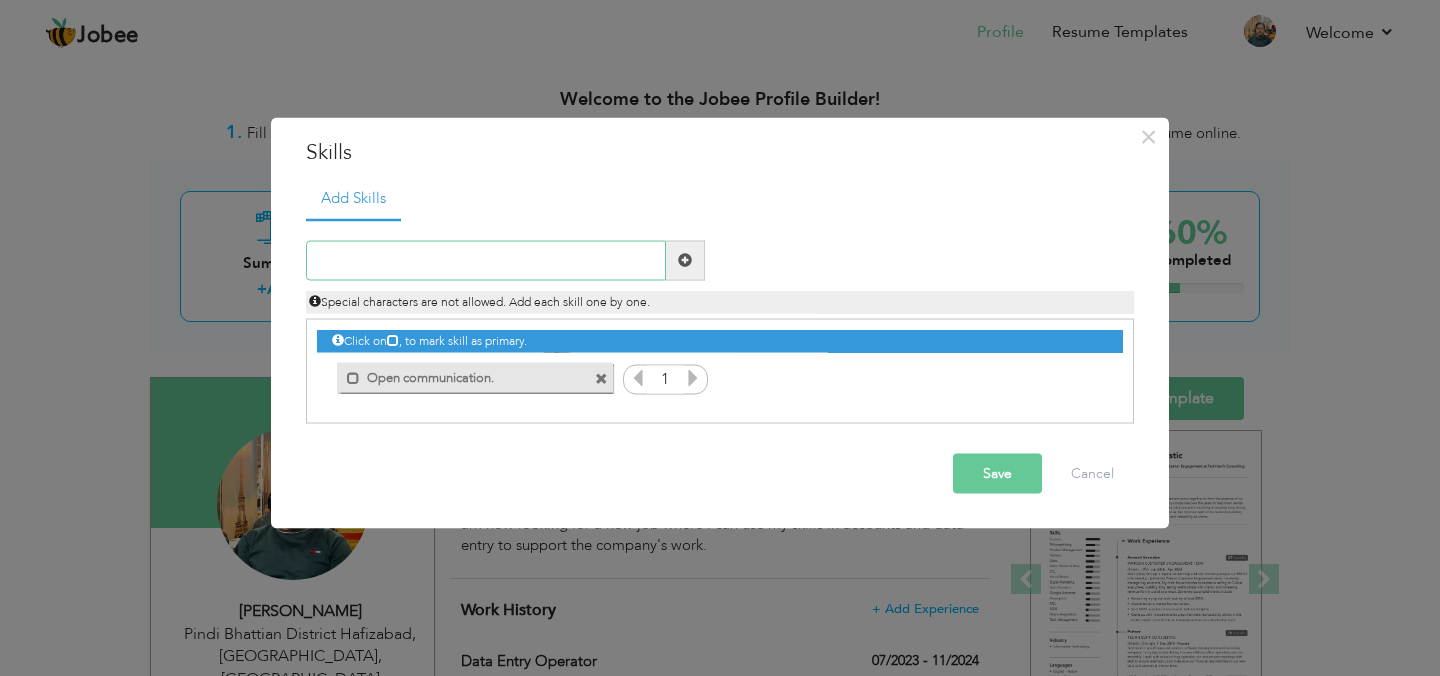 click at bounding box center (486, 260) 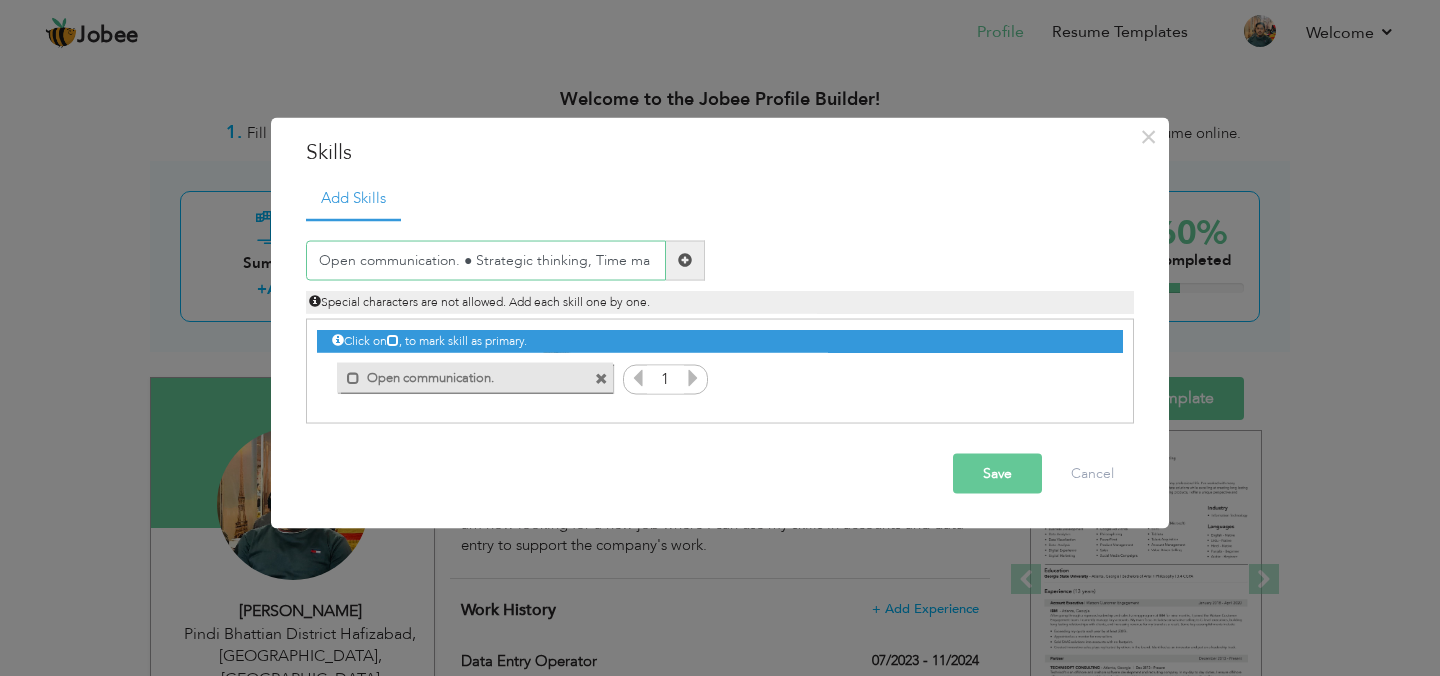 drag, startPoint x: 473, startPoint y: 264, endPoint x: 259, endPoint y: 270, distance: 214.08409 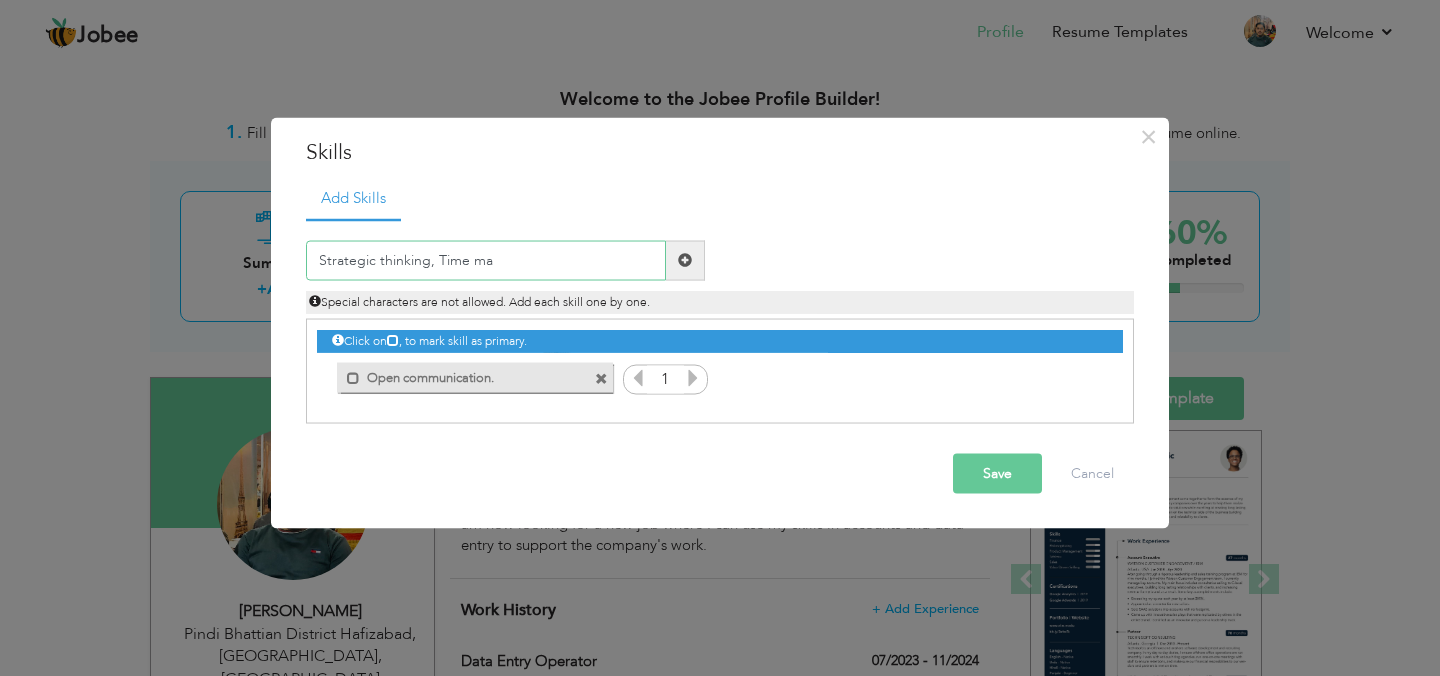 drag, startPoint x: 509, startPoint y: 259, endPoint x: 440, endPoint y: 256, distance: 69.065186 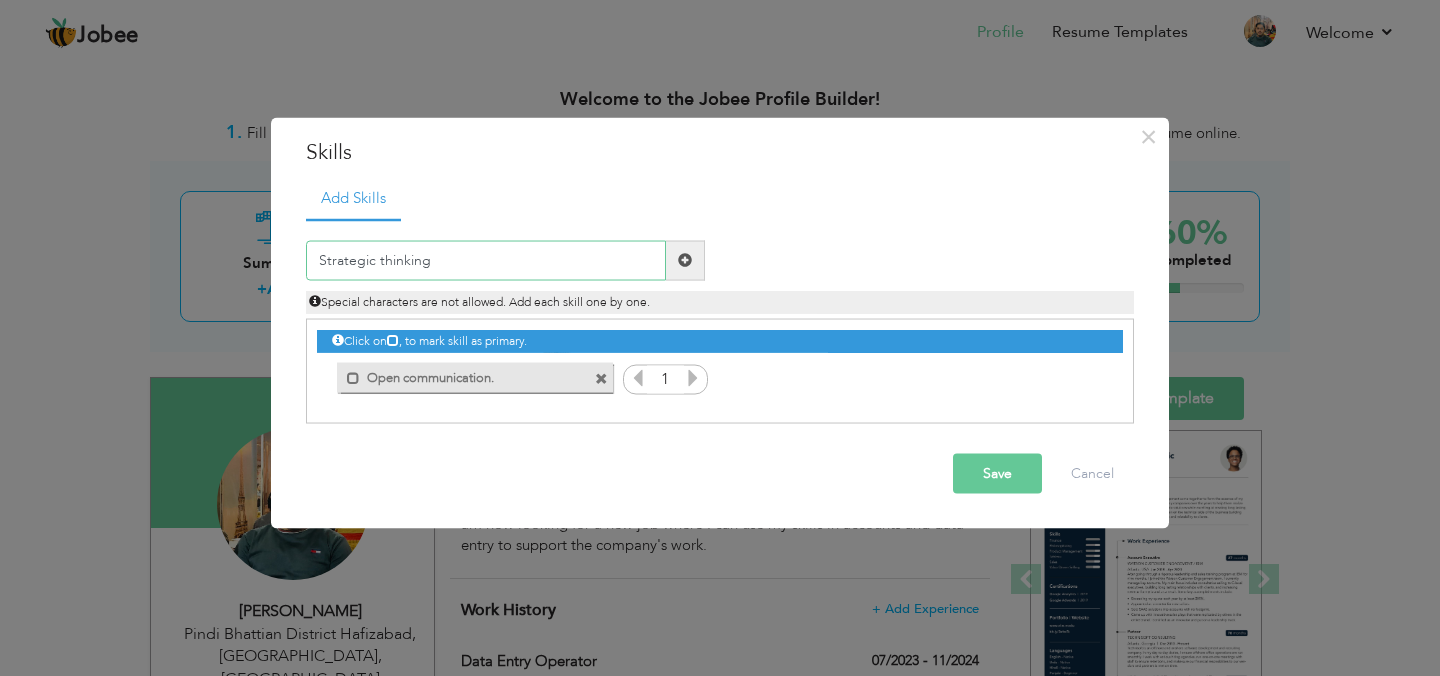 type on "Strategic thinking" 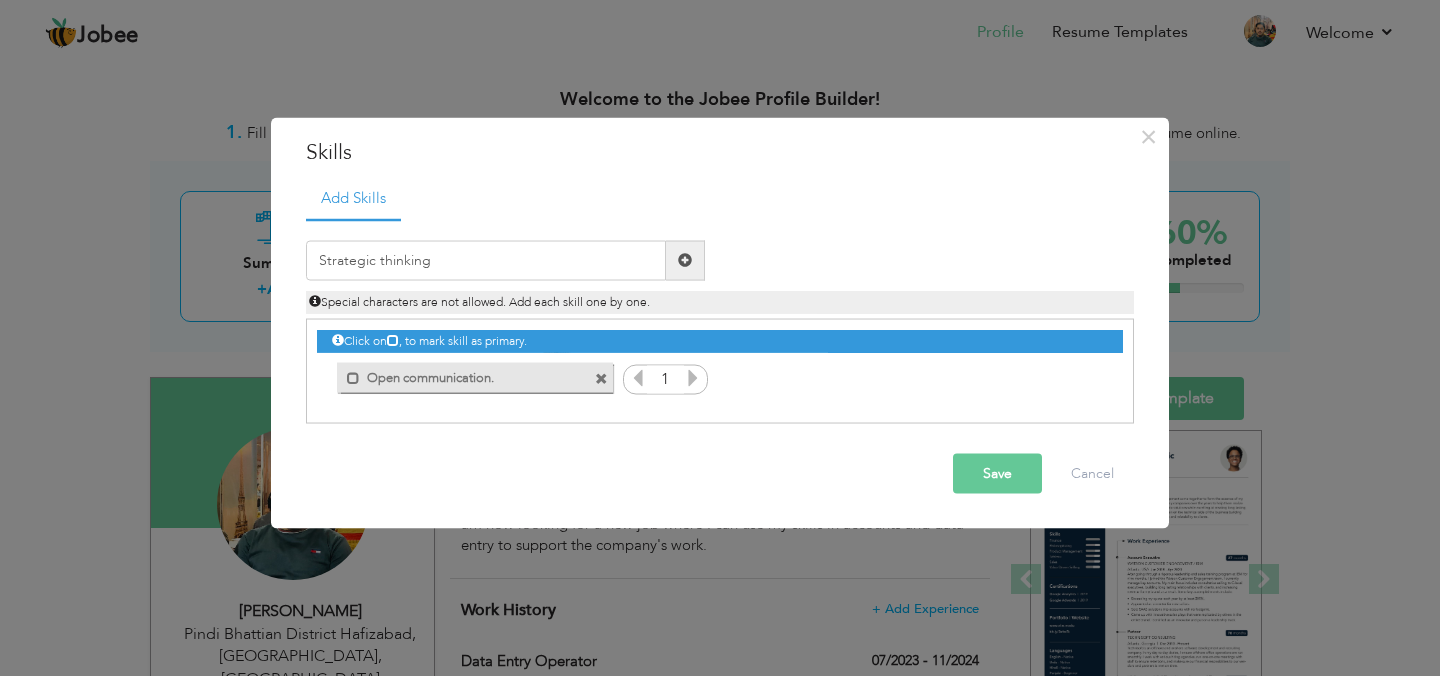 click at bounding box center (685, 260) 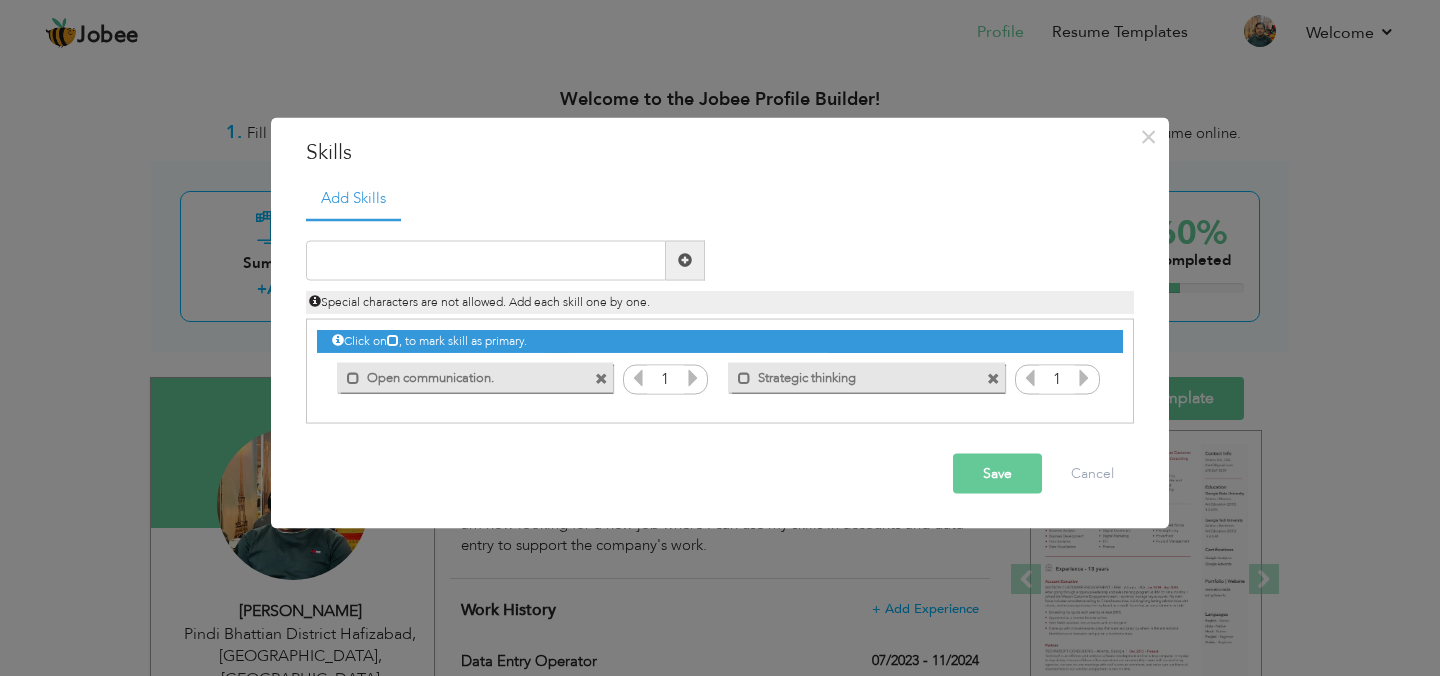 click at bounding box center [1084, 377] 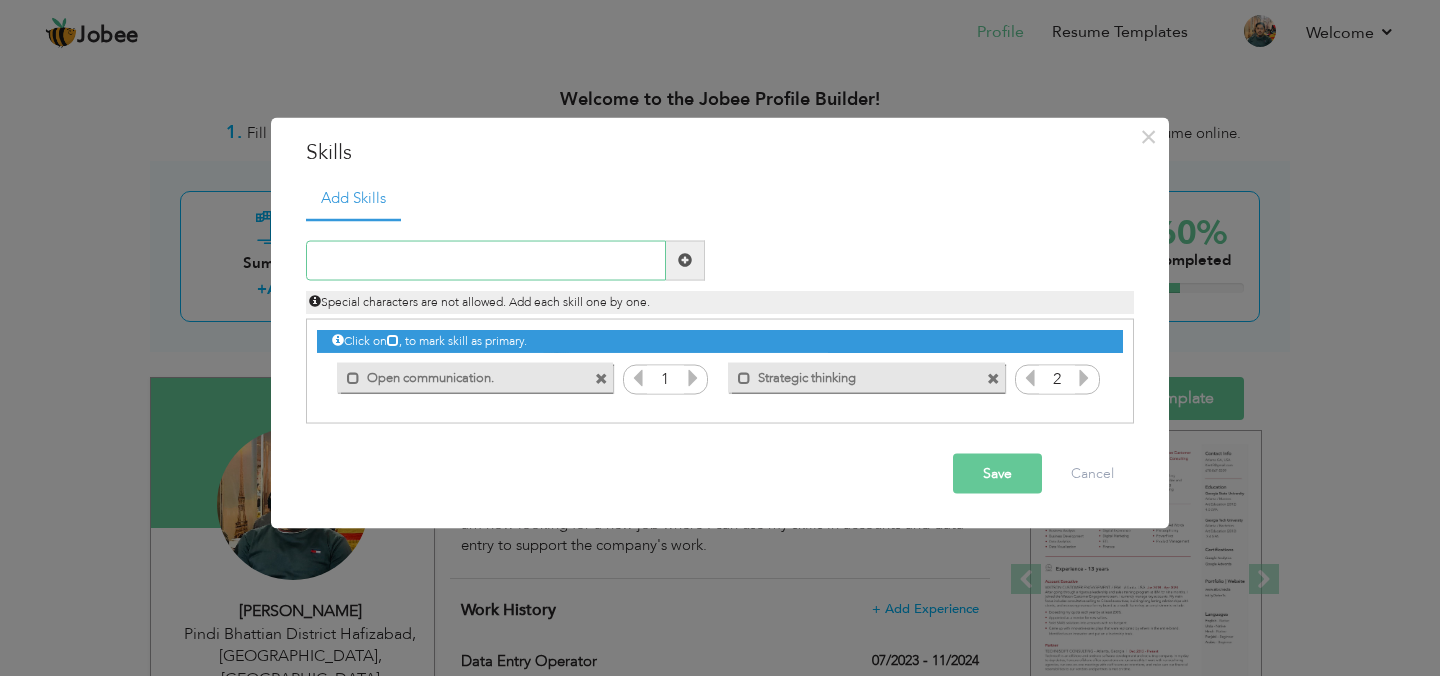 click at bounding box center [486, 260] 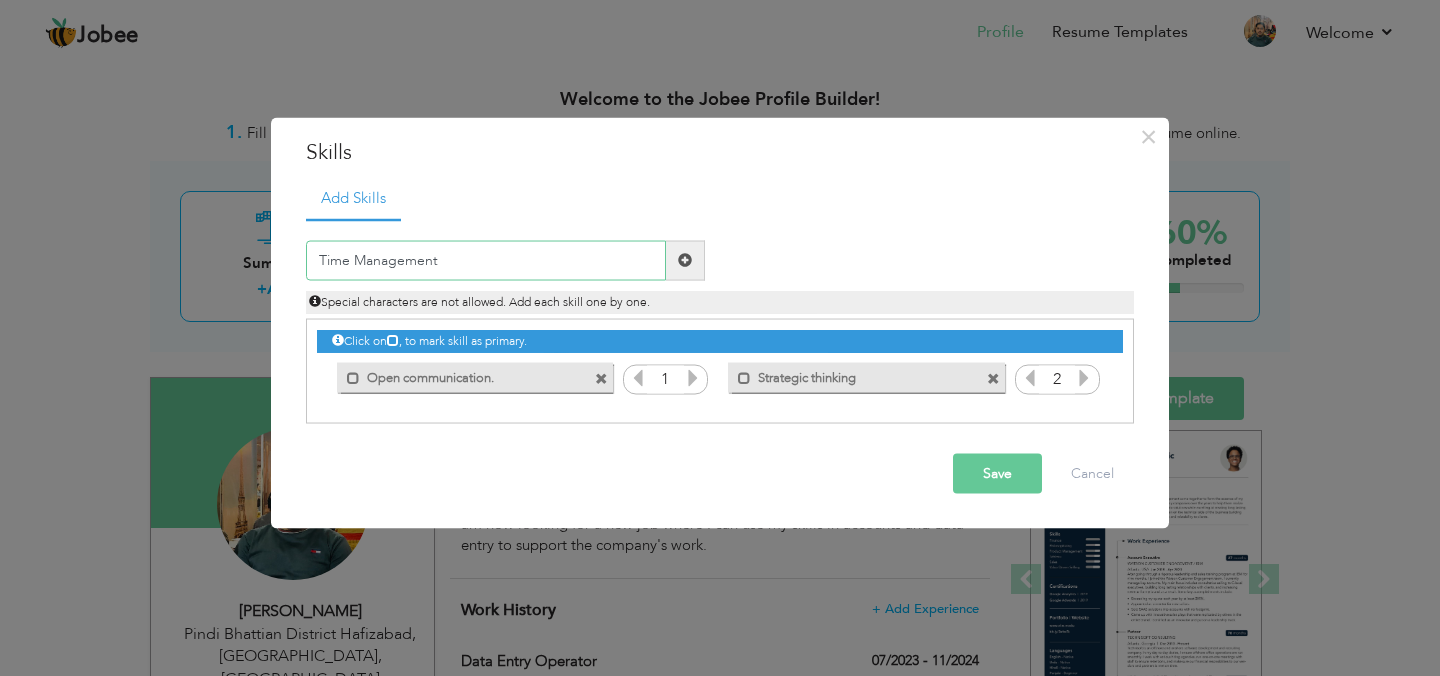 type on "Time Management" 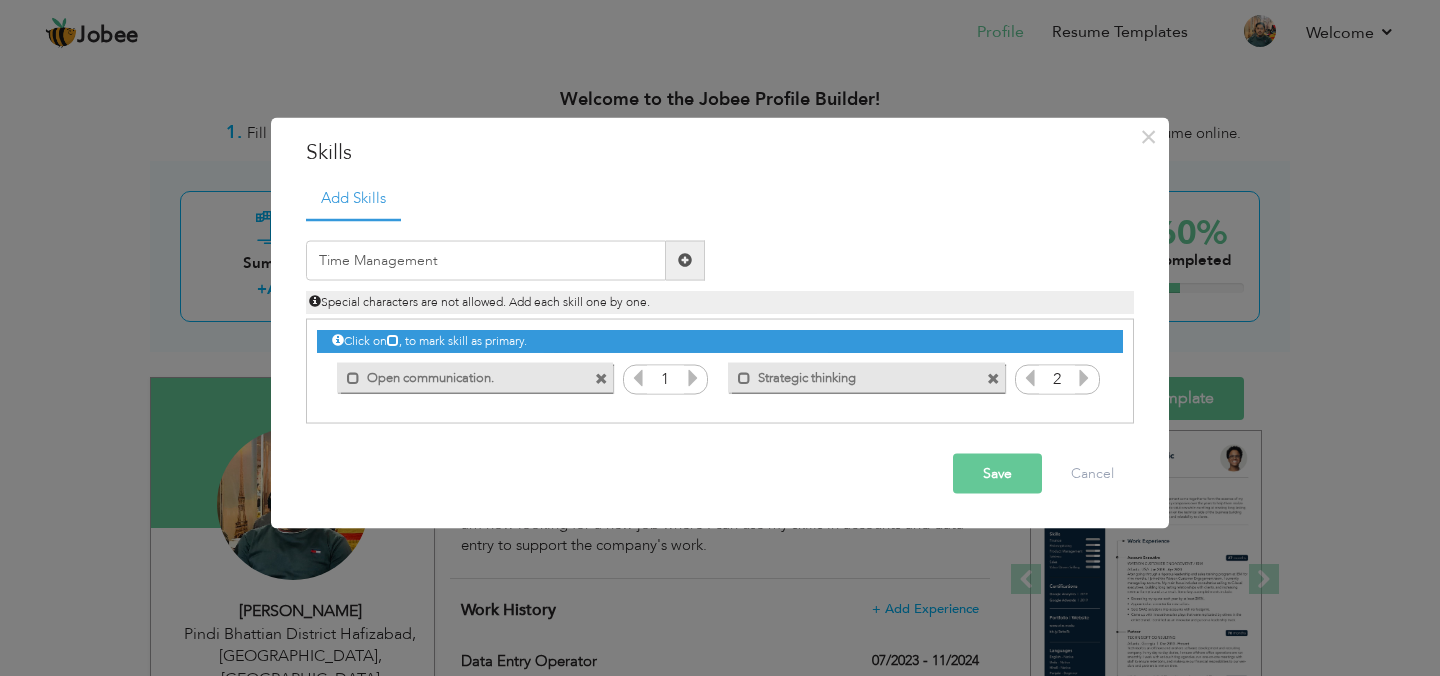 click at bounding box center (685, 260) 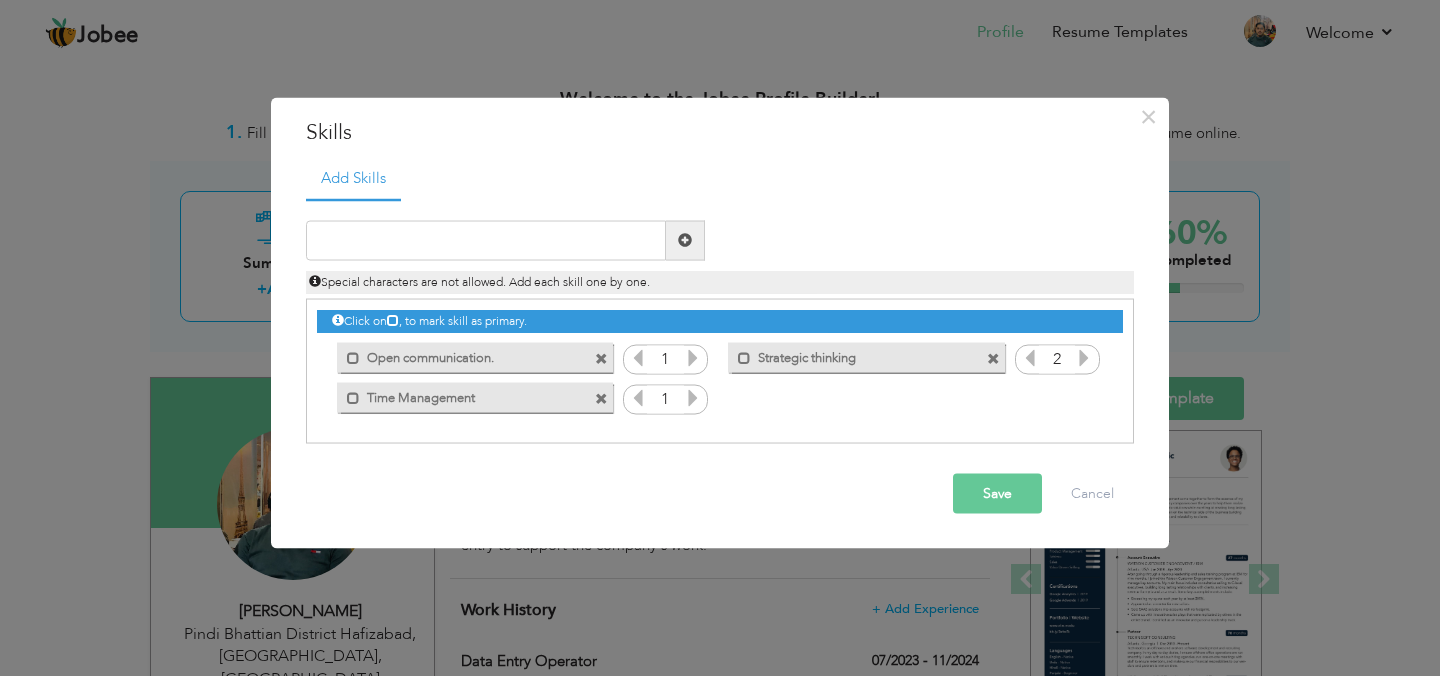 click at bounding box center (693, 397) 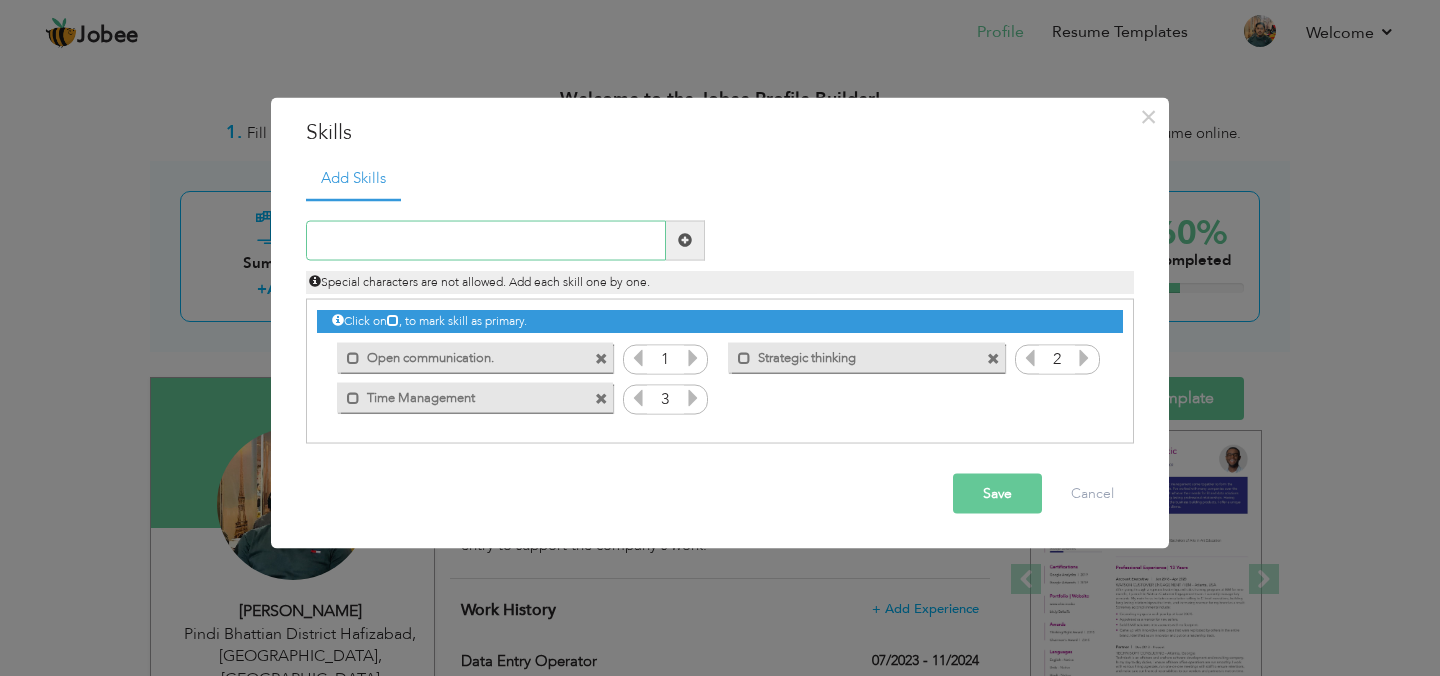 click at bounding box center (486, 240) 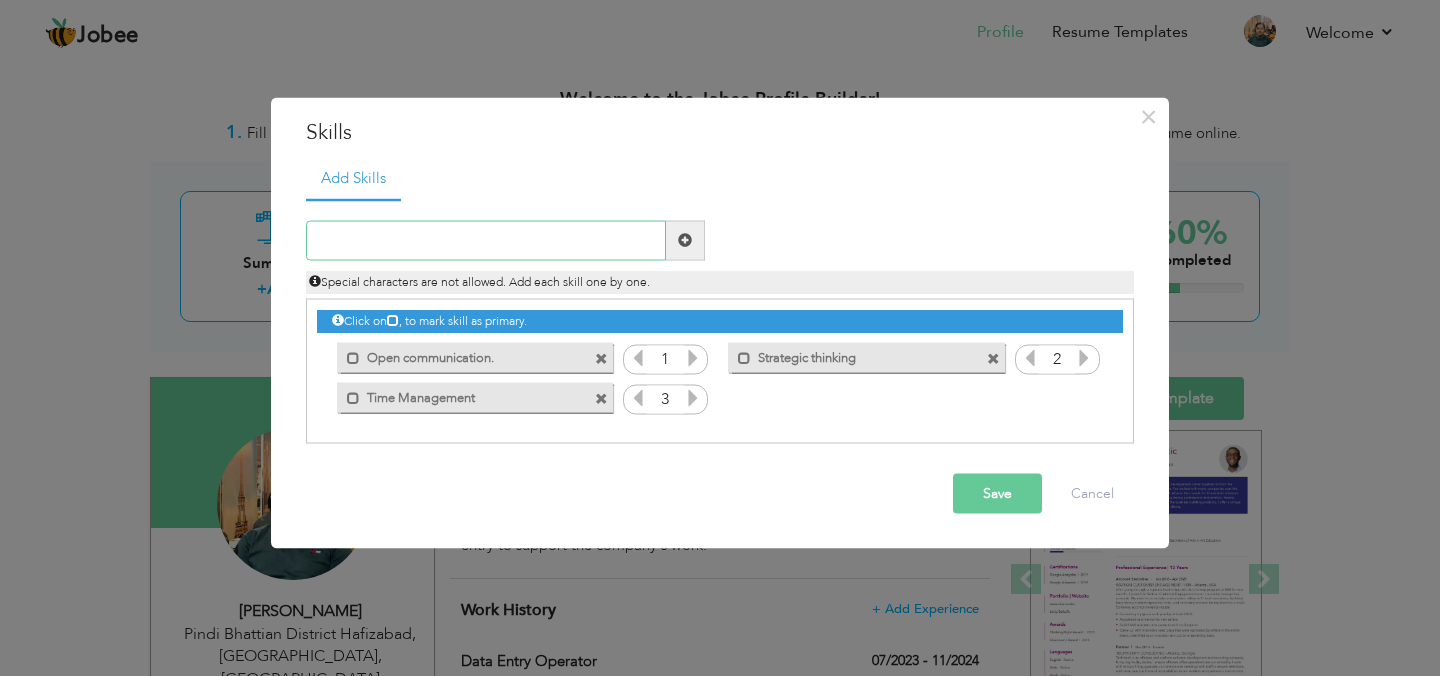 paste on "Open communication. ● Strategic thinking, Time ma" 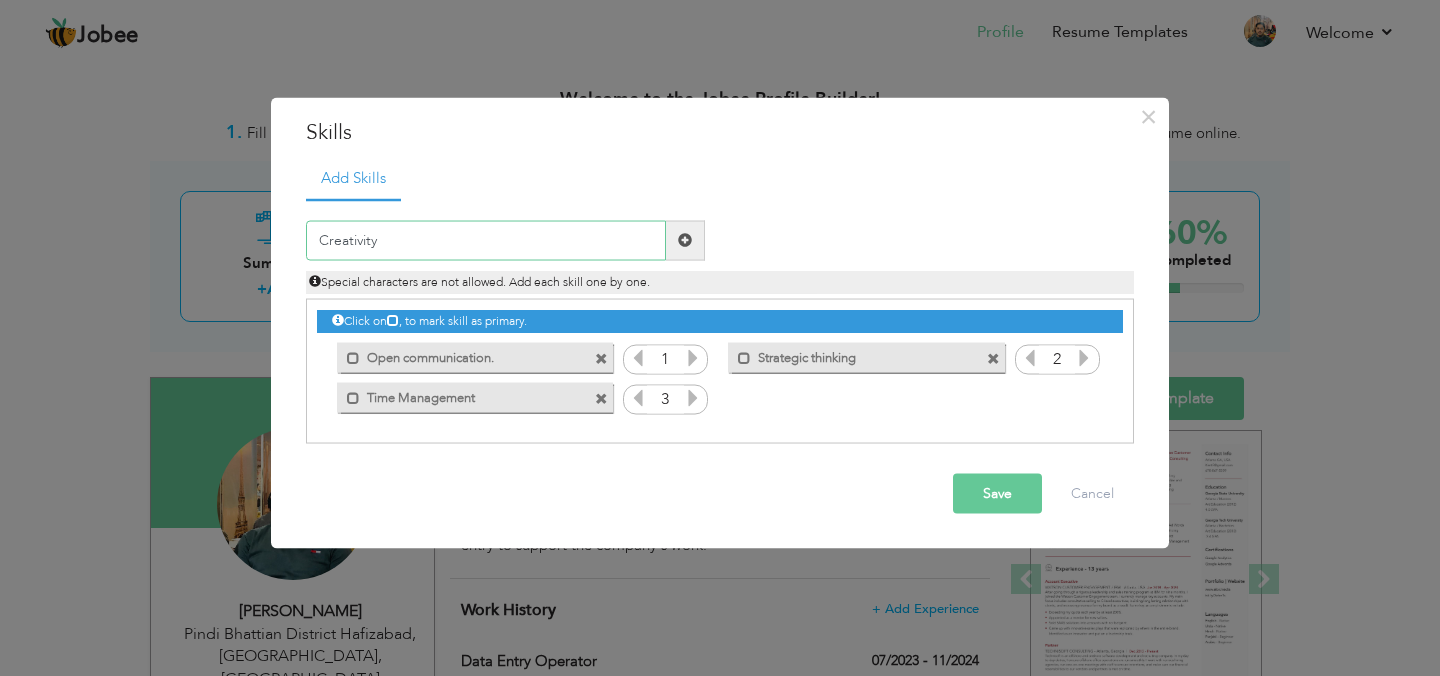 type on "Creativity" 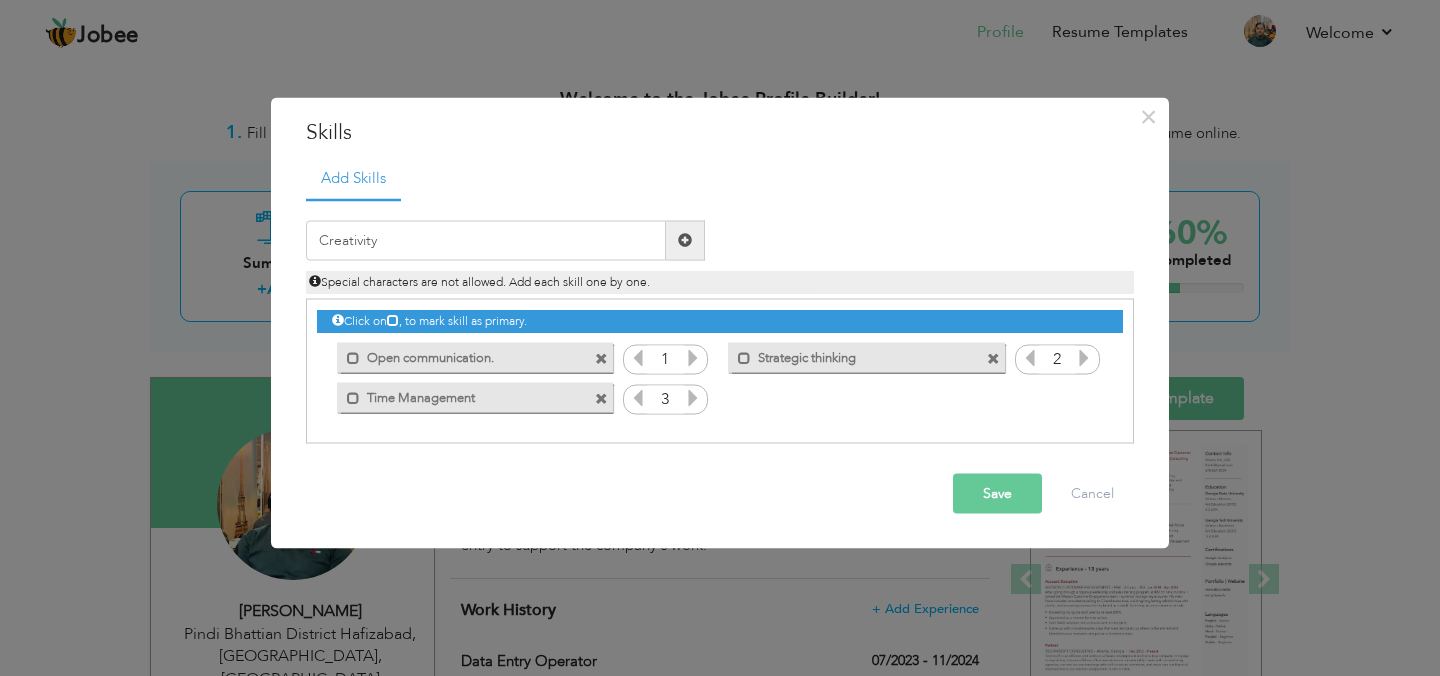 click at bounding box center [685, 240] 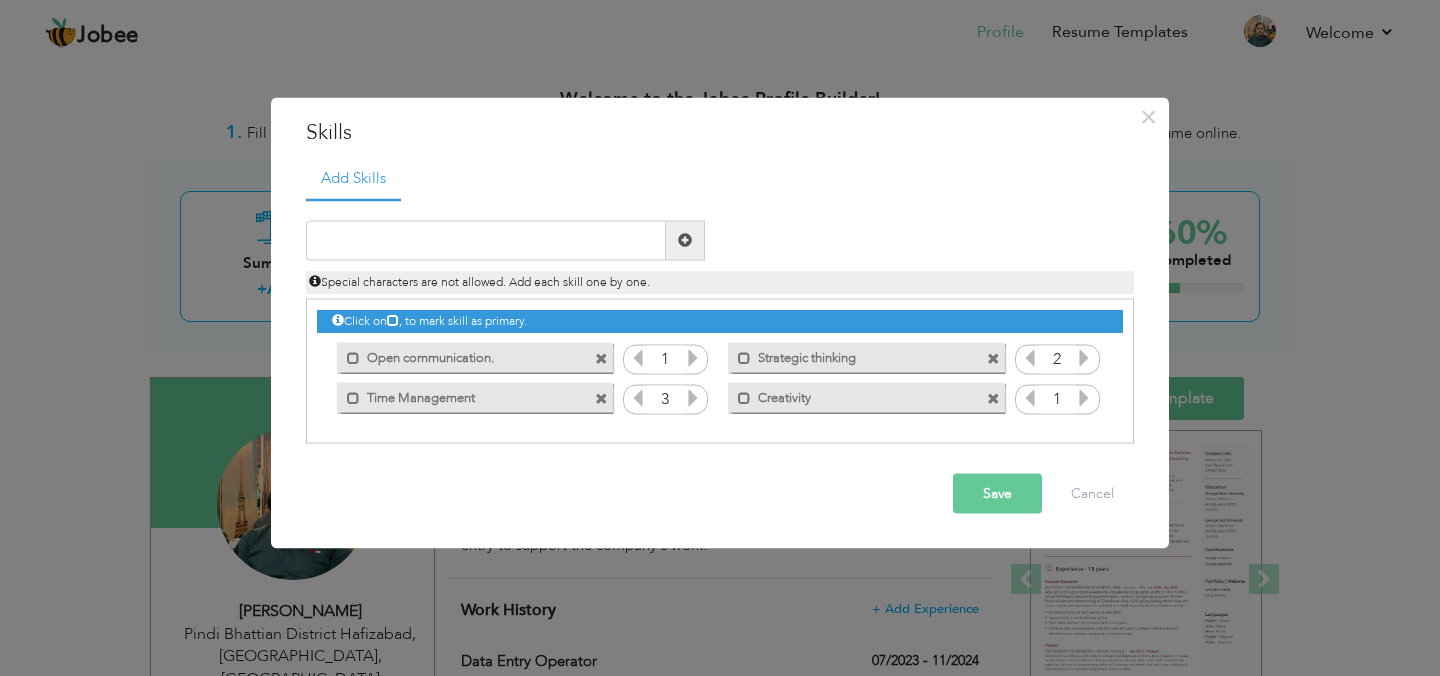 click at bounding box center [685, 240] 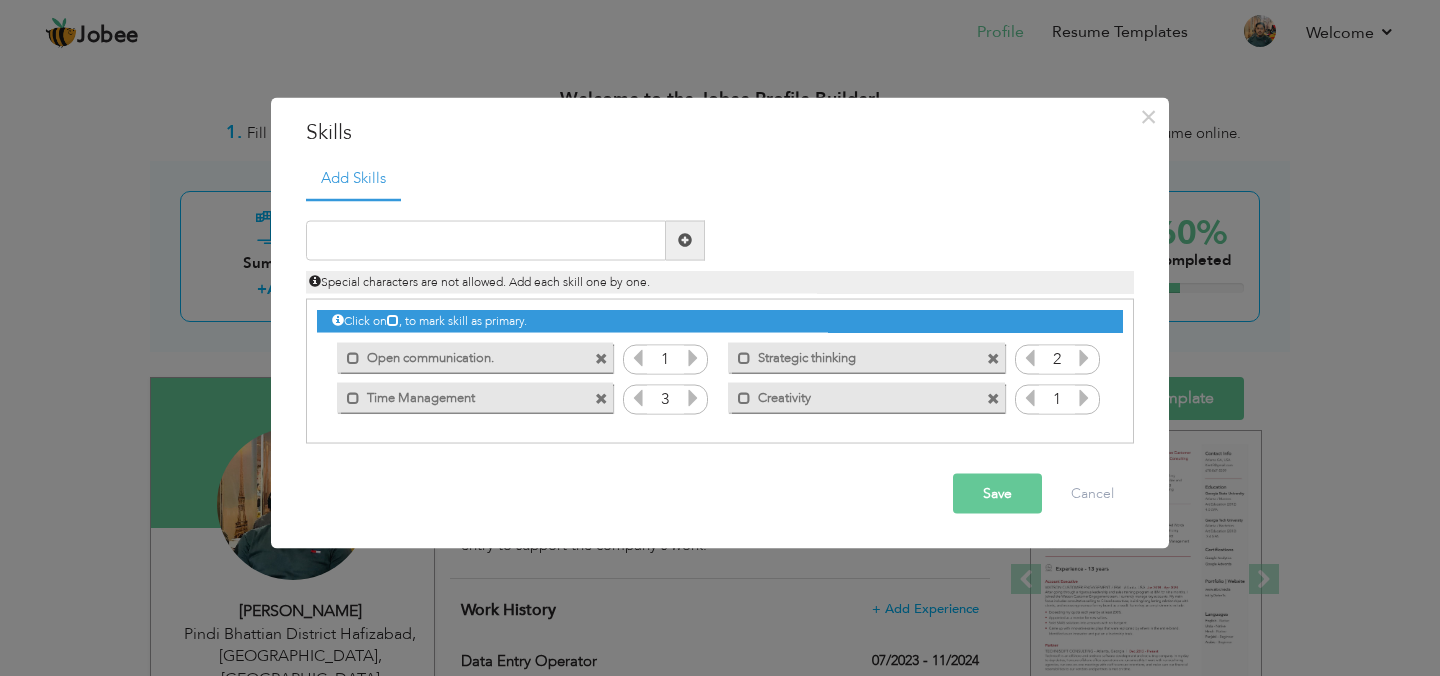 click on "Click on  , to mark skill as primary.
Mark as primary skill. Open communication. 1 1 1 1" at bounding box center [720, 359] 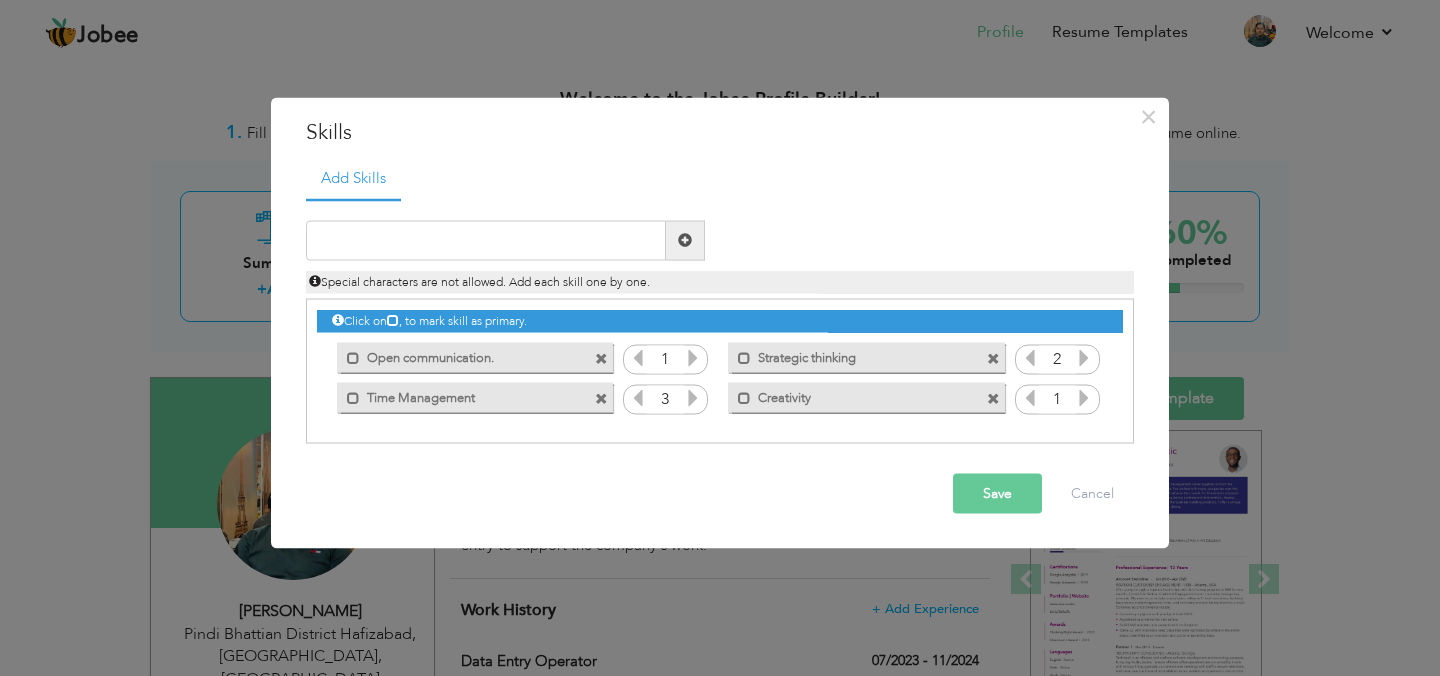 click at bounding box center [1084, 397] 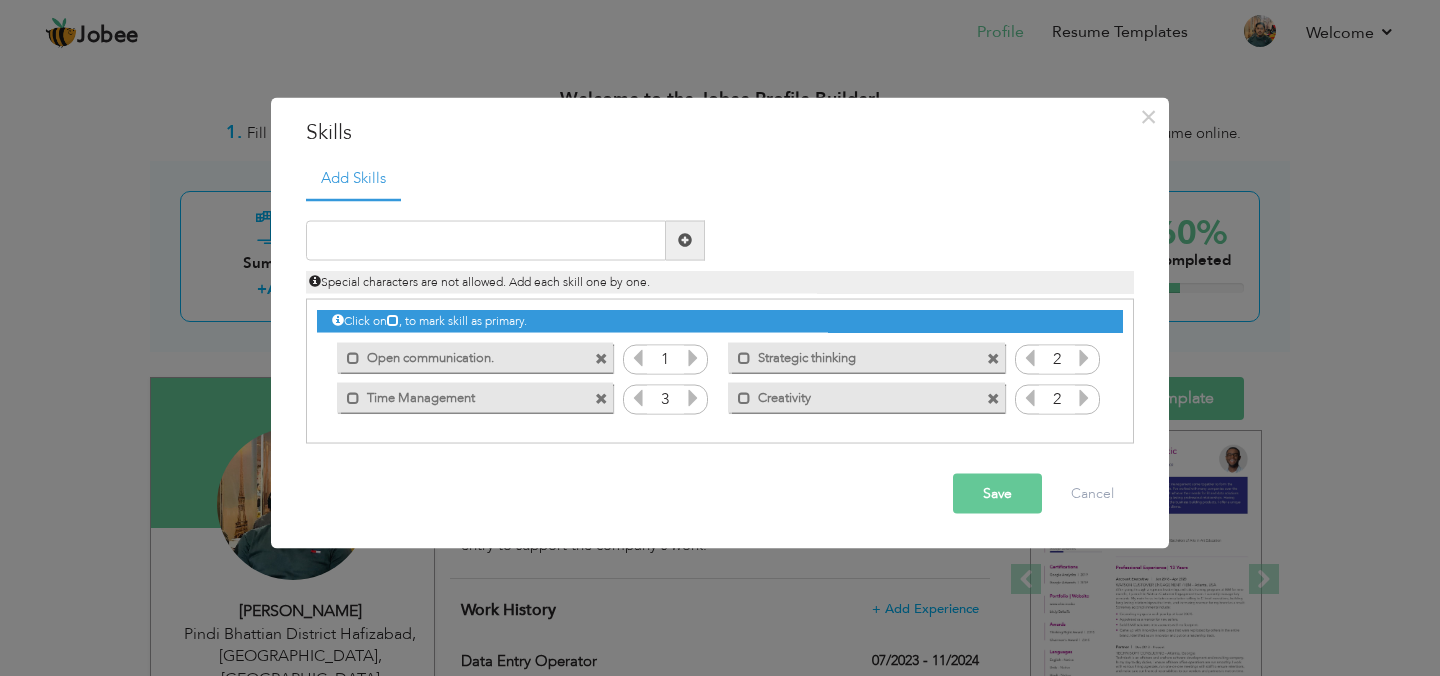 click at bounding box center (1084, 397) 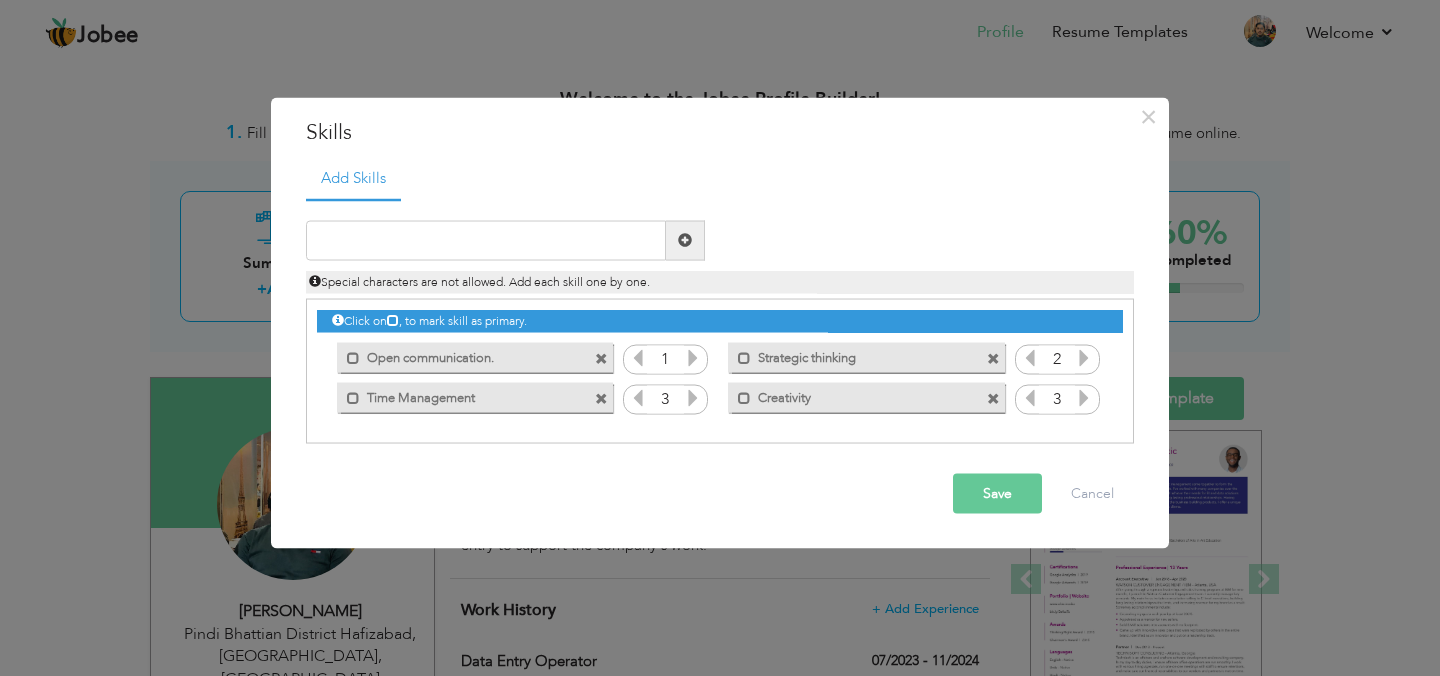 click at bounding box center (1084, 397) 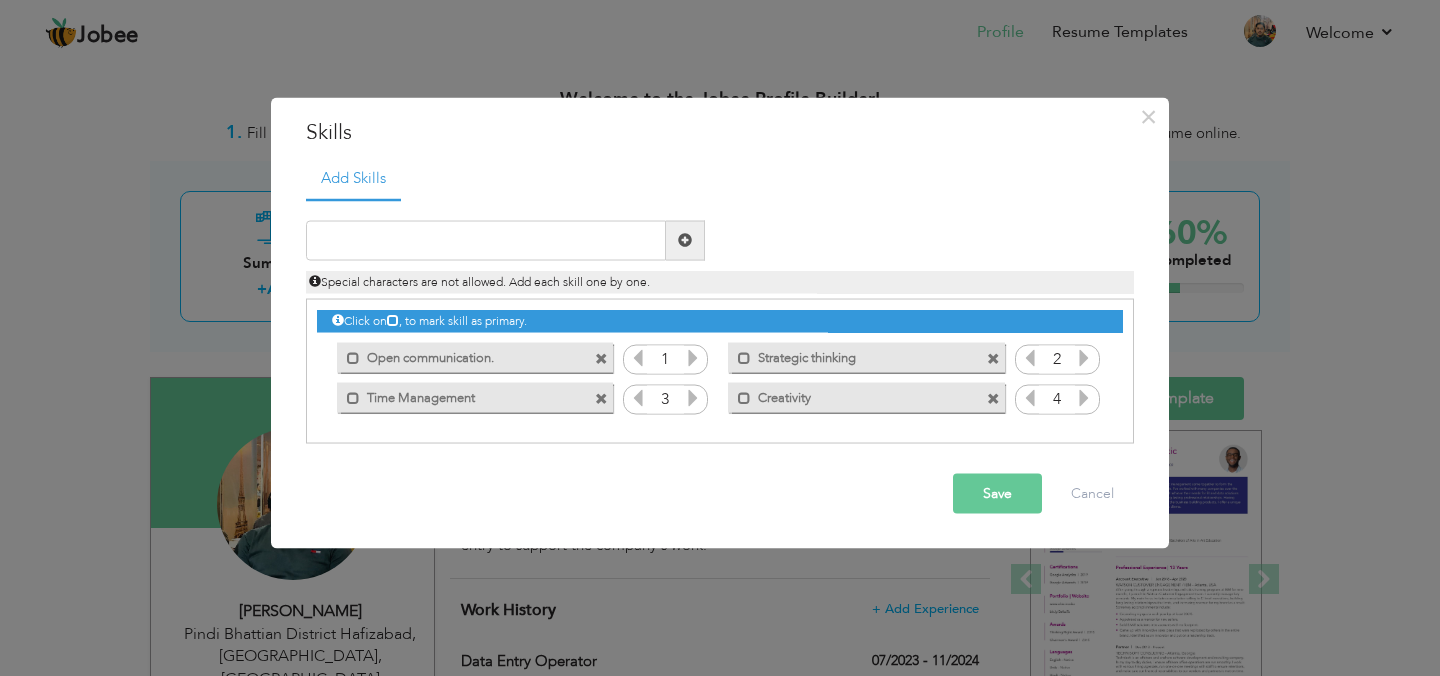 click on "Save
Cancel" at bounding box center [720, 493] 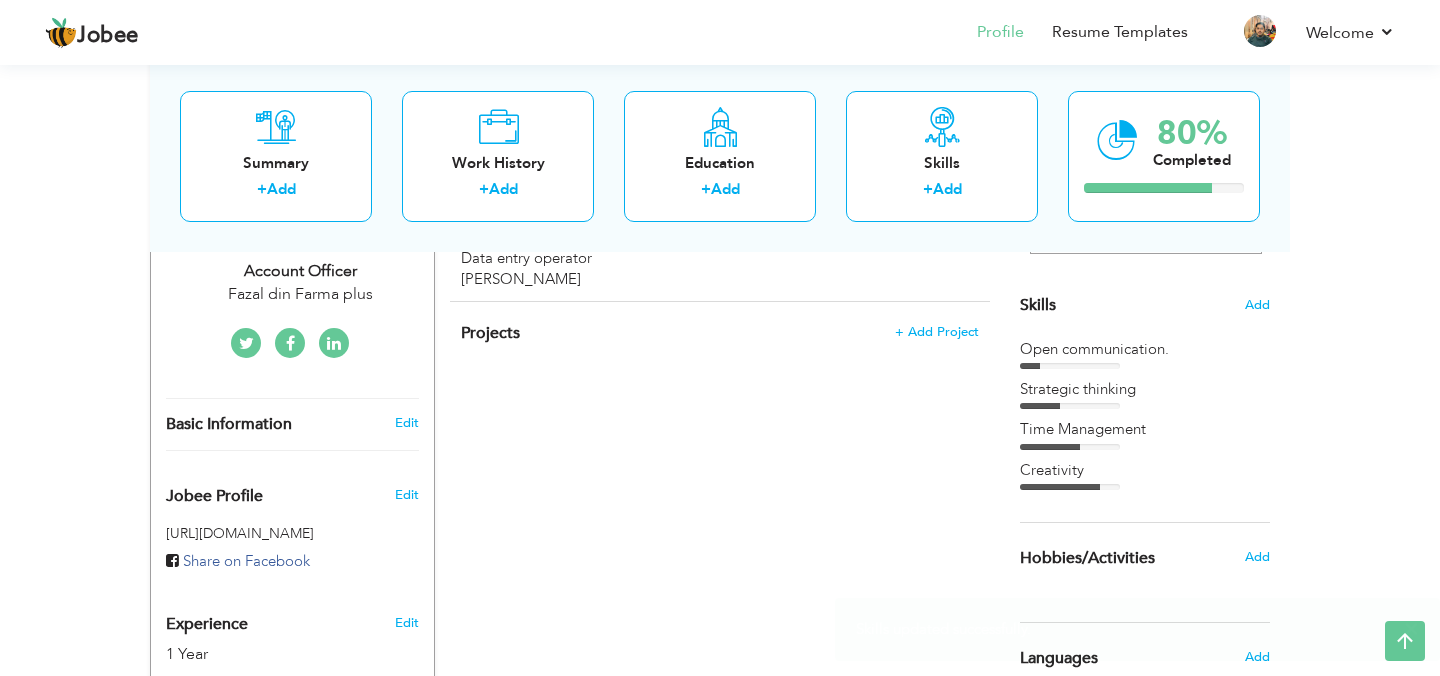 scroll, scrollTop: 0, scrollLeft: 0, axis: both 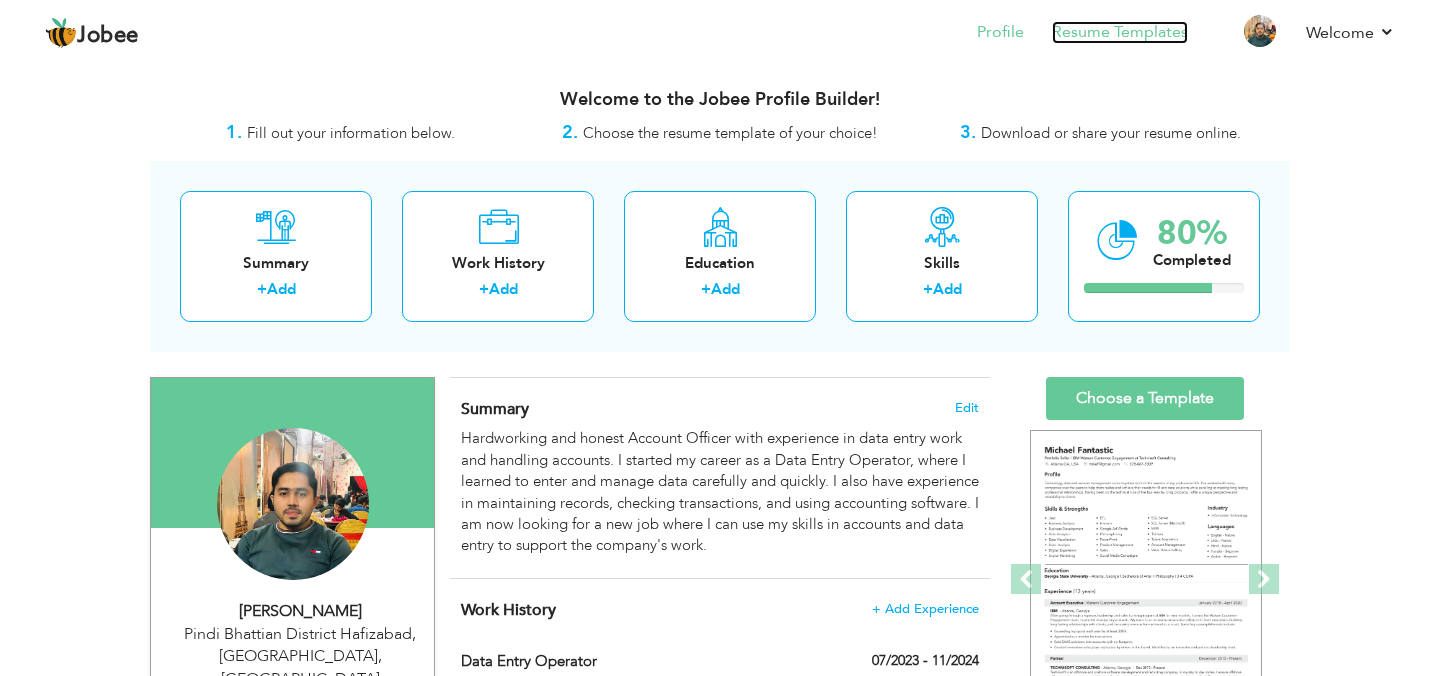 click on "Resume Templates" at bounding box center (1120, 32) 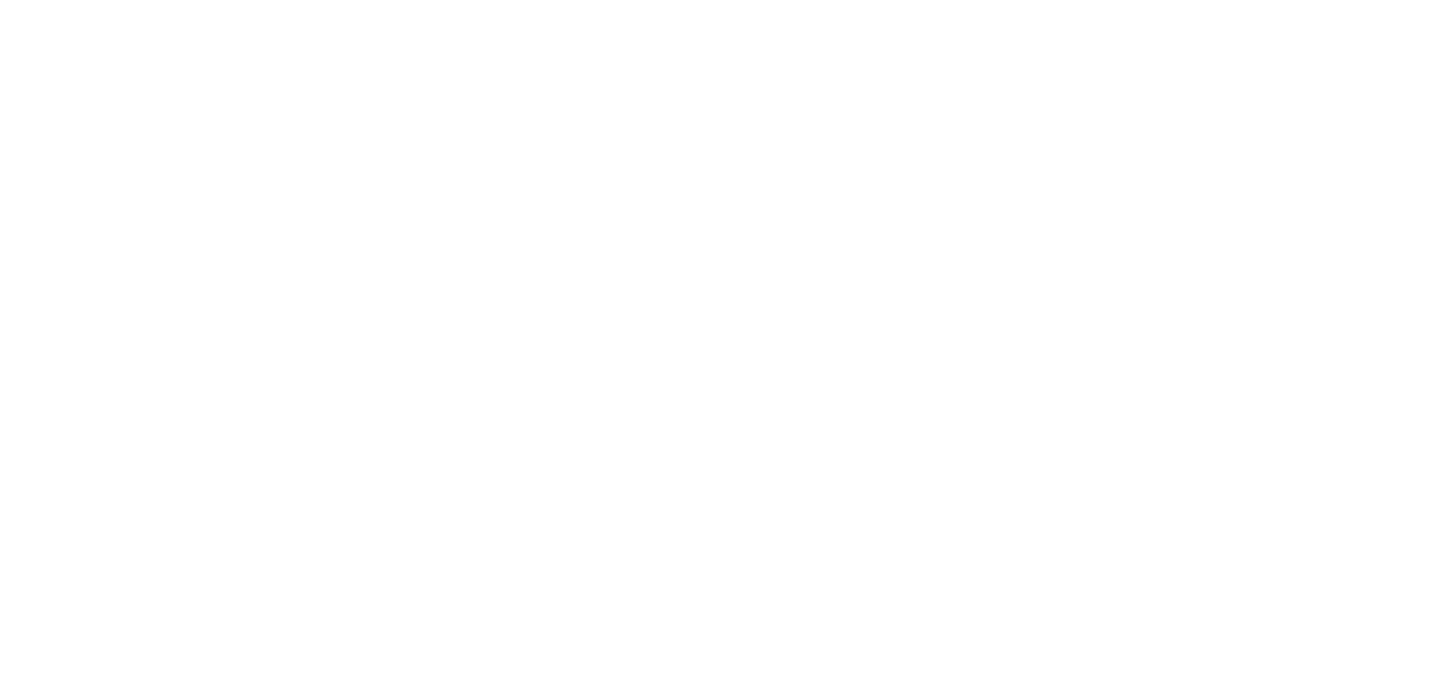 scroll, scrollTop: 0, scrollLeft: 0, axis: both 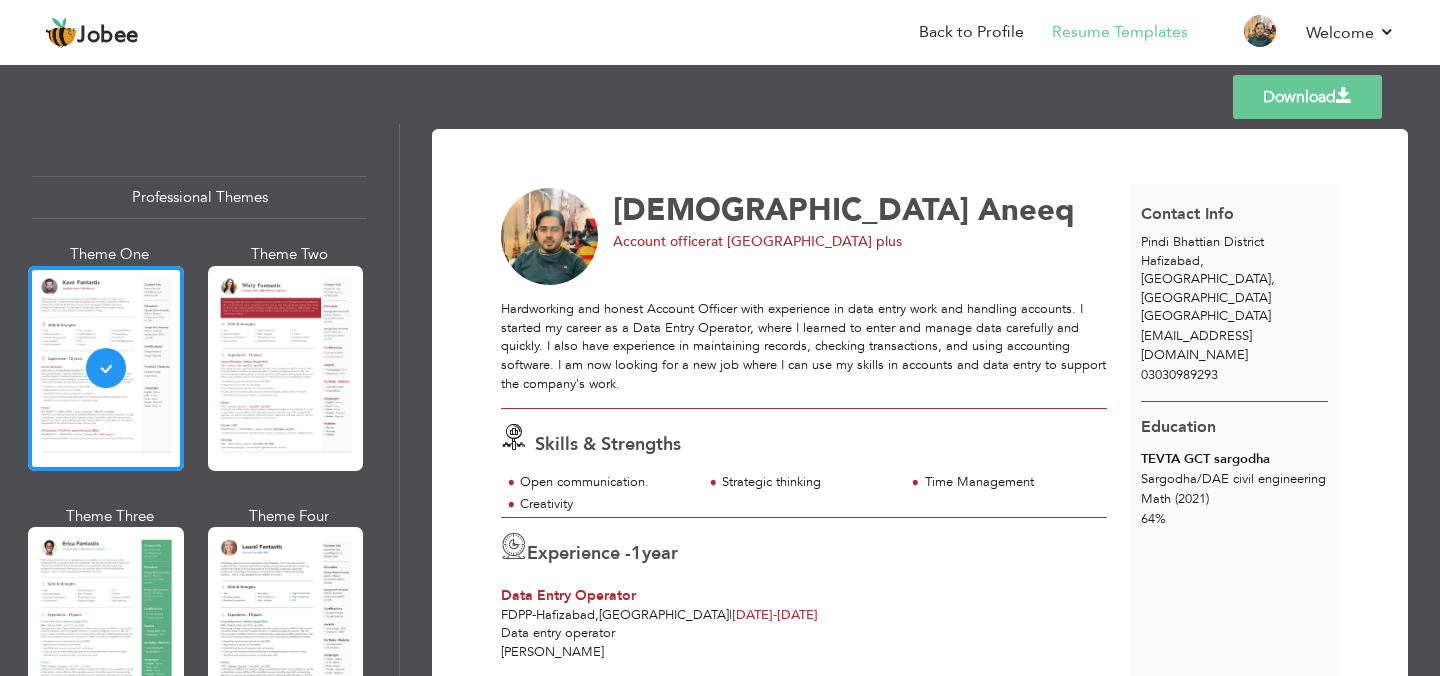 click at bounding box center [286, 368] 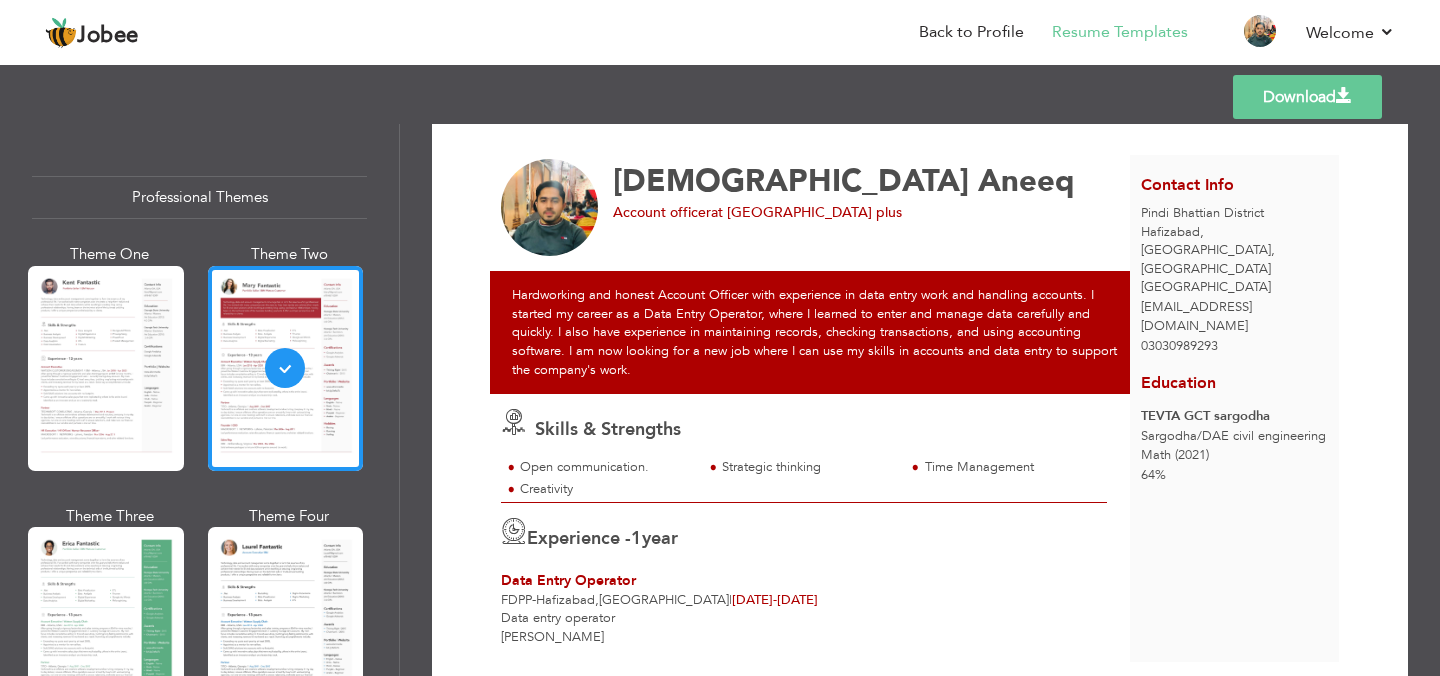 scroll, scrollTop: 112, scrollLeft: 0, axis: vertical 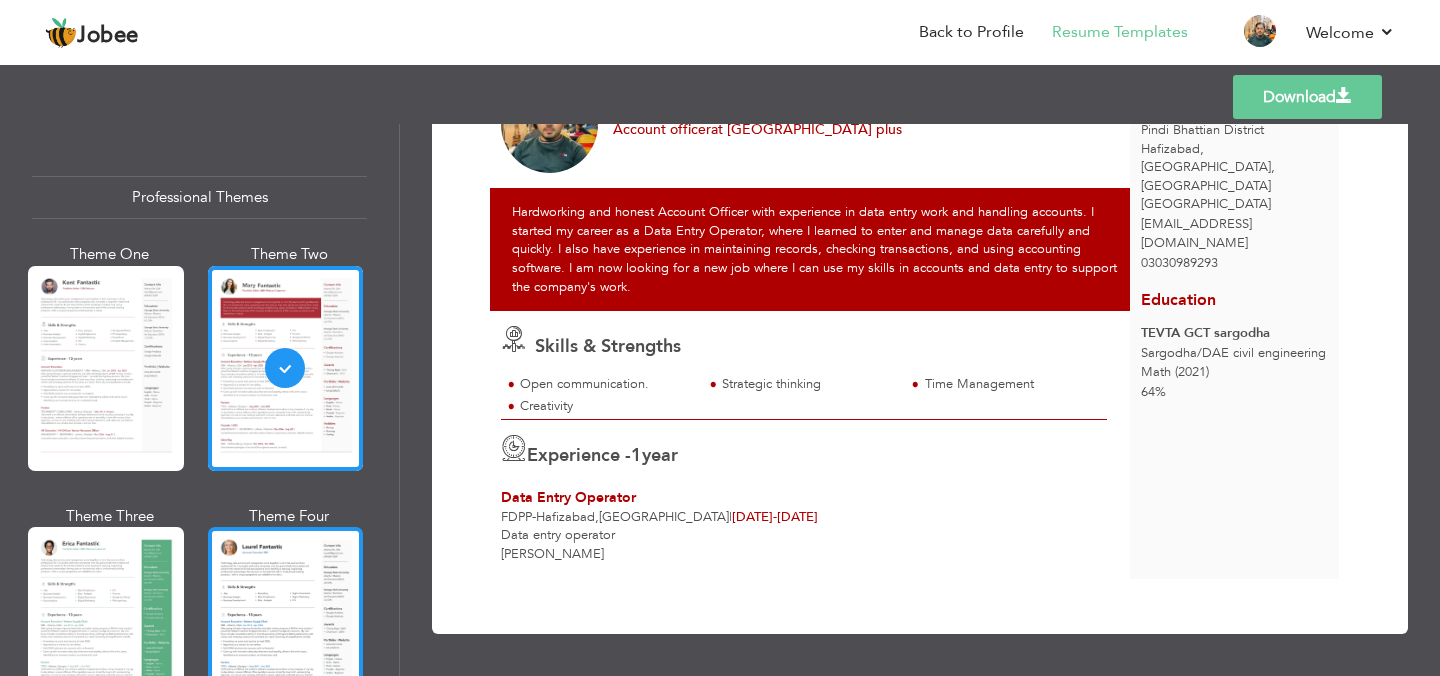 click at bounding box center [286, 629] 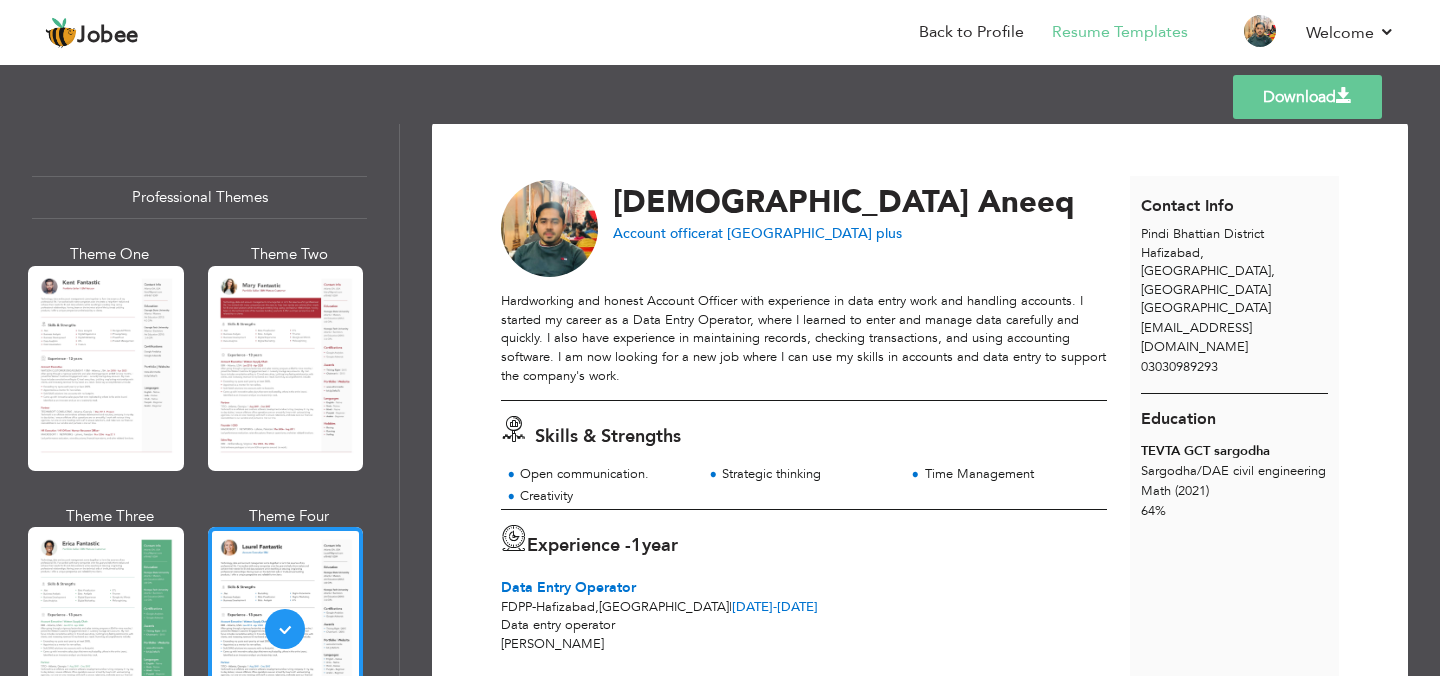 scroll, scrollTop: 3, scrollLeft: 0, axis: vertical 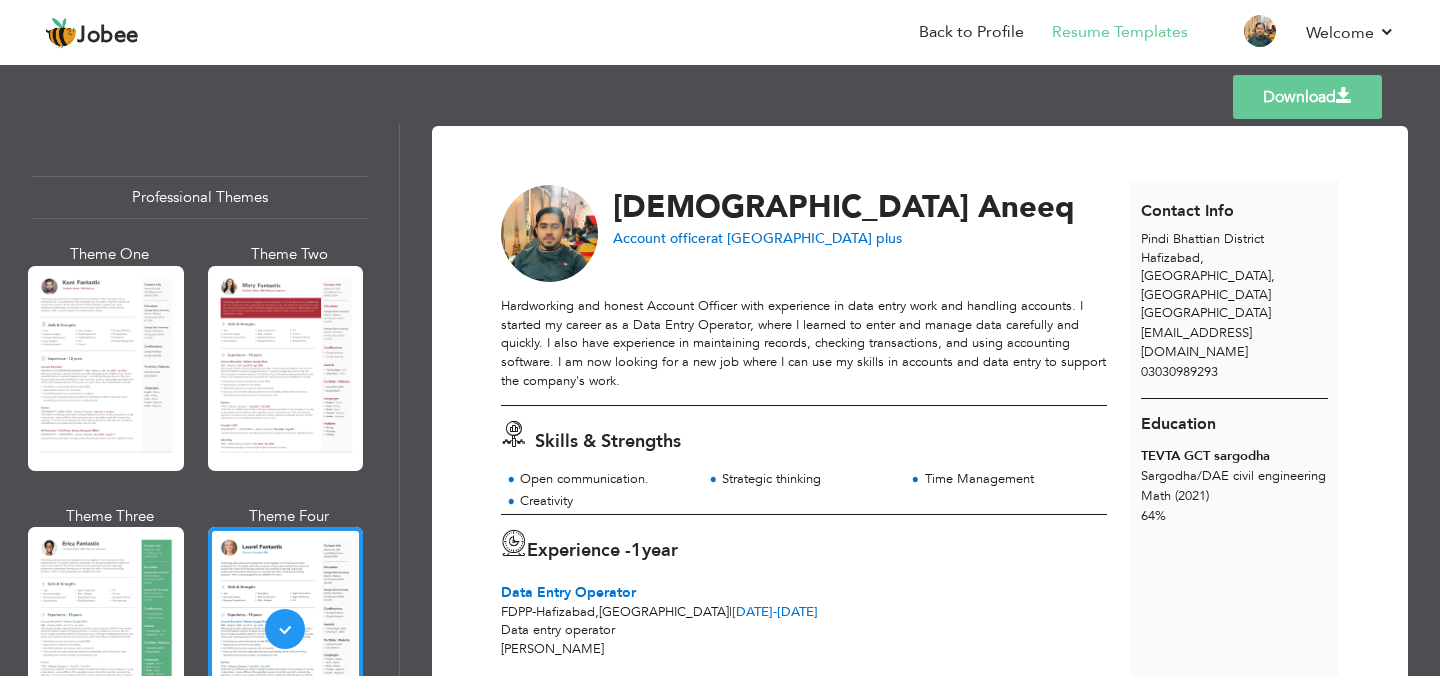 click on "Download" at bounding box center [1307, 97] 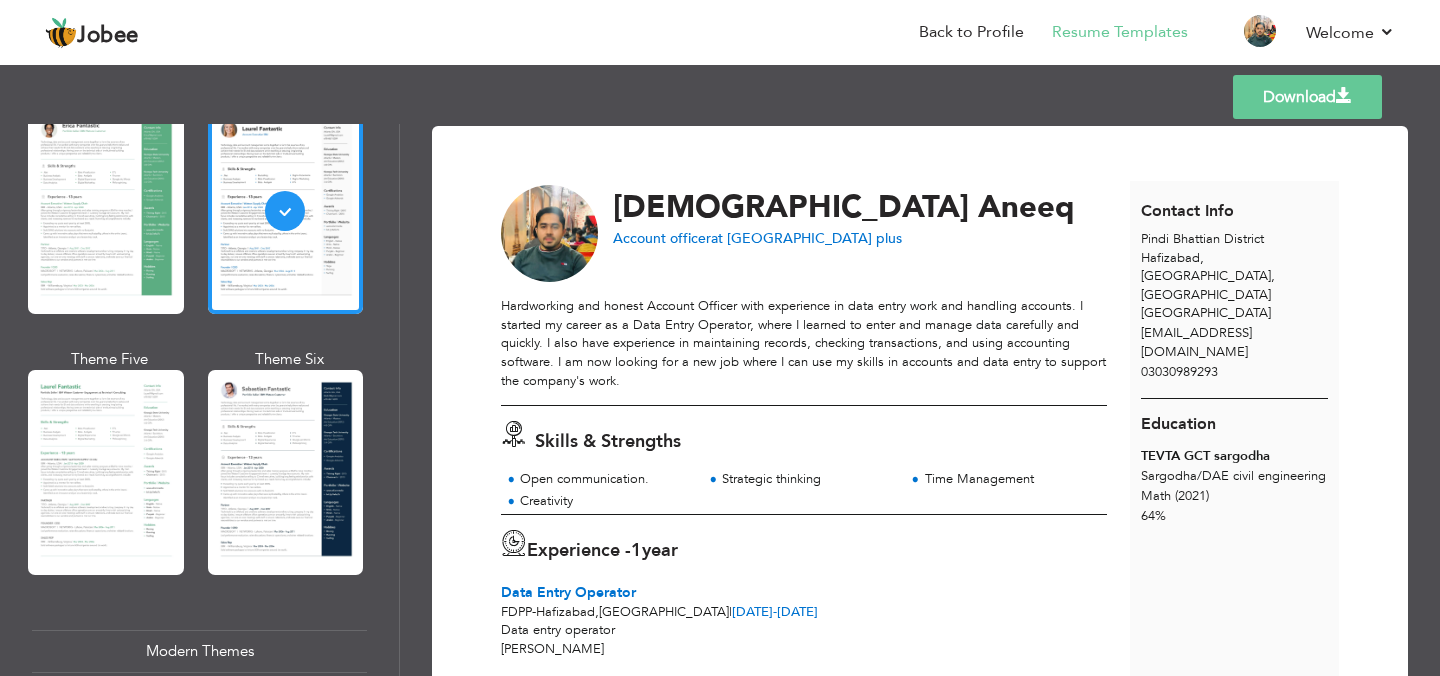scroll, scrollTop: 427, scrollLeft: 0, axis: vertical 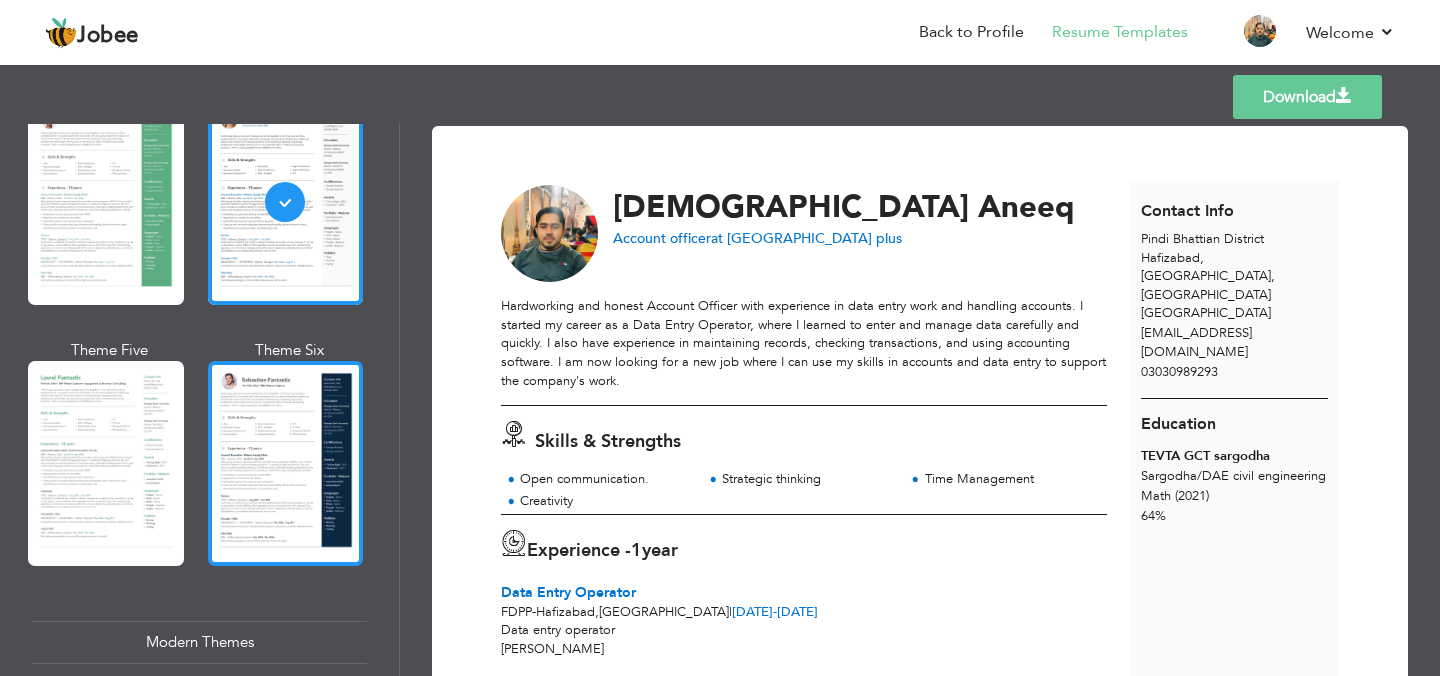 click at bounding box center (286, 463) 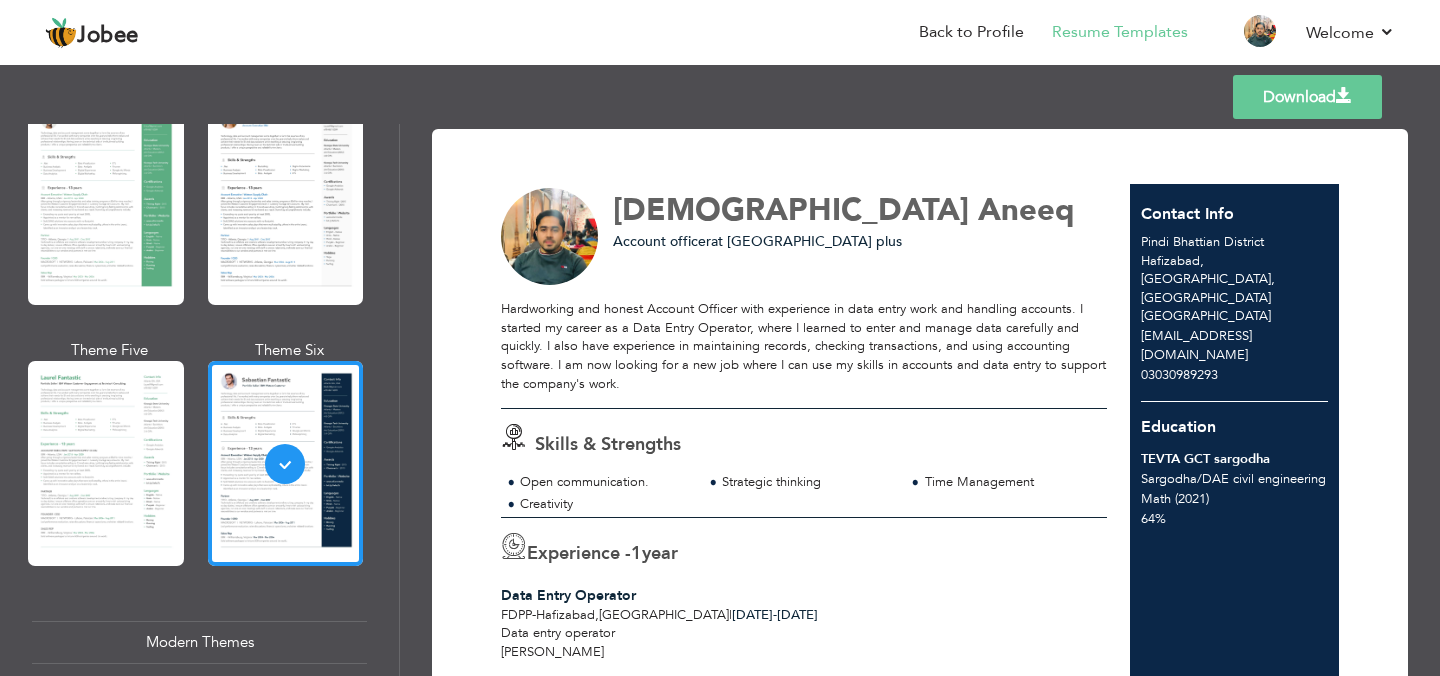scroll, scrollTop: 112, scrollLeft: 0, axis: vertical 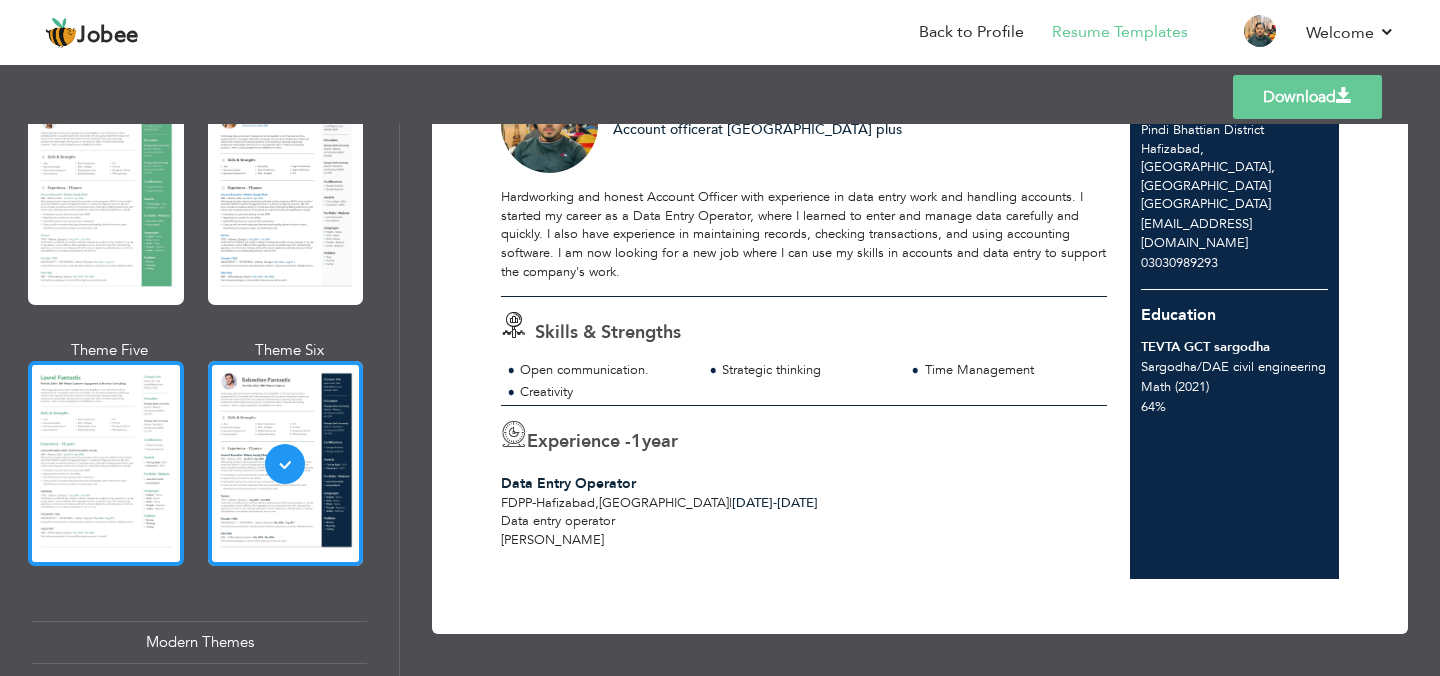 click at bounding box center [106, 463] 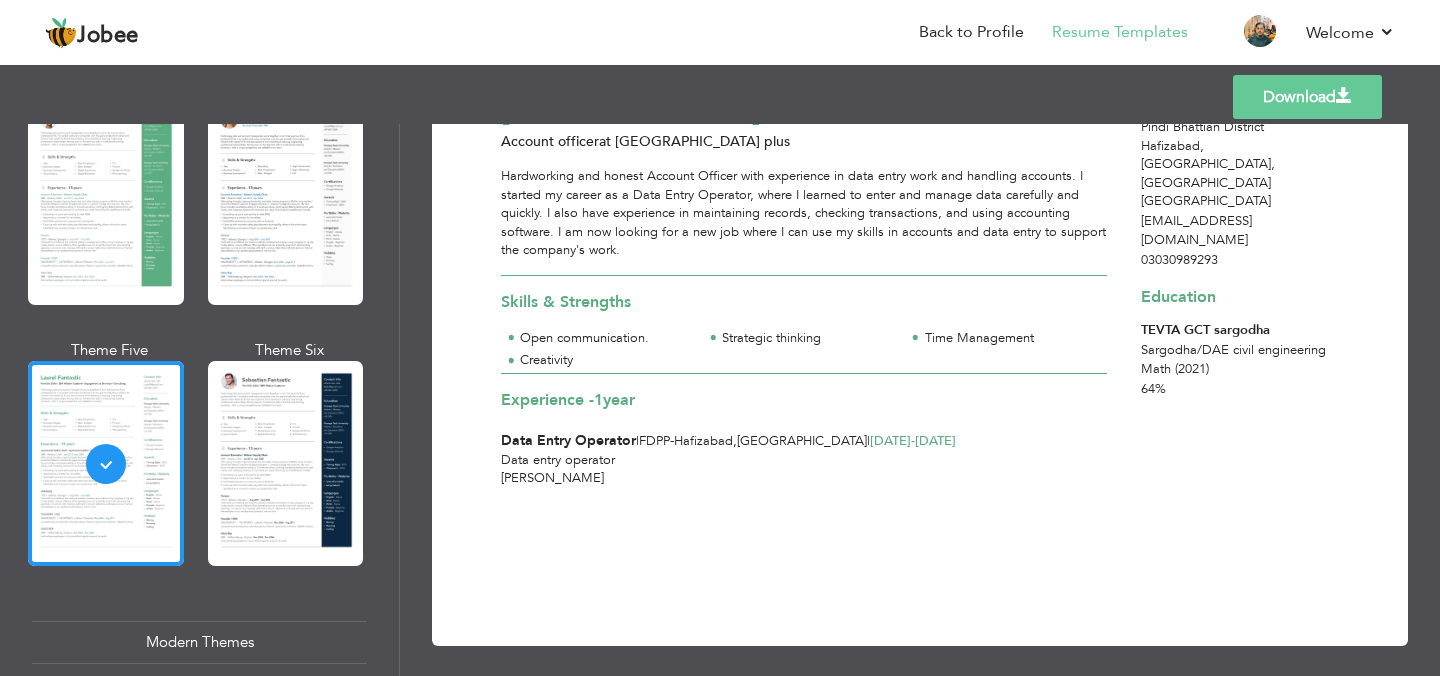scroll, scrollTop: 0, scrollLeft: 0, axis: both 